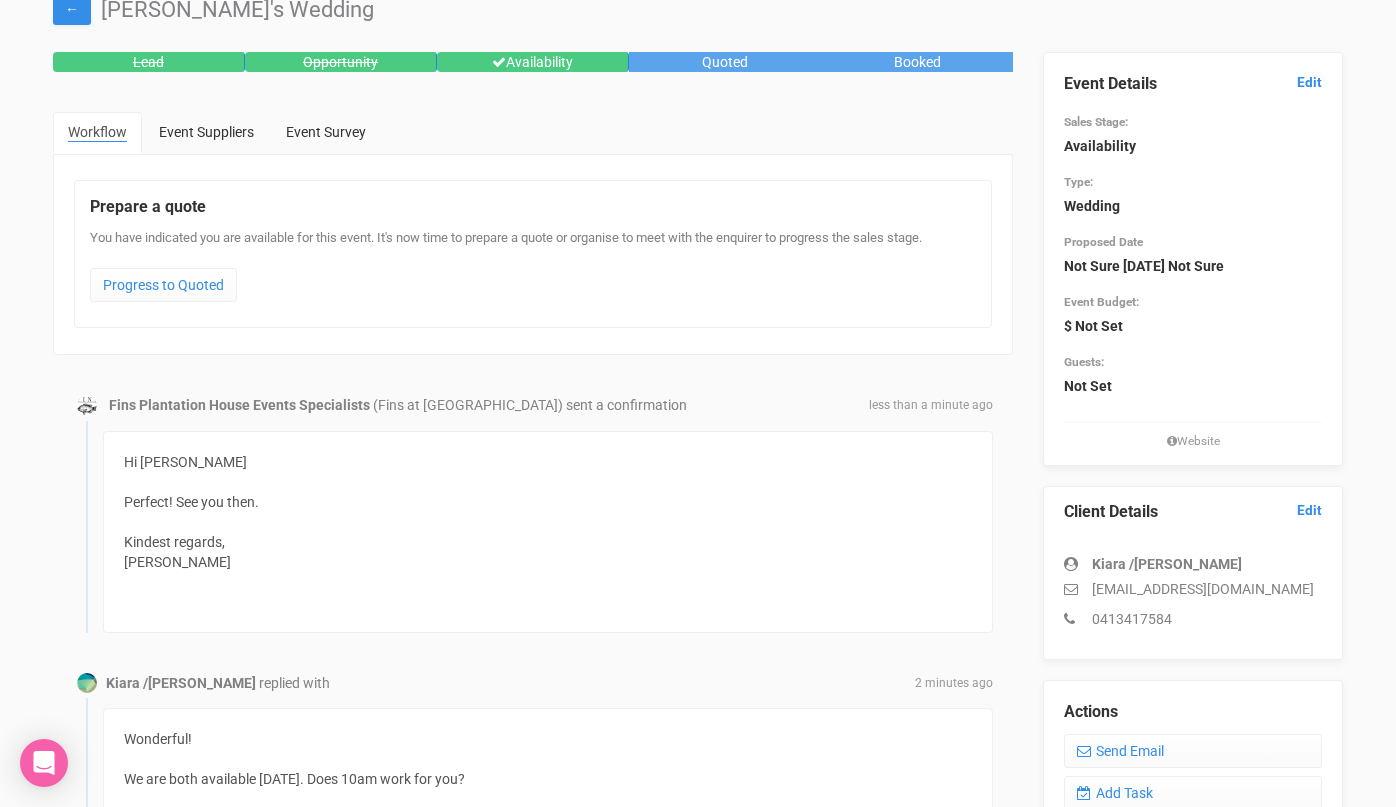 scroll, scrollTop: 0, scrollLeft: 0, axis: both 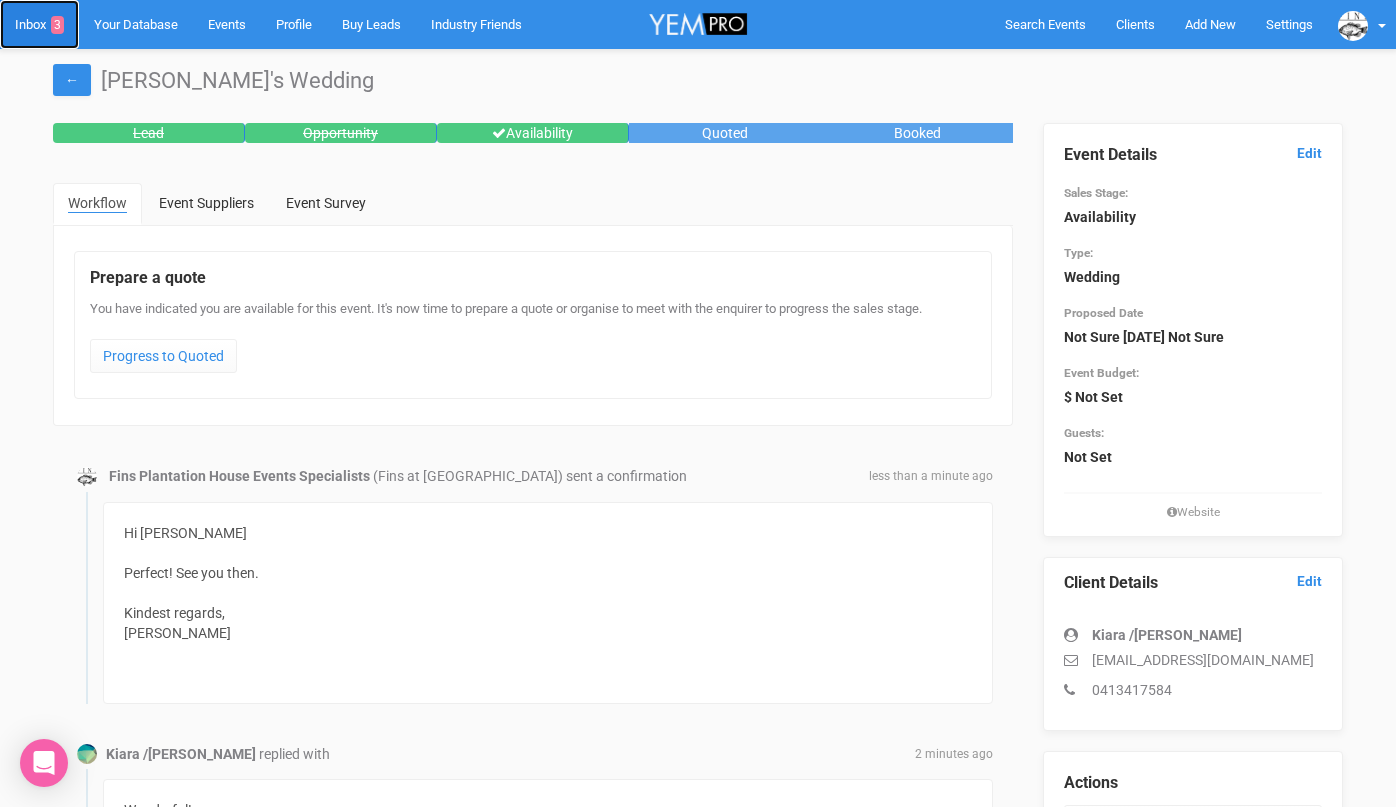 click on "Inbox  3" at bounding box center [39, 24] 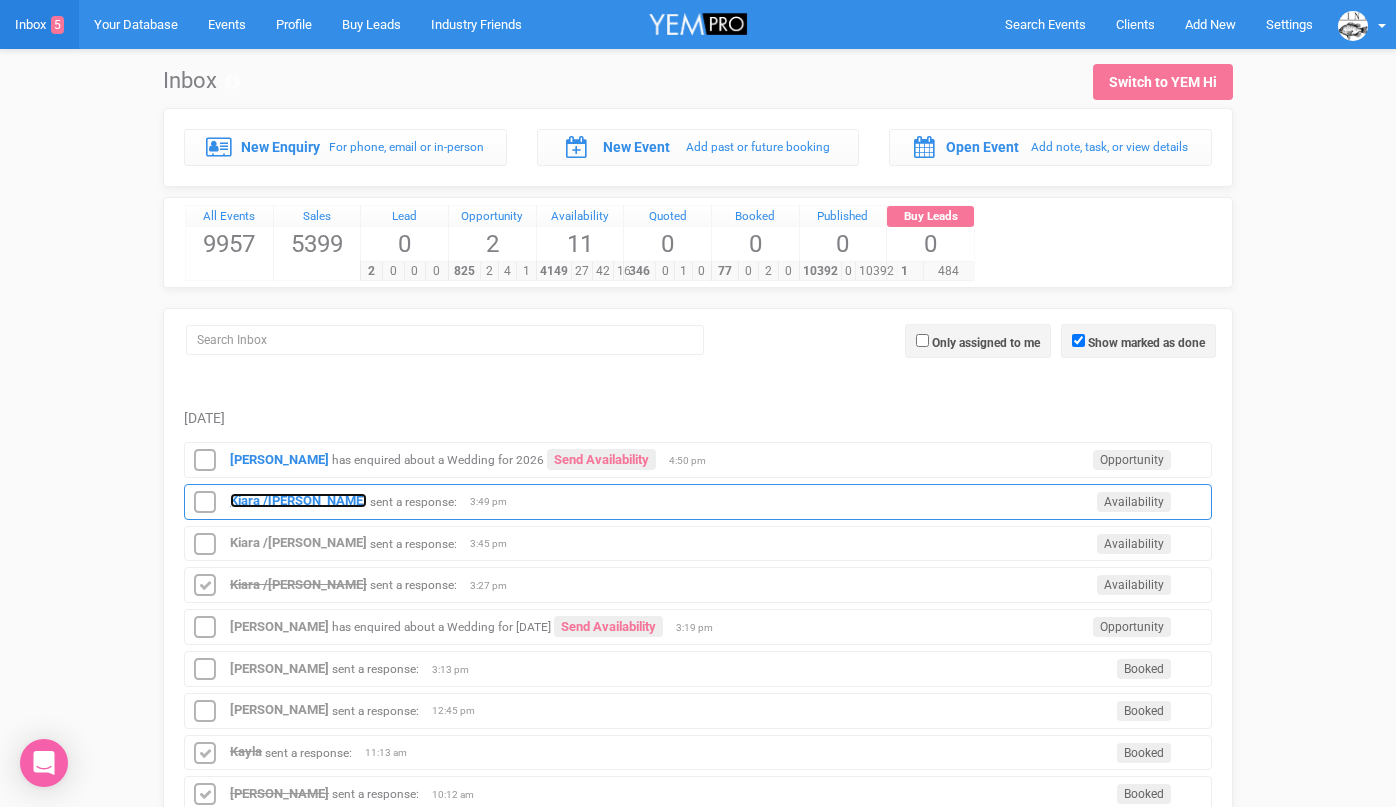 click on "Kiara /[PERSON_NAME]" at bounding box center [298, 500] 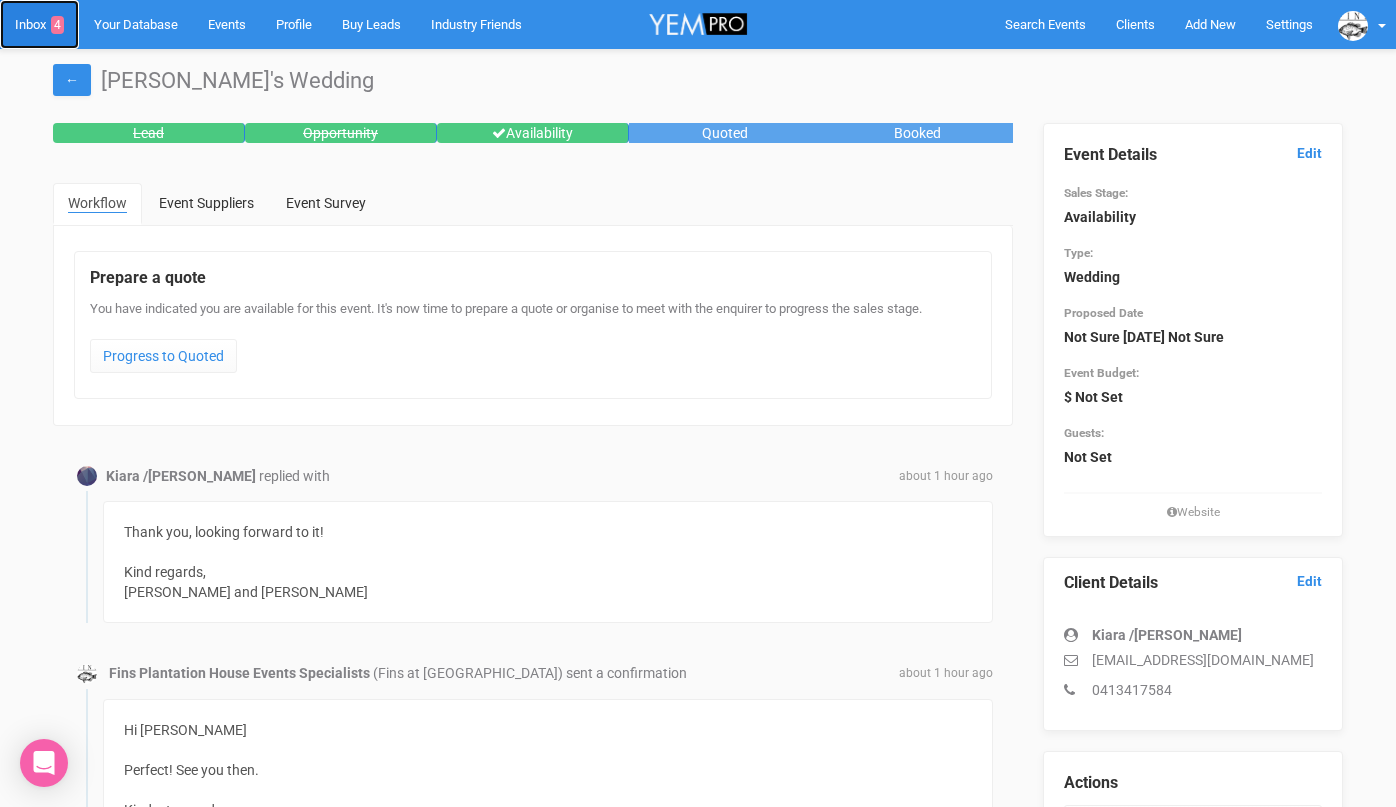 click on "Inbox  4" at bounding box center [39, 24] 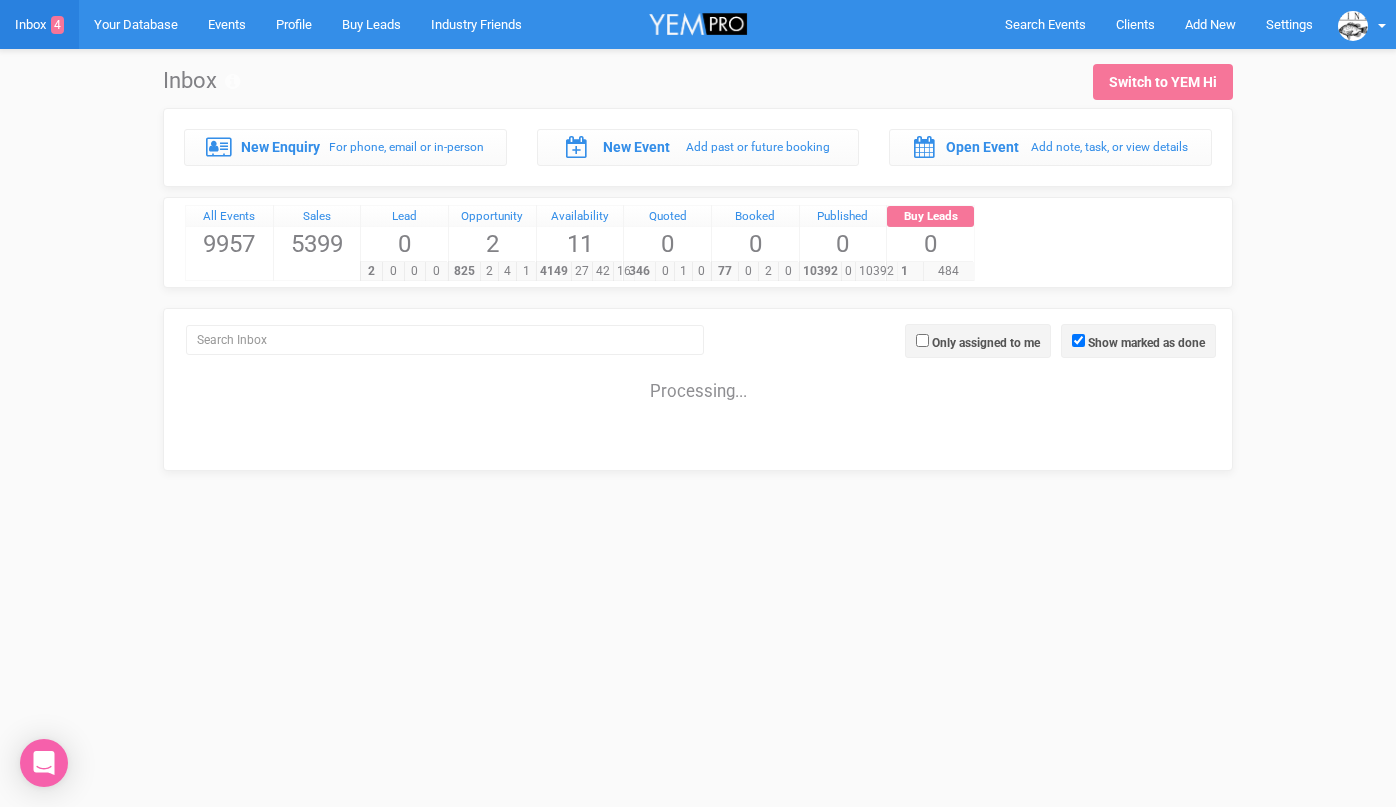 click on "New Enquiry
For phone, email or in-person
New Event
Add past or future booking
Open Event
Add note, task, or view details" at bounding box center [698, 289] 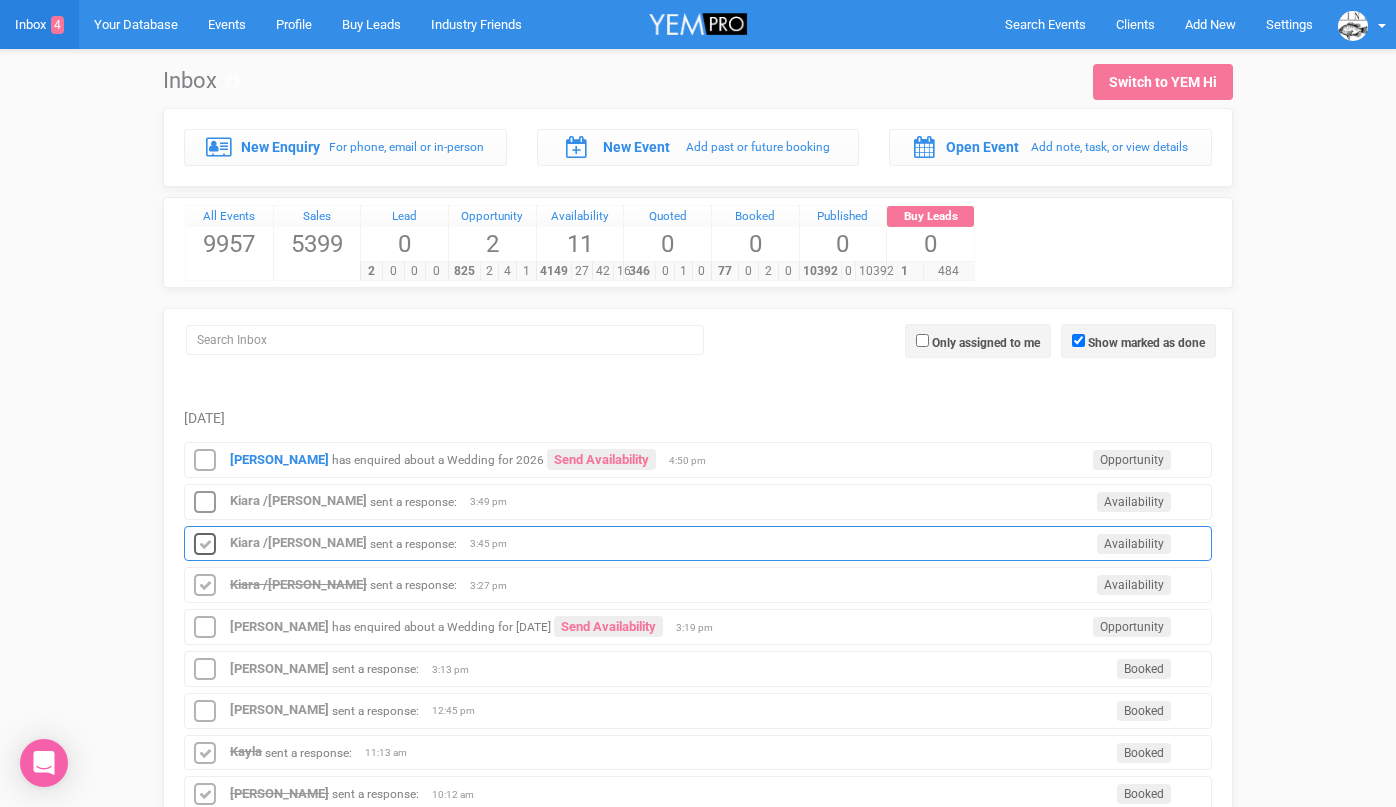 click at bounding box center (205, 545) 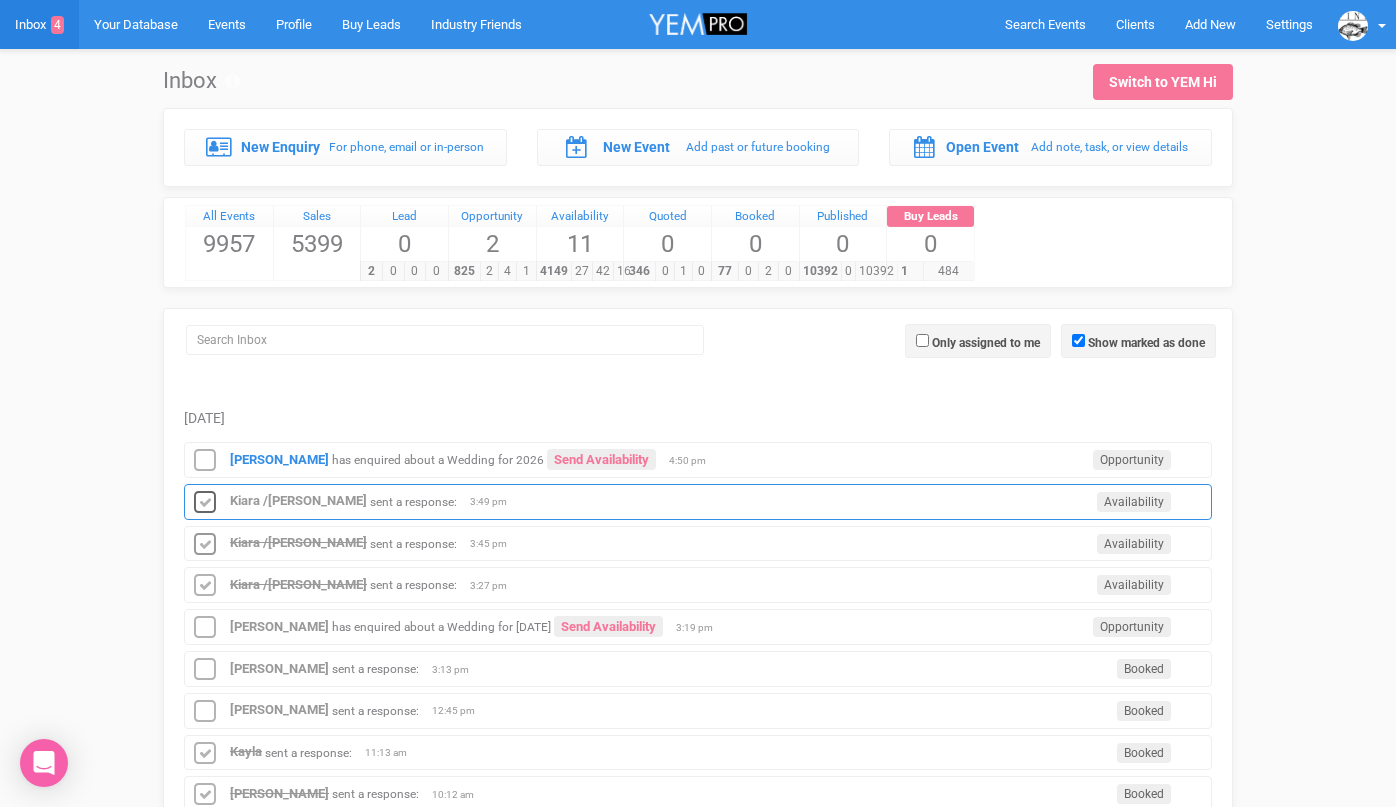 click at bounding box center [205, 503] 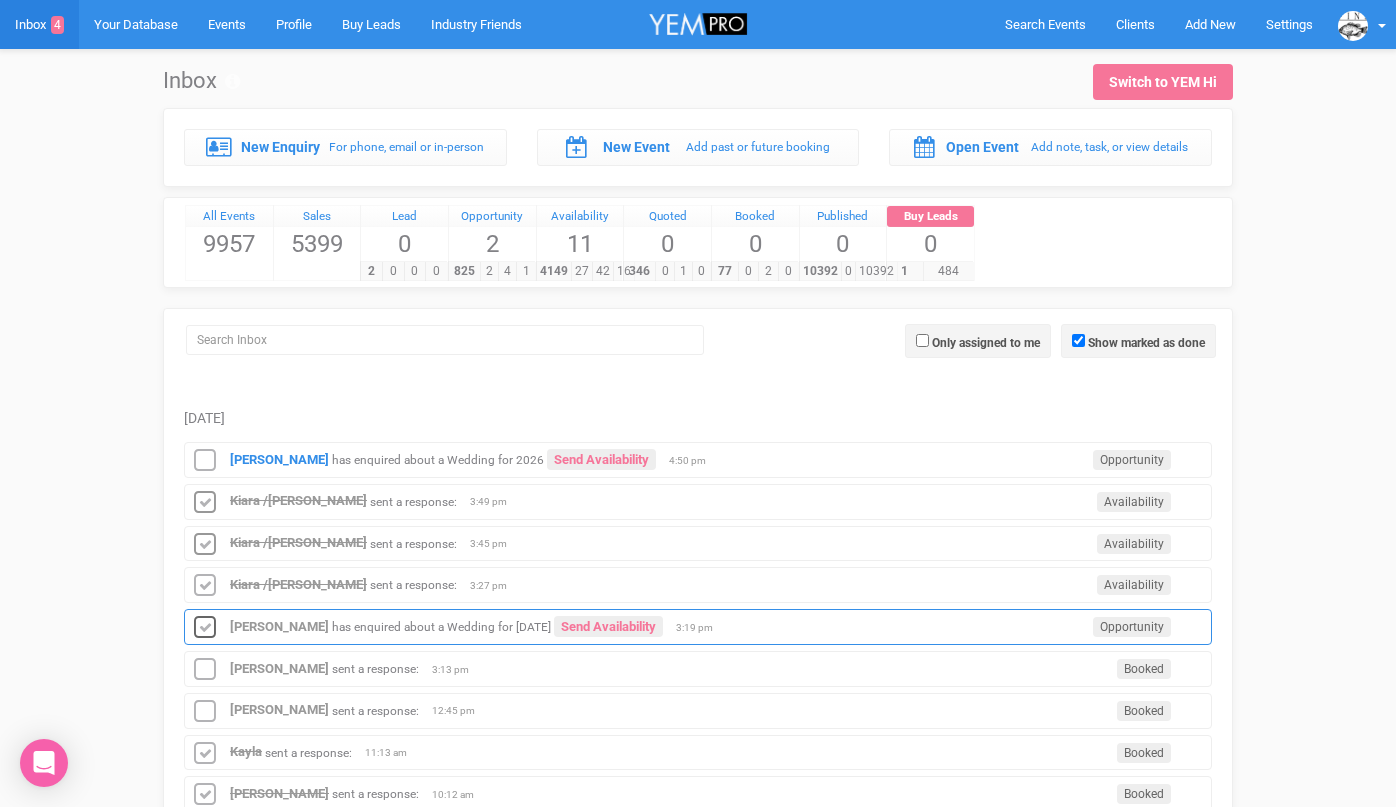 click at bounding box center [205, 628] 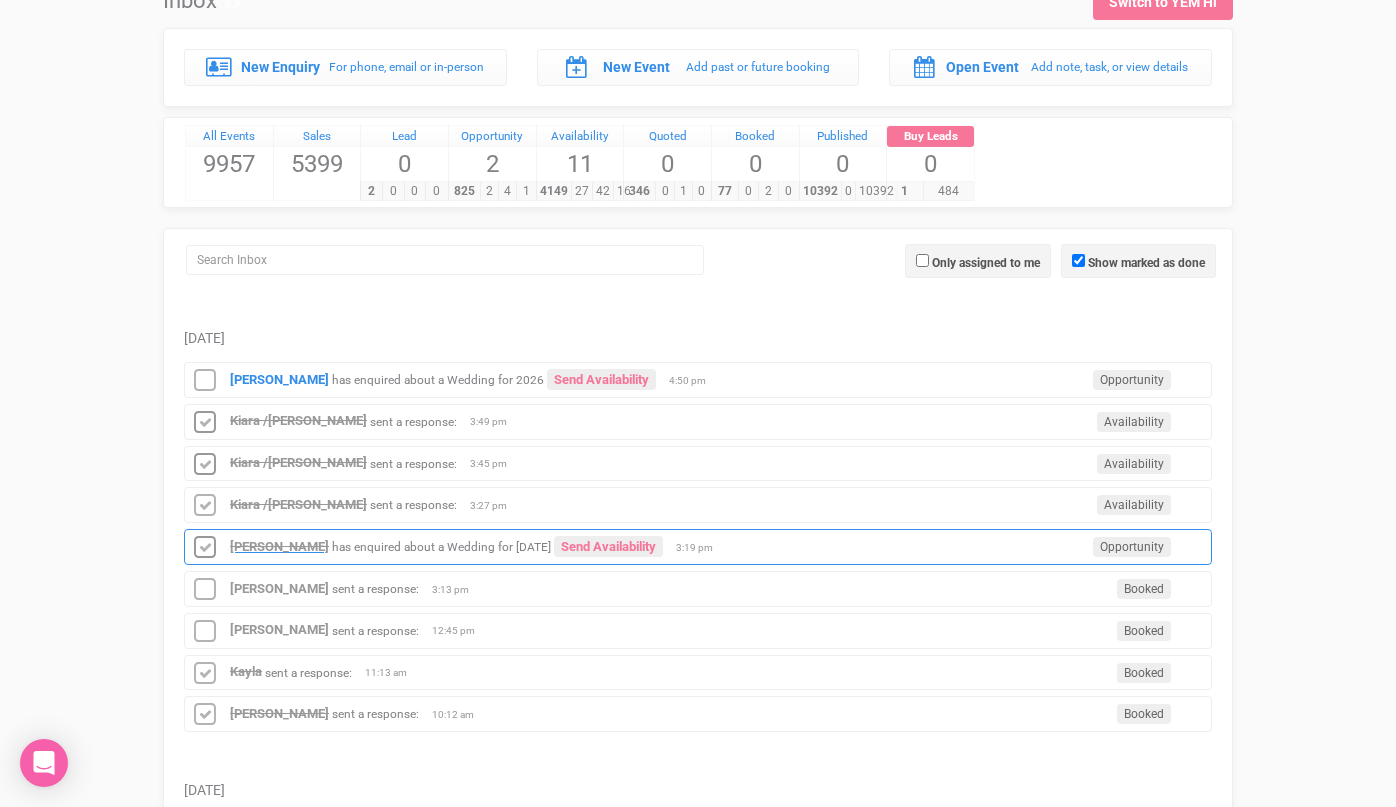 scroll, scrollTop: 92, scrollLeft: 0, axis: vertical 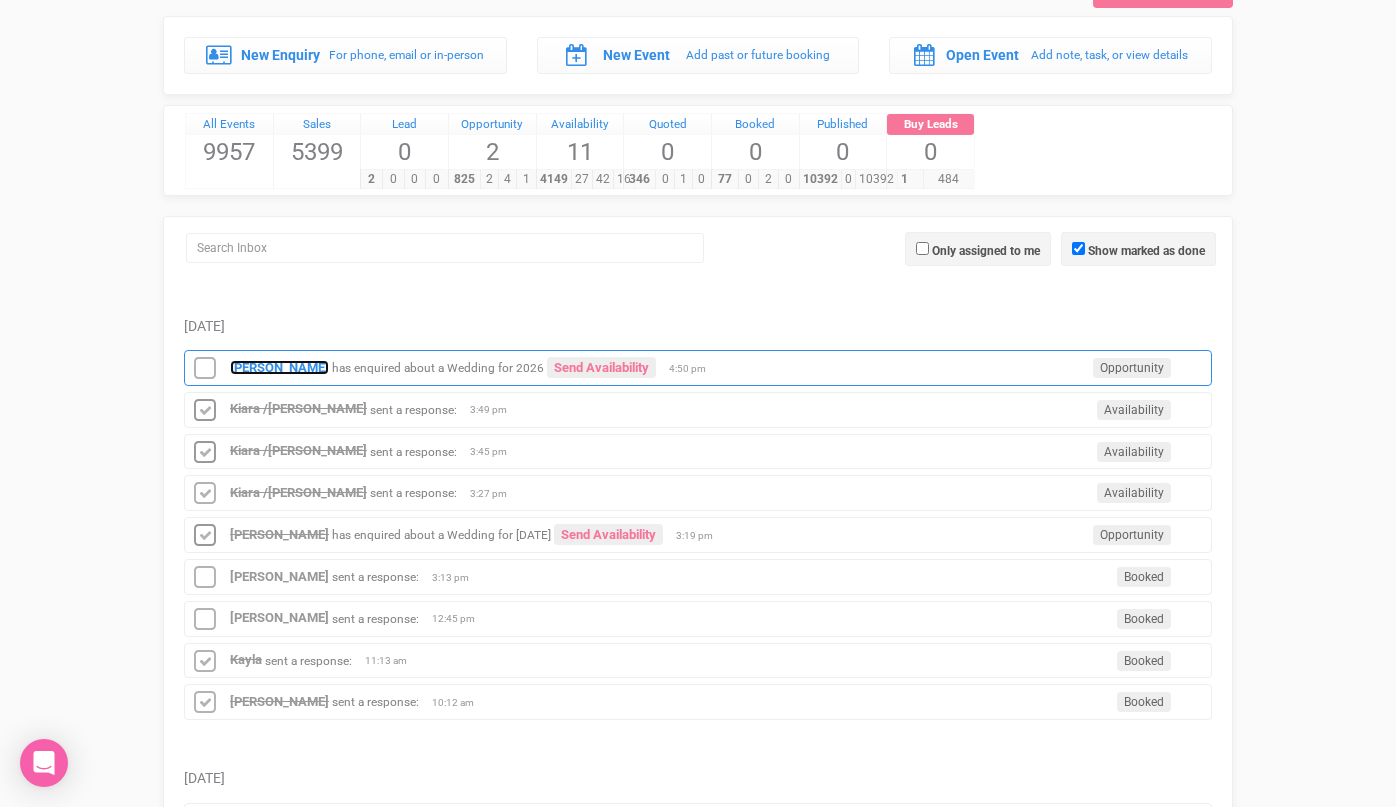 click on "Maddison Porter" at bounding box center [279, 367] 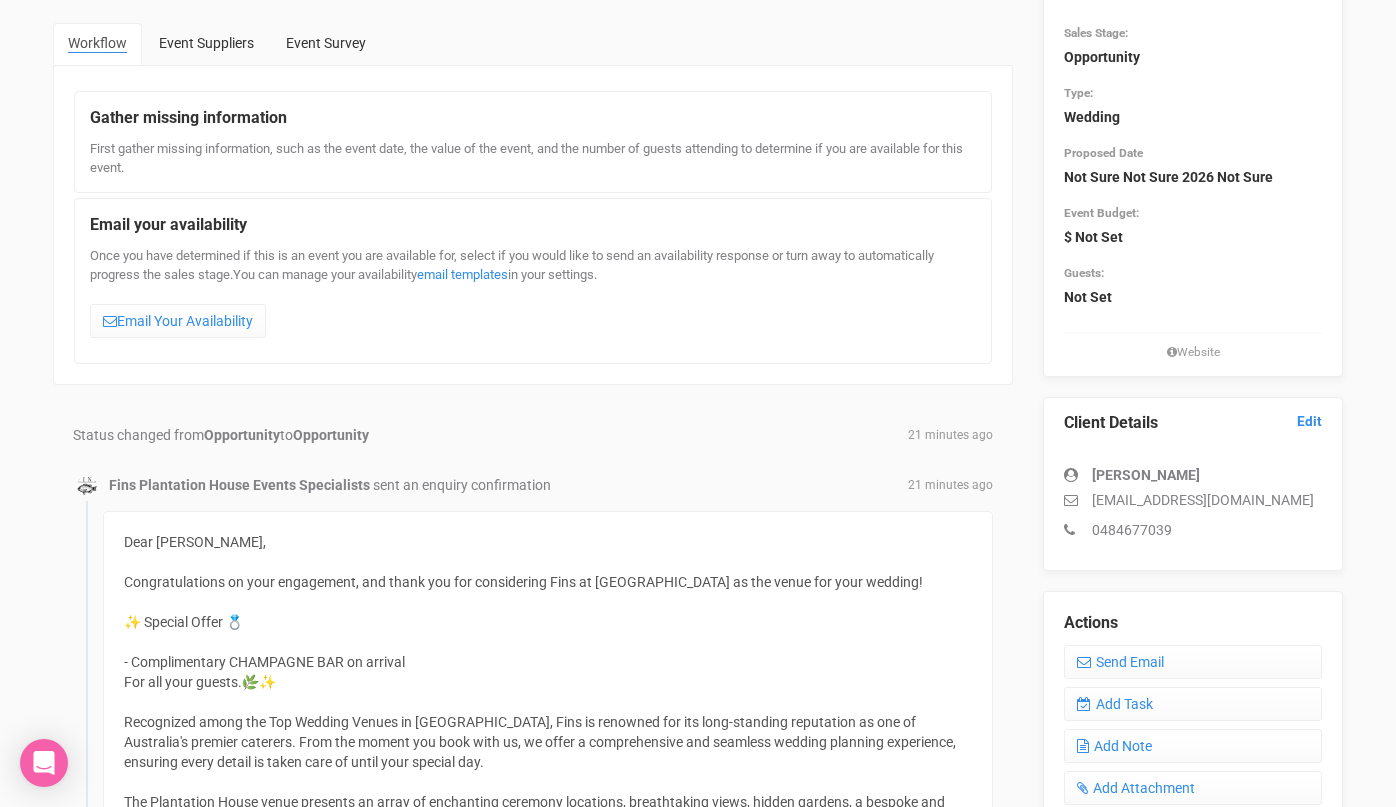 scroll, scrollTop: 148, scrollLeft: 0, axis: vertical 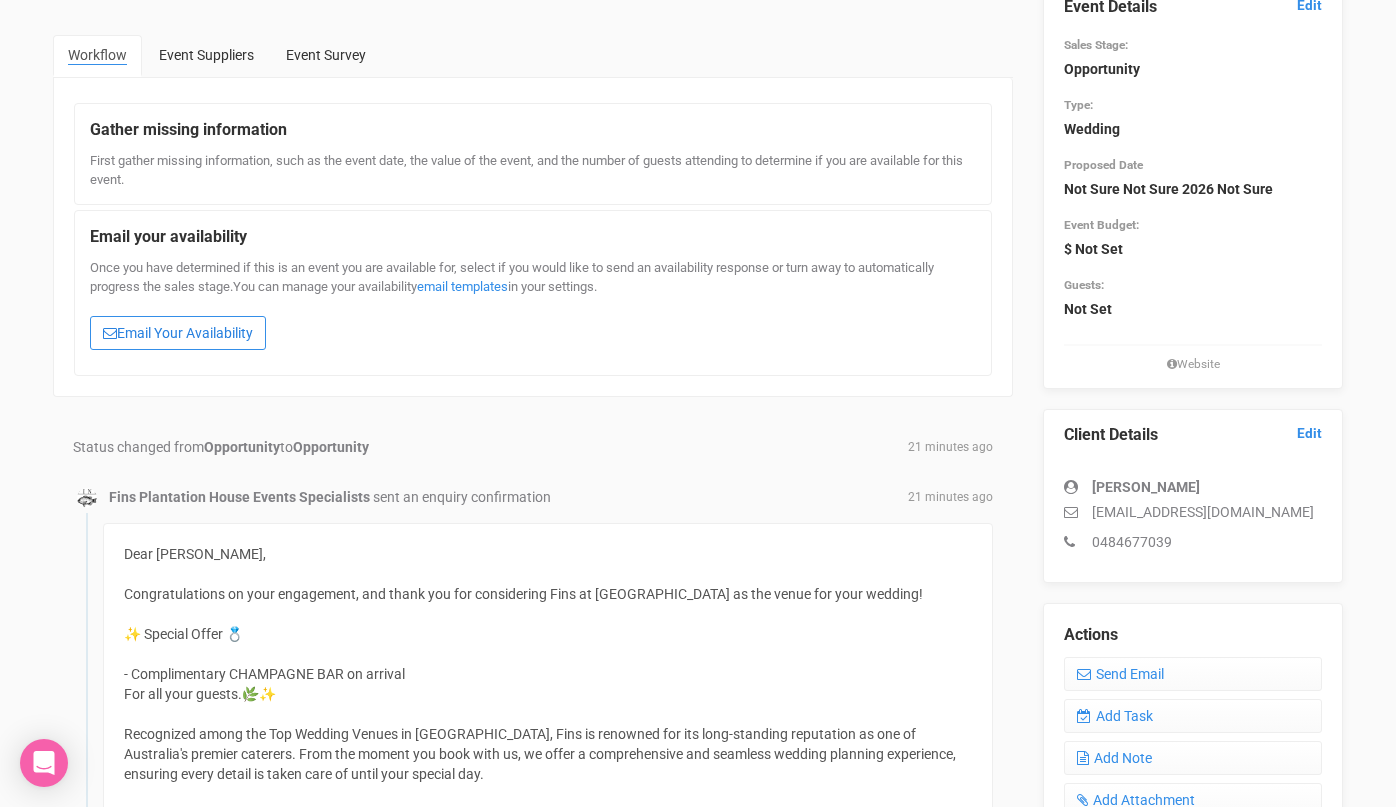 click on "Email Your Availability" at bounding box center [178, 333] 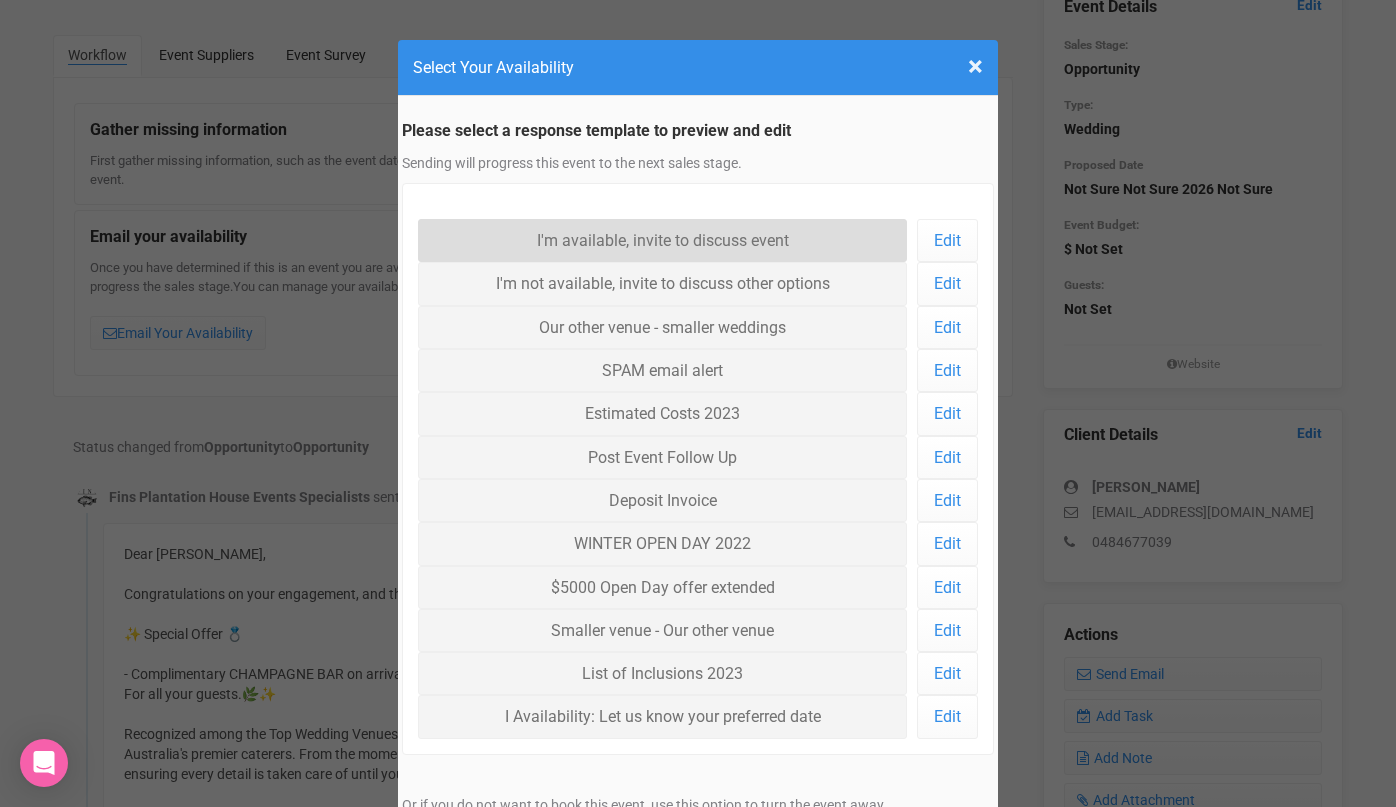 click on "I'm available, invite to discuss event" at bounding box center (662, 240) 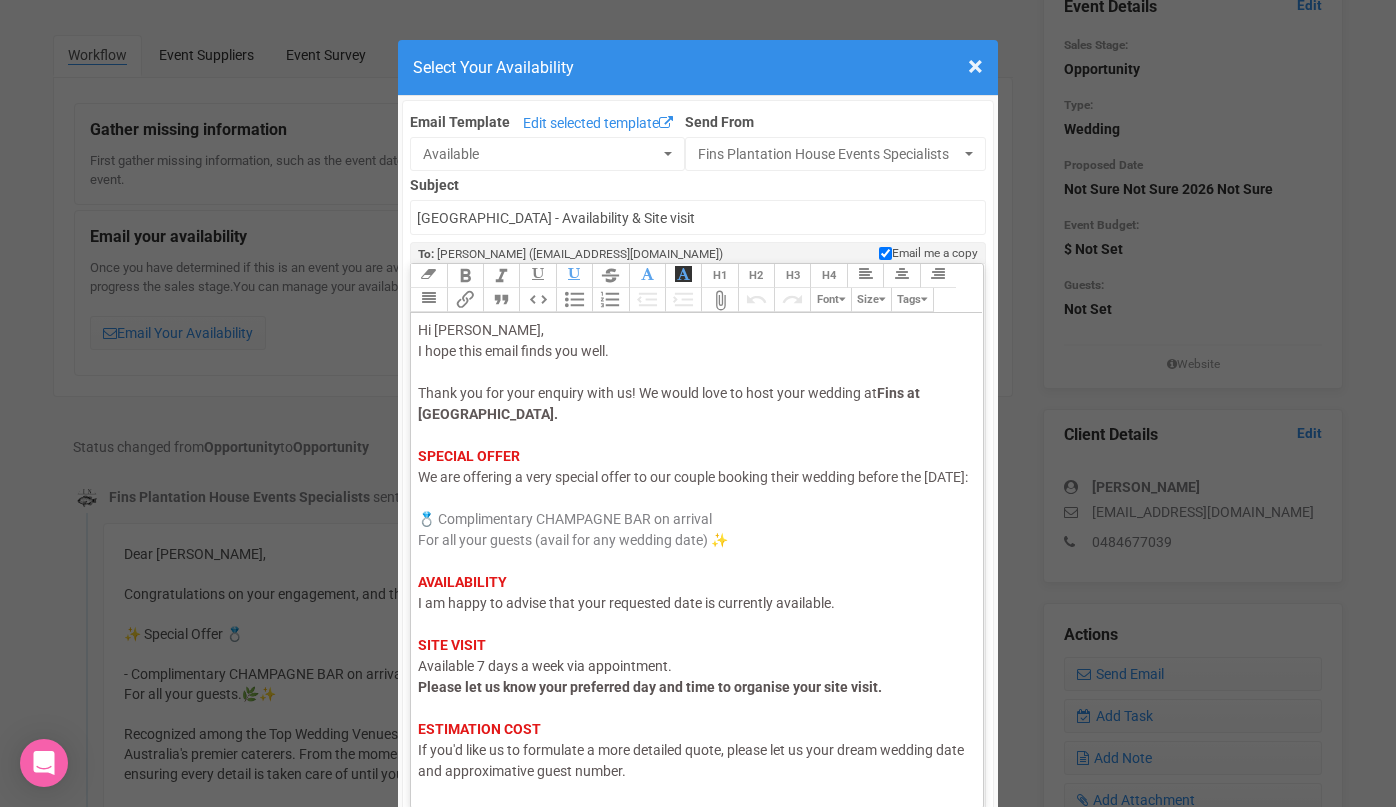 click on "I am happy to advise that your requested date is currently available." 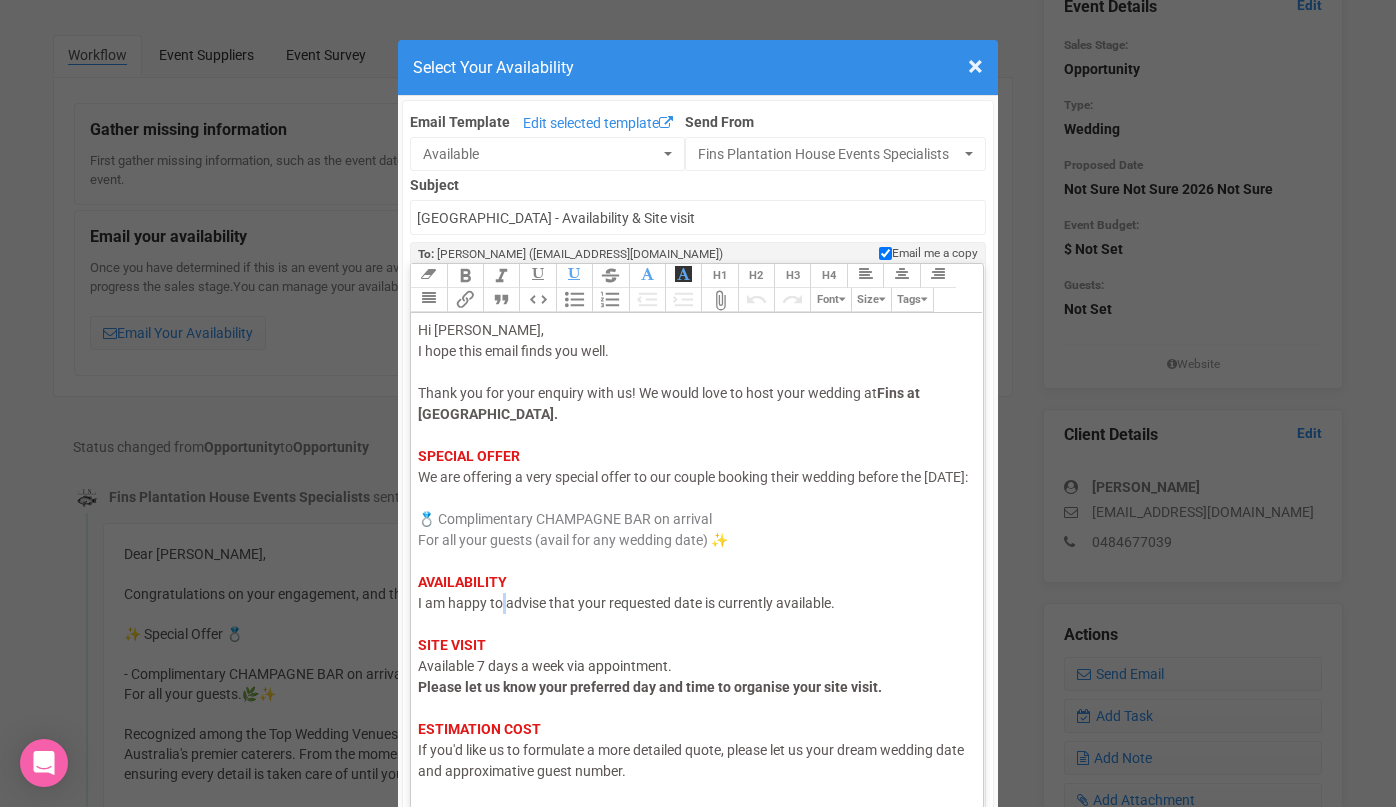 click on "I am happy to advise that your requested date is currently available." 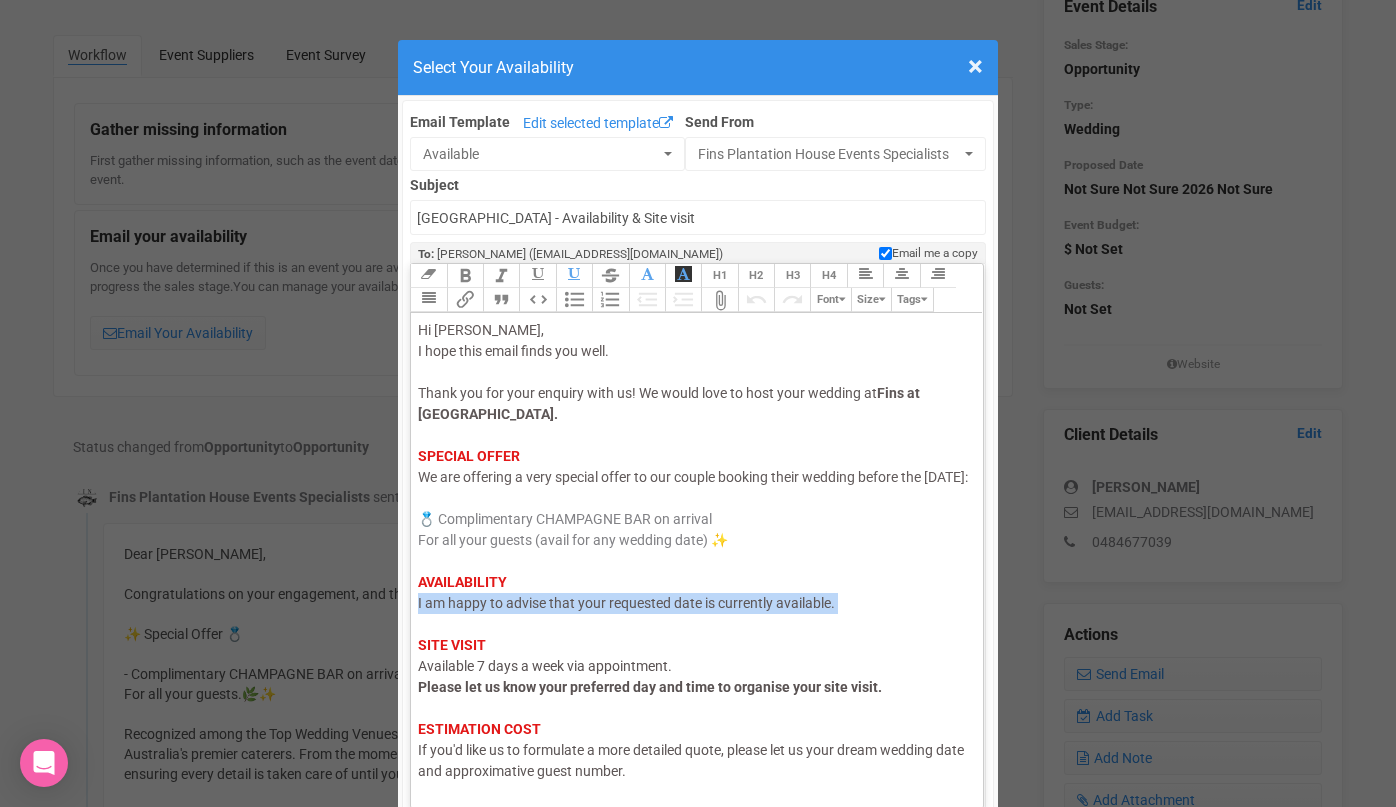 click on "I am happy to advise that your requested date is currently available." 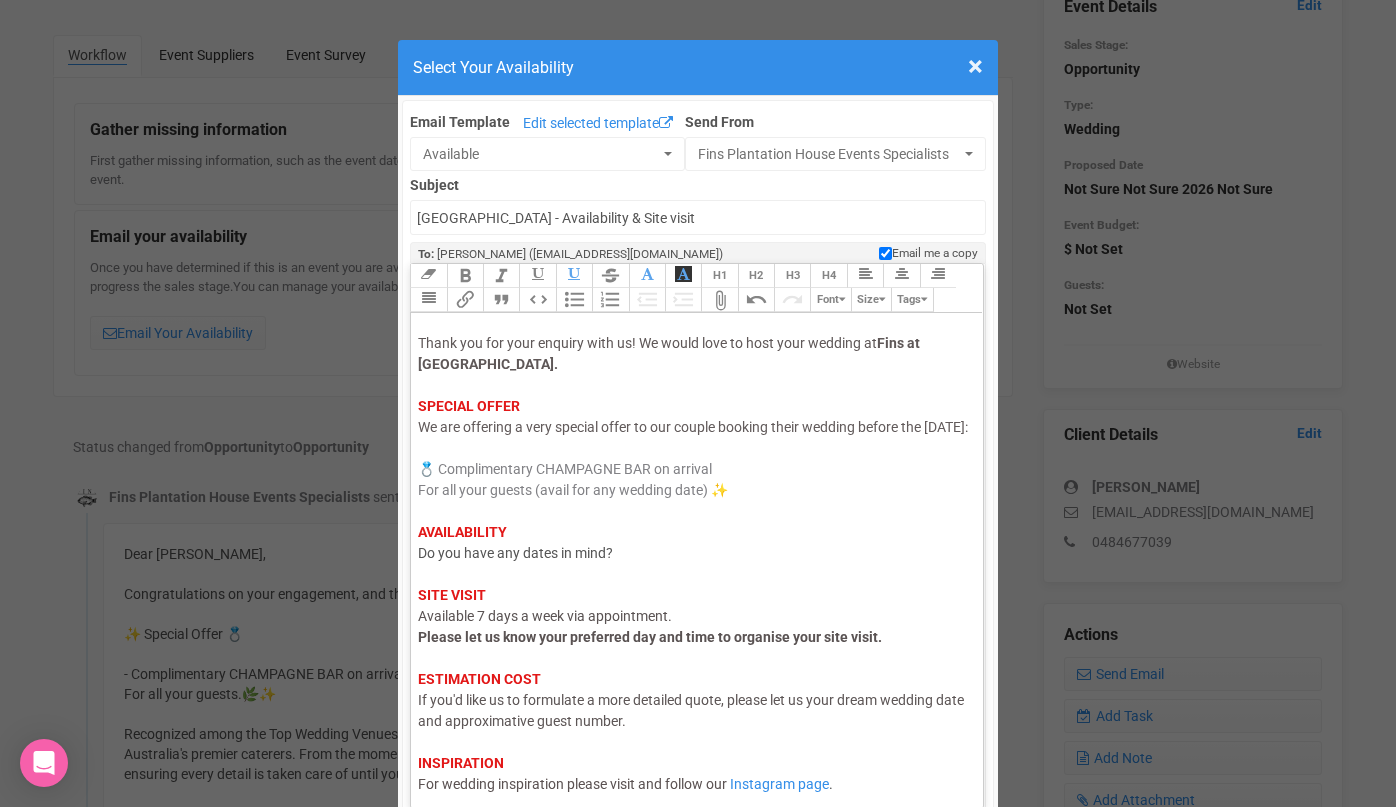 scroll, scrollTop: 118, scrollLeft: 0, axis: vertical 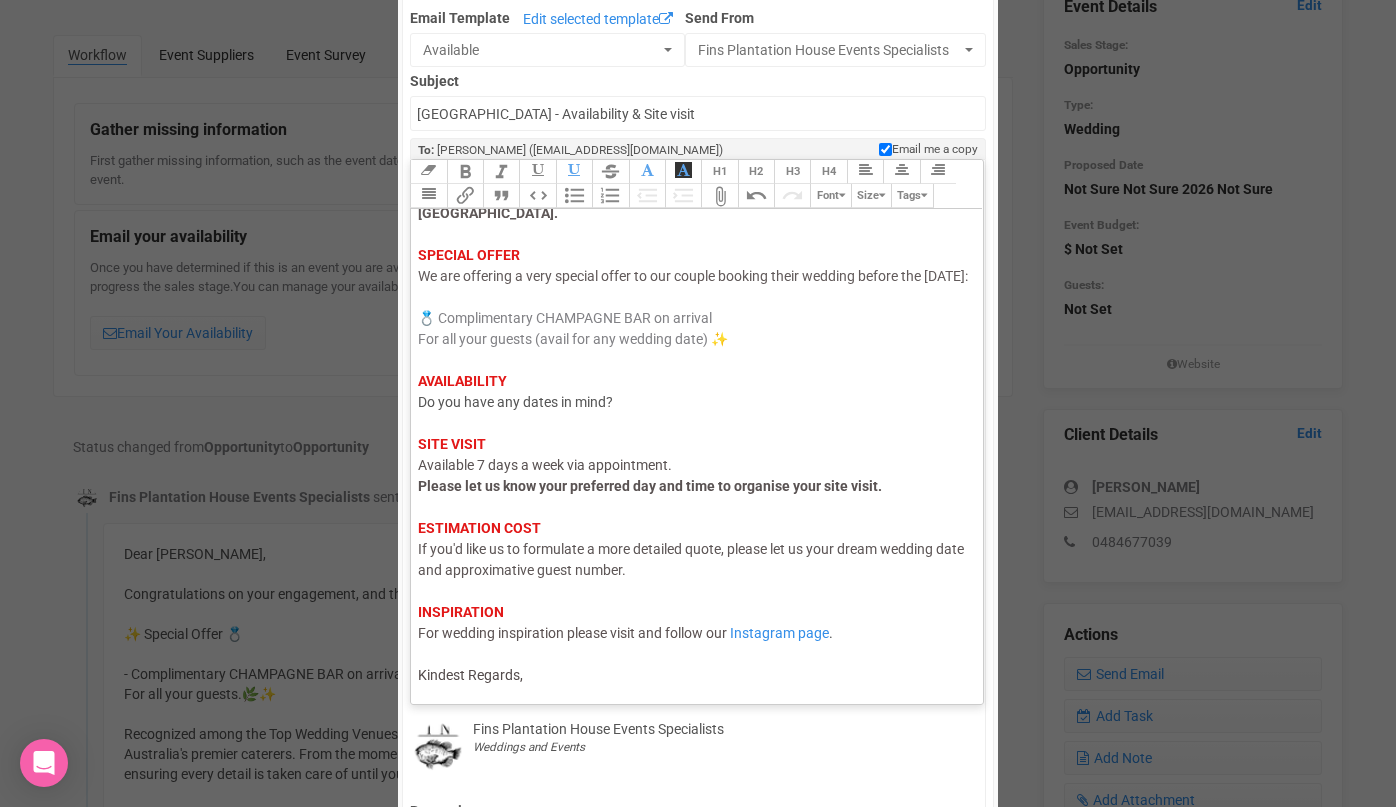 click on "Hi Maddison, I hope this email finds you well. Thank you for your enquiry with us! We would love to host your wedding at  Fins at Plantation House.     SPECIAL OFFER We are offering a very special offer to our couple booking their wedding before the 31 July 2025:  💍   Complimentary CHAMPAGNE BAR on arrival For all your guests (avail for any wedding date) ✨ AVAILABILITY Do you have any dates in mind?   SITE VISIT   Available 7 days a week via appointment.  Please let us know your preferred day and time to organise your site visit.    ESTIMATION COST If you'd like us to formulate a more detailed quote, please let us your dream wedding date and approximative guest number.   INSPIRATION For wedding inspiration please visit and follow our   Instagram page . Kindest Regards," 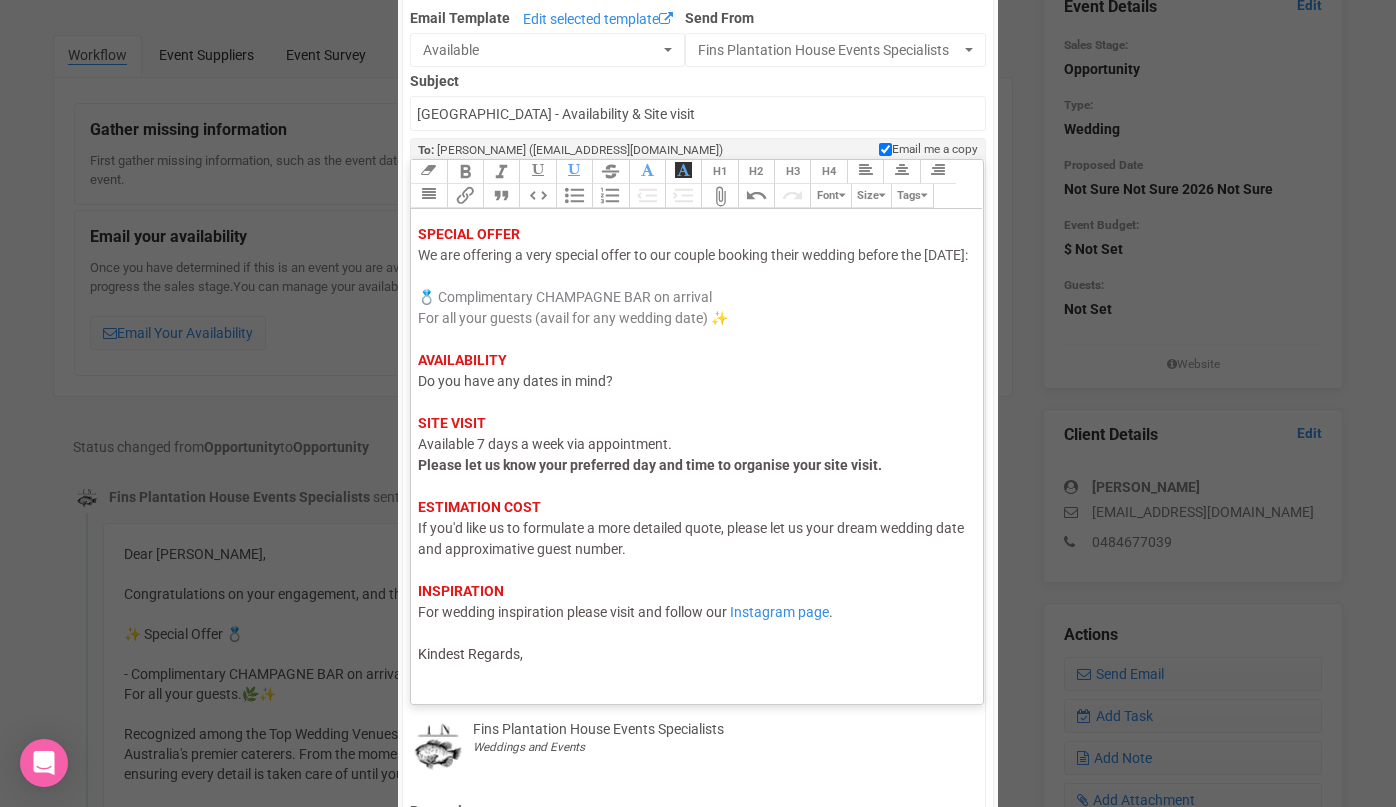 scroll, scrollTop: 129, scrollLeft: 0, axis: vertical 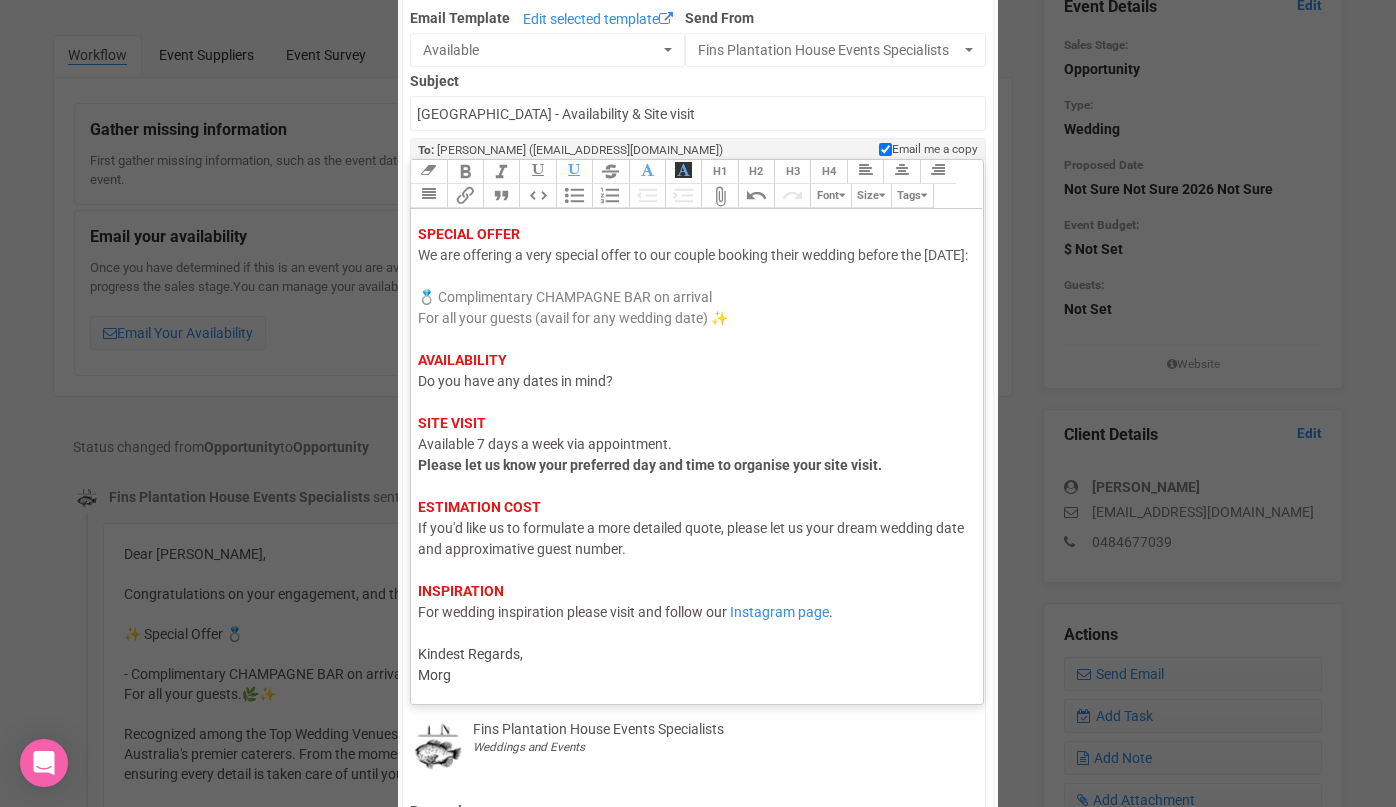 type on "<div><span style="color: rgb(95, 88, 88);">Hi Maddison,</span><br><span style="color: rgb(95, 88, 88);">I hope this email finds you well.</span><br><br><span style="color: rgb(95, 88, 88);">Thank you for your enquiry with us! We would love to host your wedding at </span><strong style="color: rgb(95, 88, 88);">Fins at Plantation House.</strong> <br> <br><strong style="background-color: rgb(255, 255, 255); font-family: Roboto, Helvetica, Arial, sans-serif; font-size: 14px; color: rgb(226, 24, 24); text-decoration-color: initial;">SPECIAL OFFER</strong><br><span style="background-color: rgb(255, 255, 255); font-family: Roboto, Helvetica, Arial, sans-serif; font-size: 14px; color: rgb(98, 91, 91); text-decoration-color: initial;">We are offering a very special offer to our couple booking their wedding before the 31 July 2025:</span><br><br><span style="background-color: rgb(255, 255, 255); font-family: Roboto, Helvetica, Arial, sans-serif; font-size: 14px; color: rgb(130, 130, 134); text-decoration-color: init..." 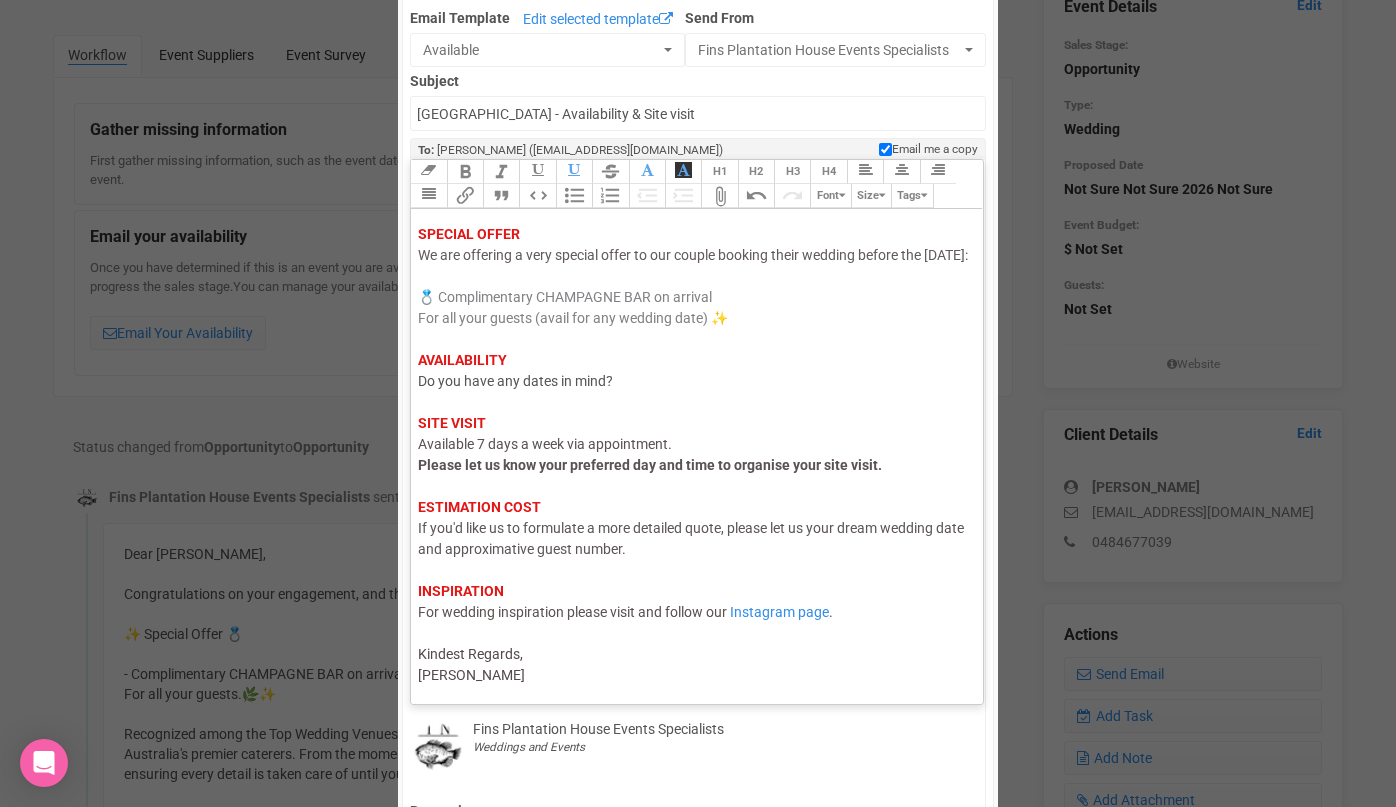 scroll, scrollTop: 139, scrollLeft: 0, axis: vertical 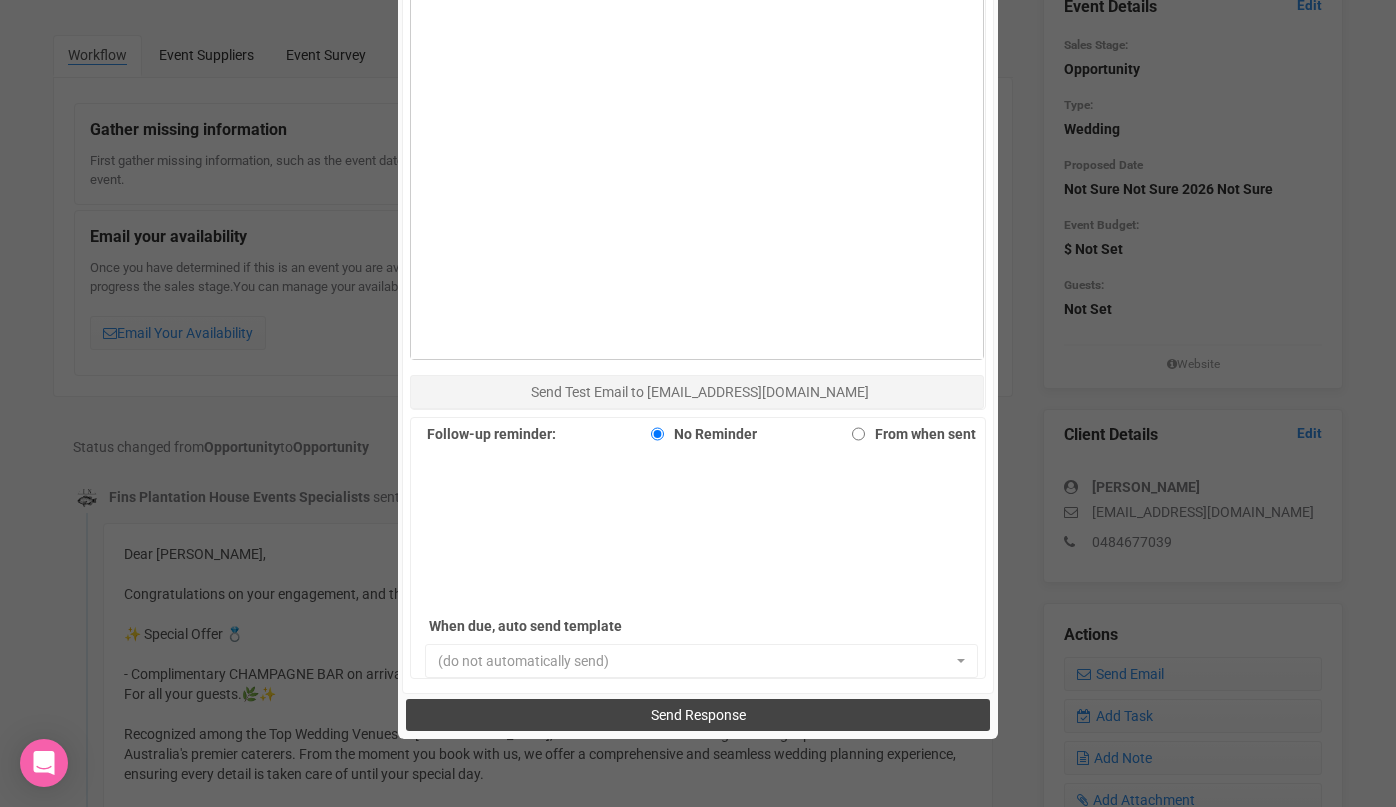click on "Send Response" at bounding box center [697, 715] 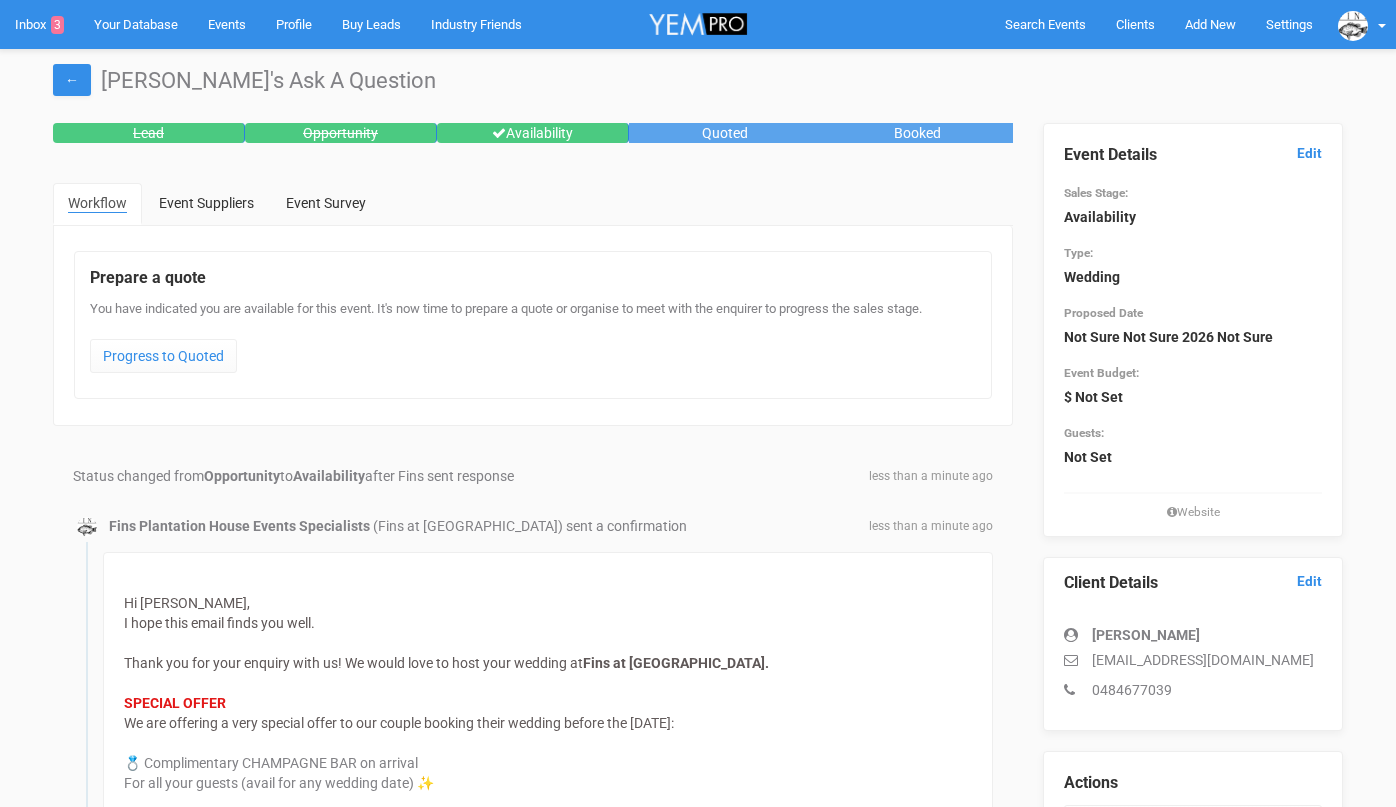 scroll, scrollTop: 0, scrollLeft: 0, axis: both 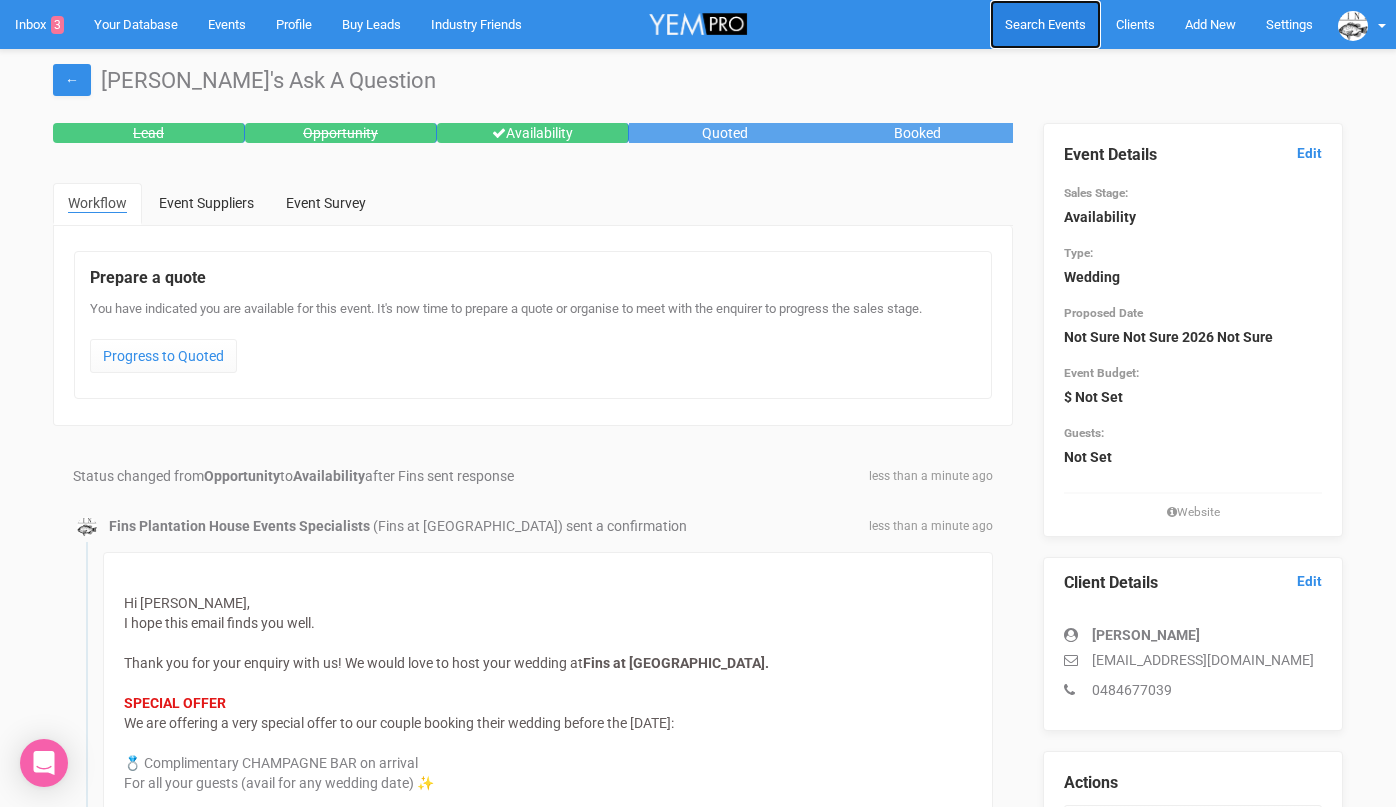 click on "Search Events" at bounding box center (1045, 24) 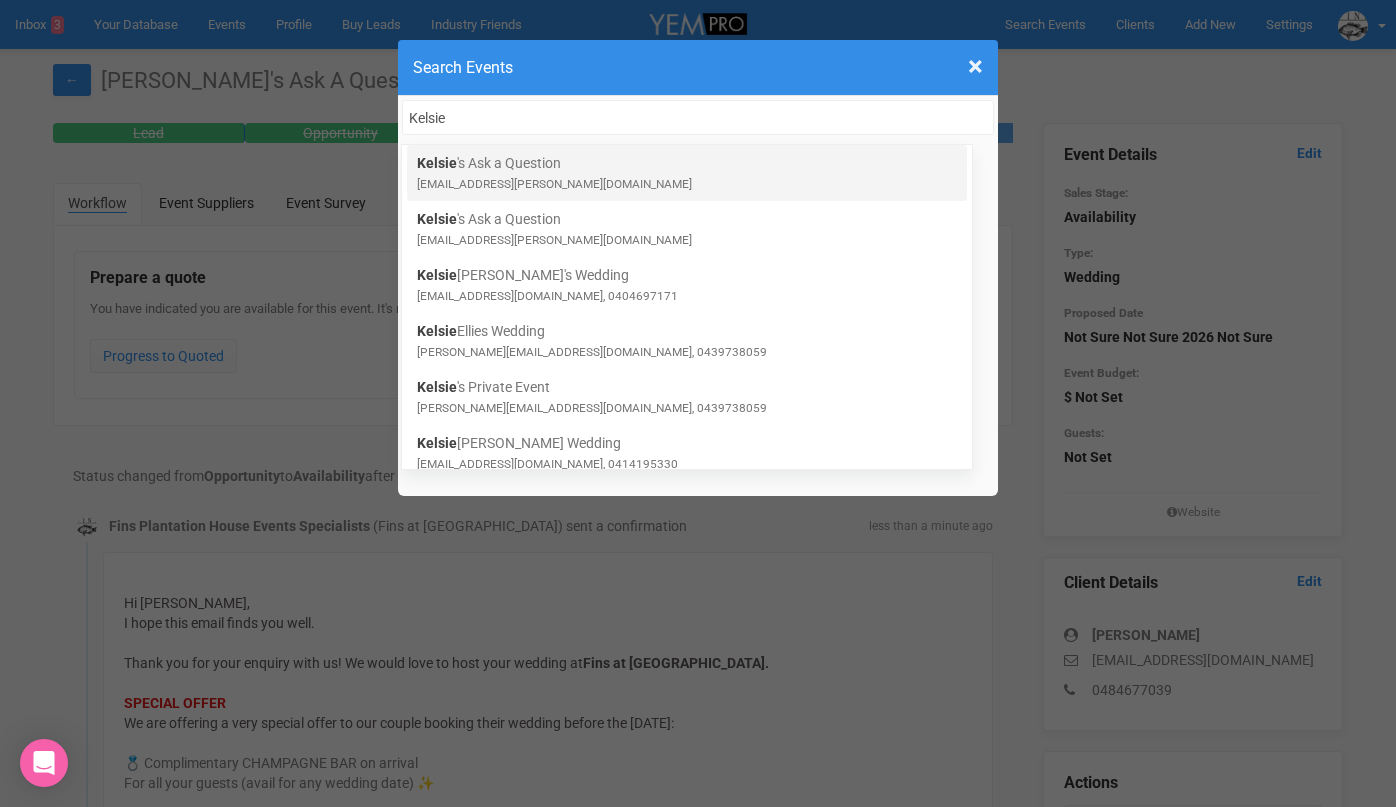 type on "Kelsie" 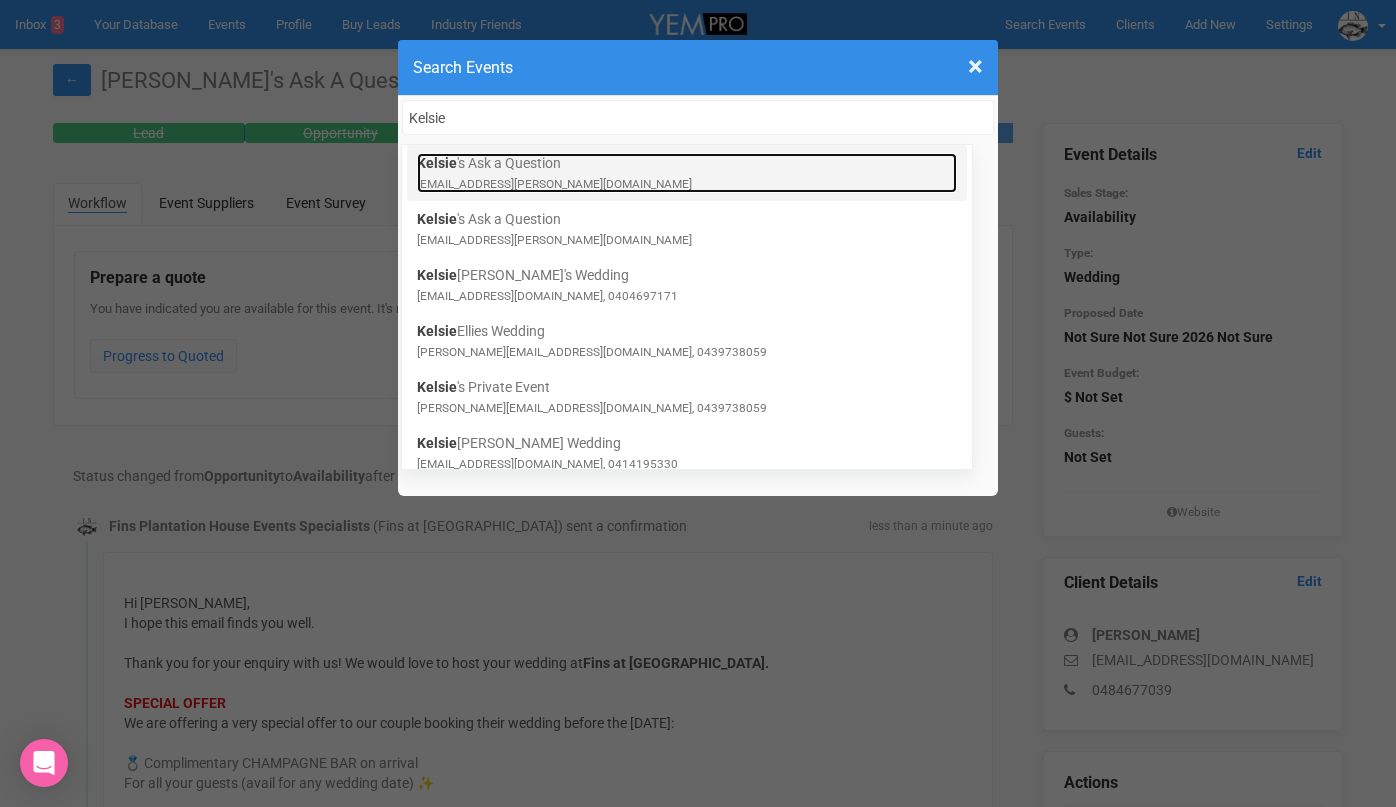 click on "Kelsie 's Ask a Question kelsie.burley@gmail.com" at bounding box center (687, 173) 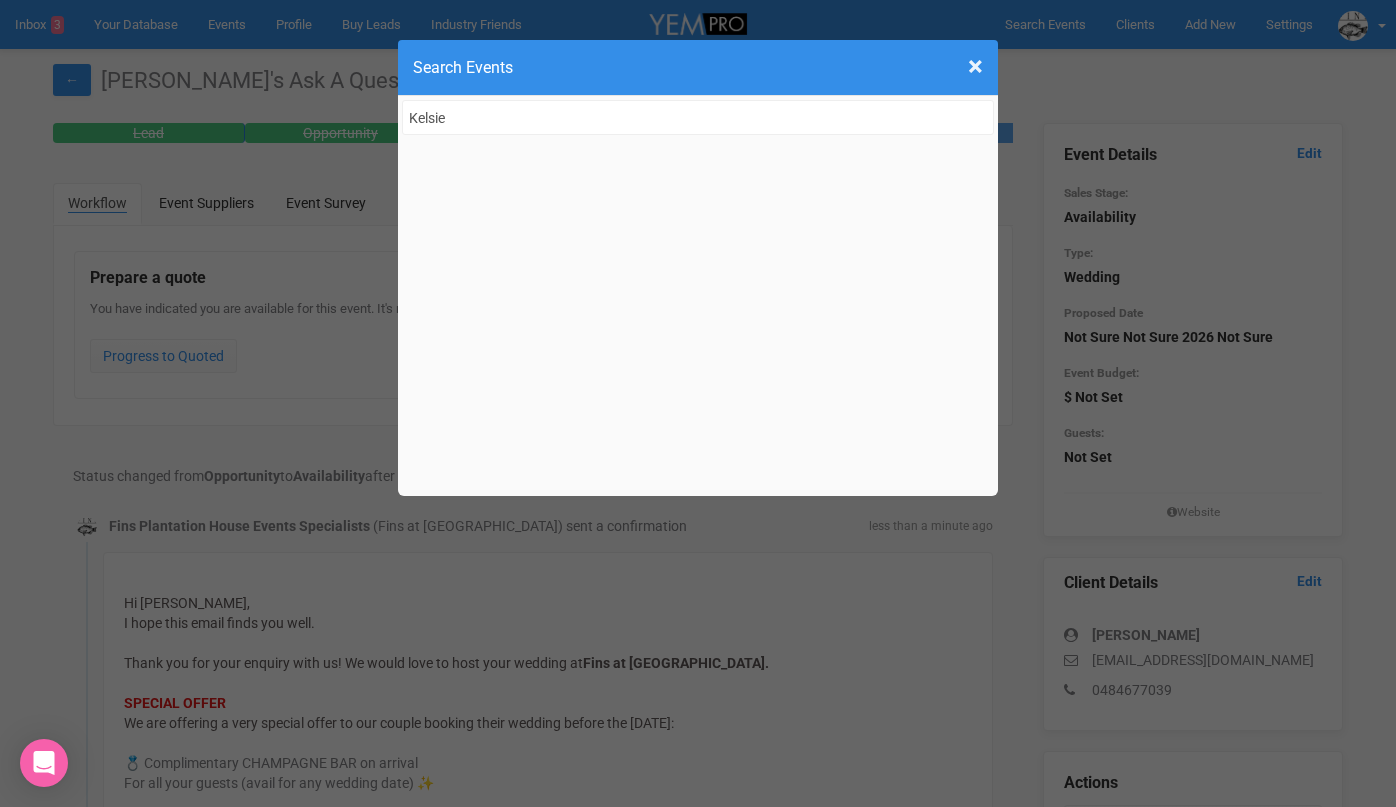 type 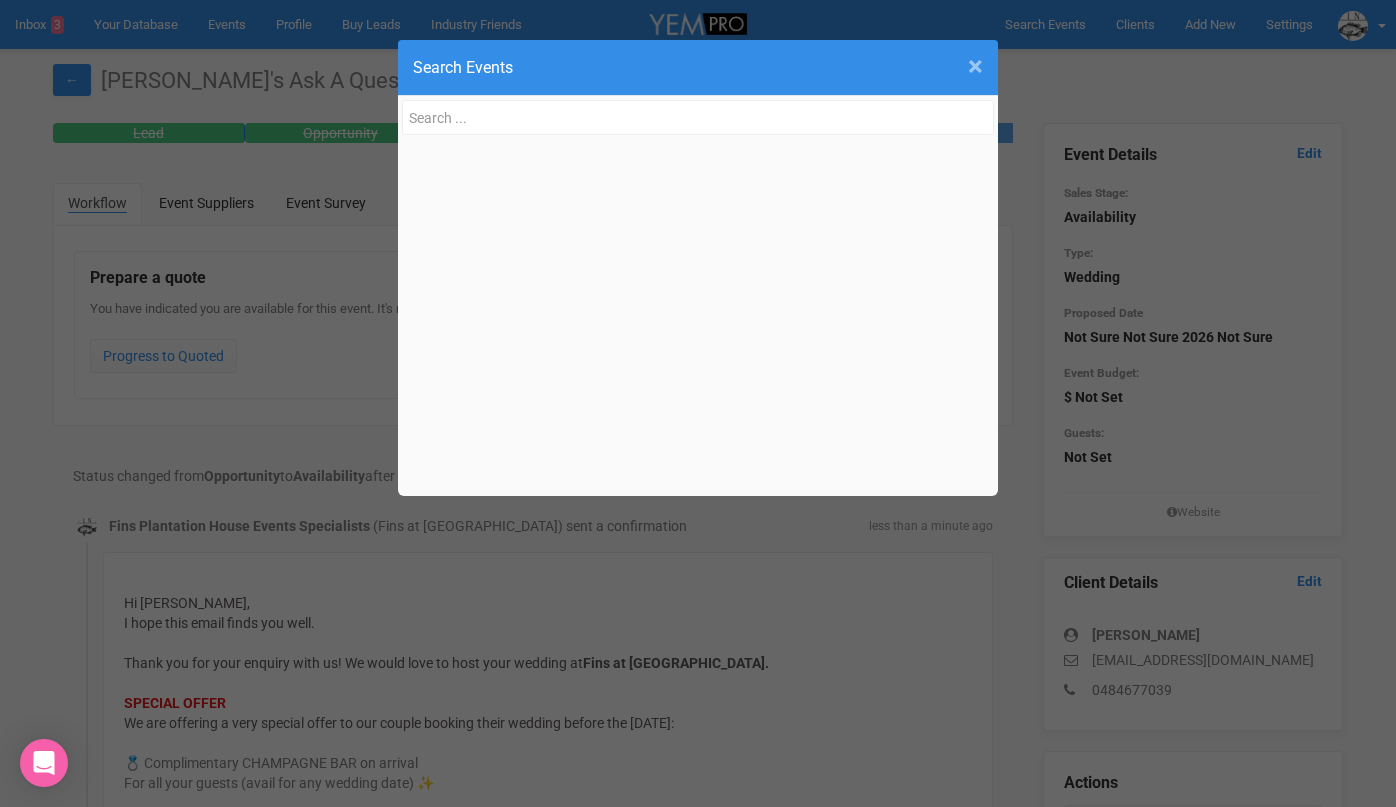 click on "×" at bounding box center (975, 66) 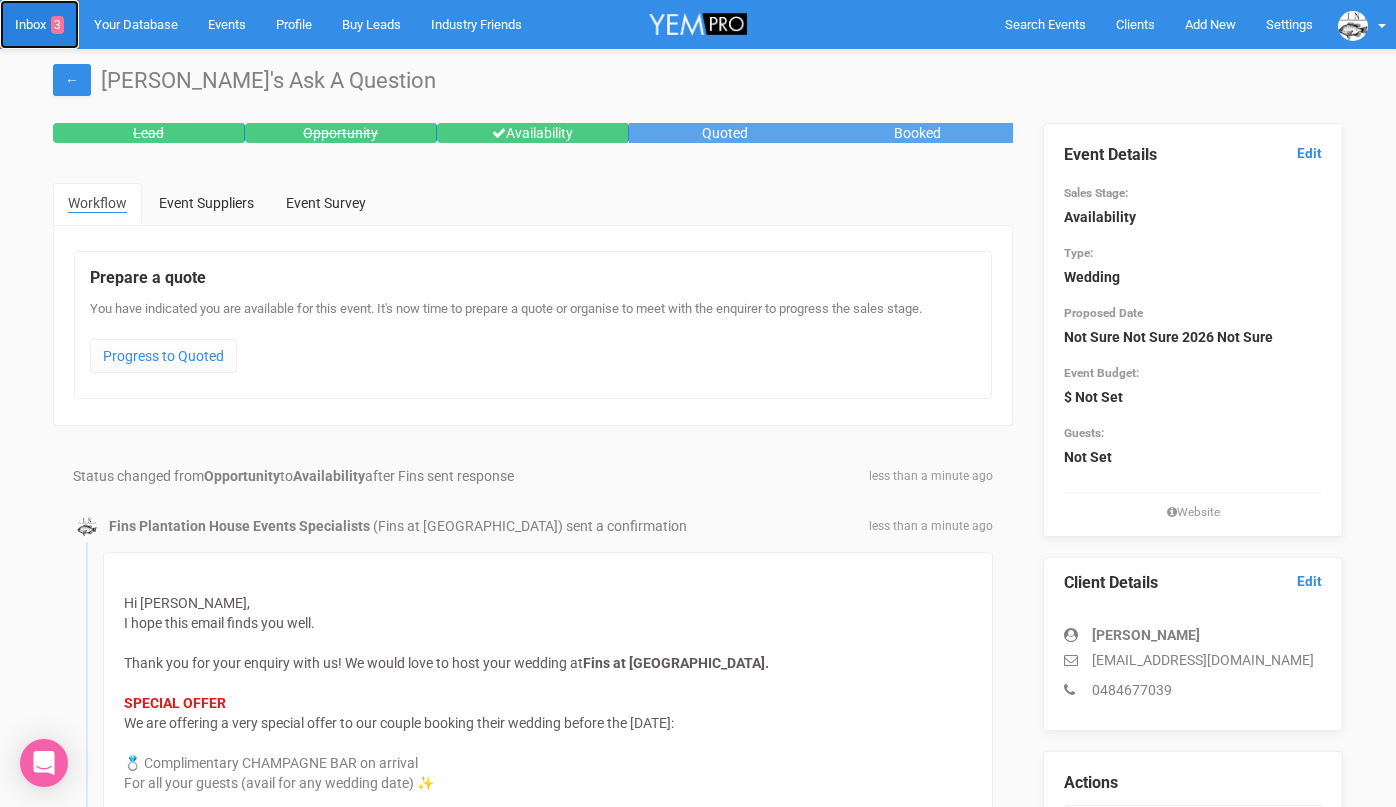 click on "Inbox  3" at bounding box center (39, 24) 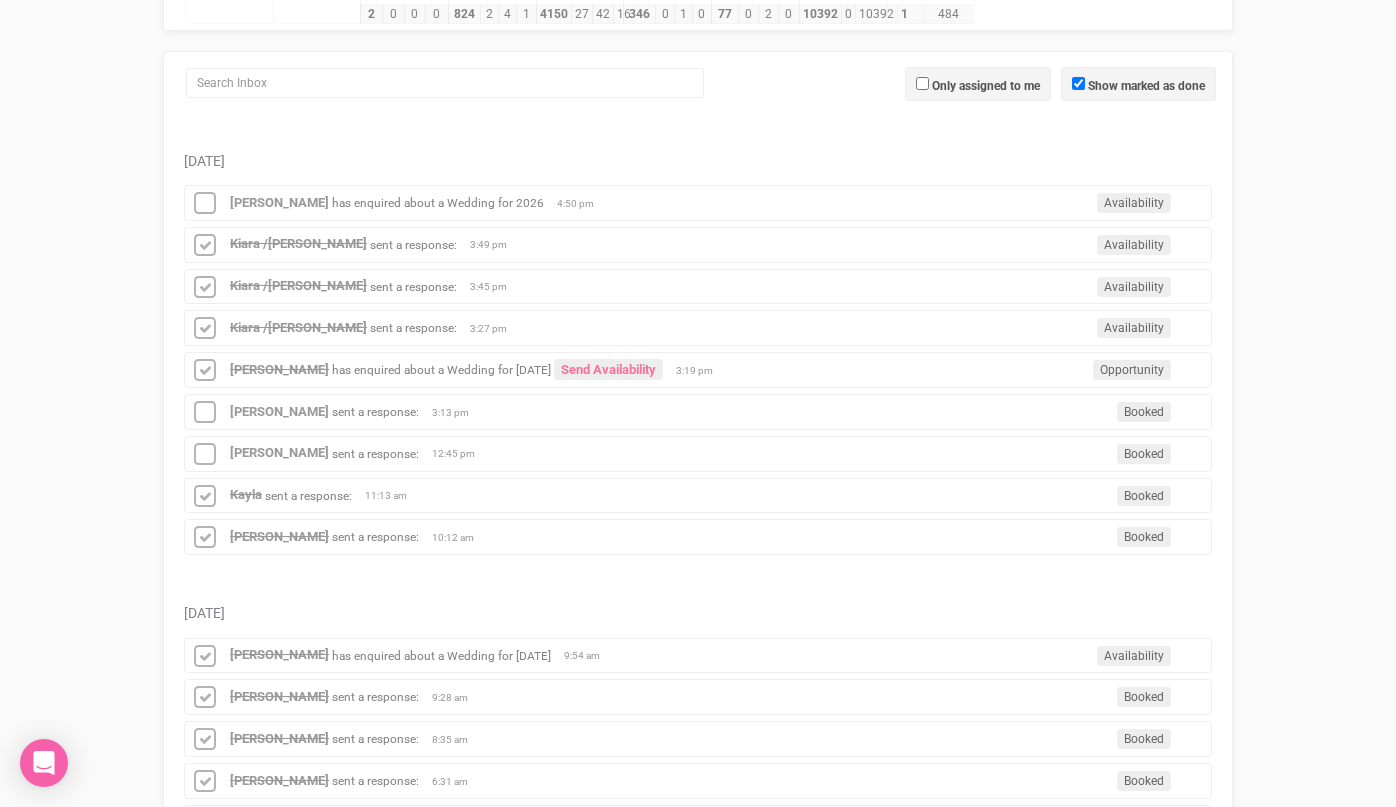 scroll, scrollTop: 297, scrollLeft: 0, axis: vertical 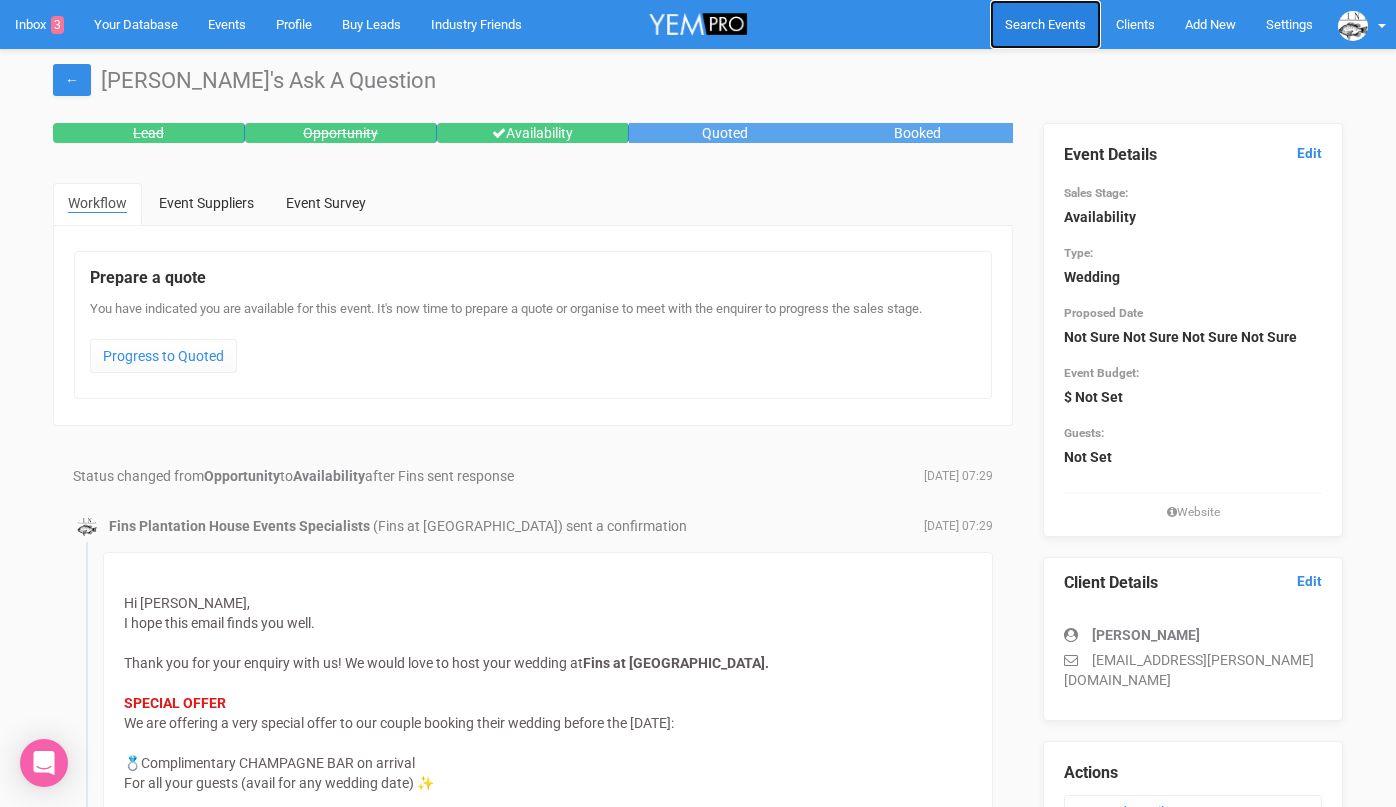 click on "Search Events" at bounding box center [1045, 24] 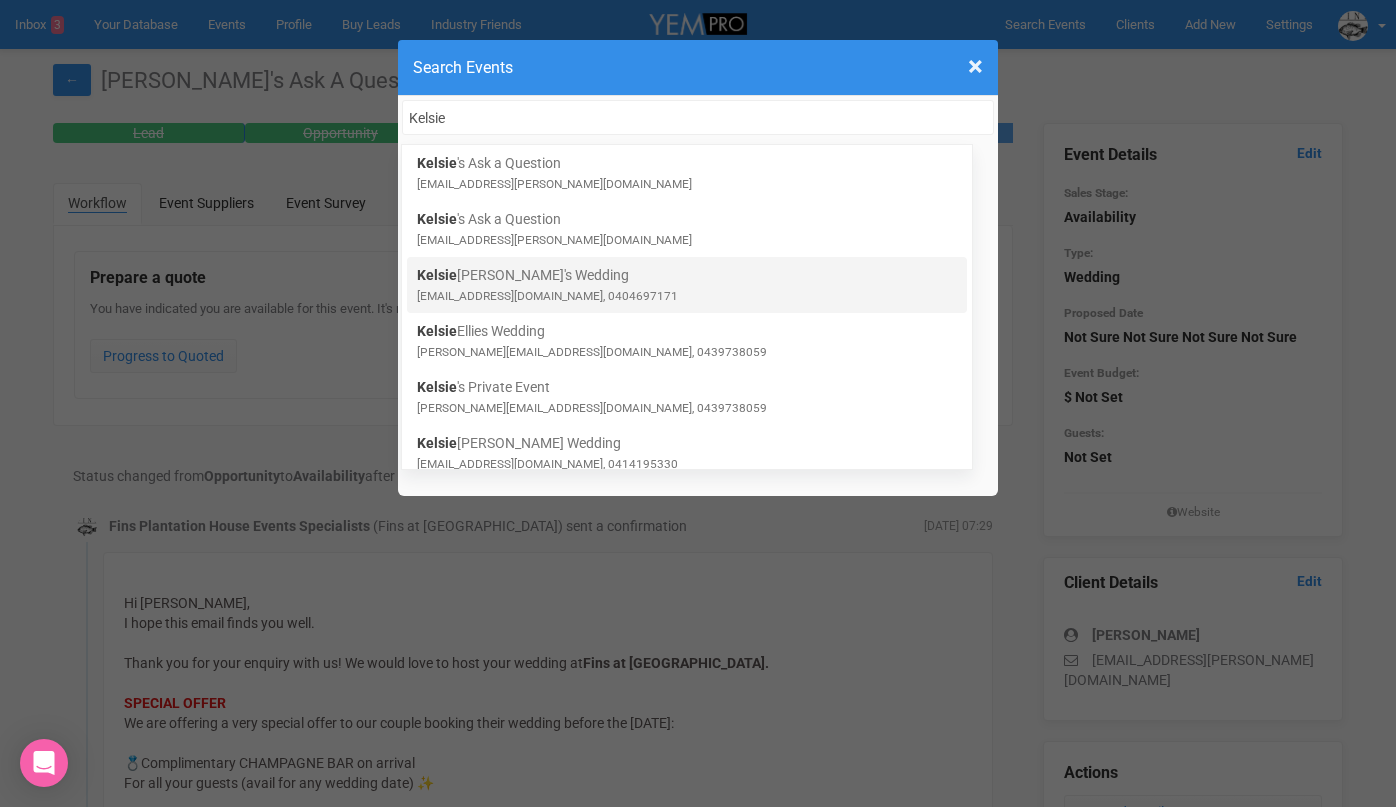 type on "Kelsie" 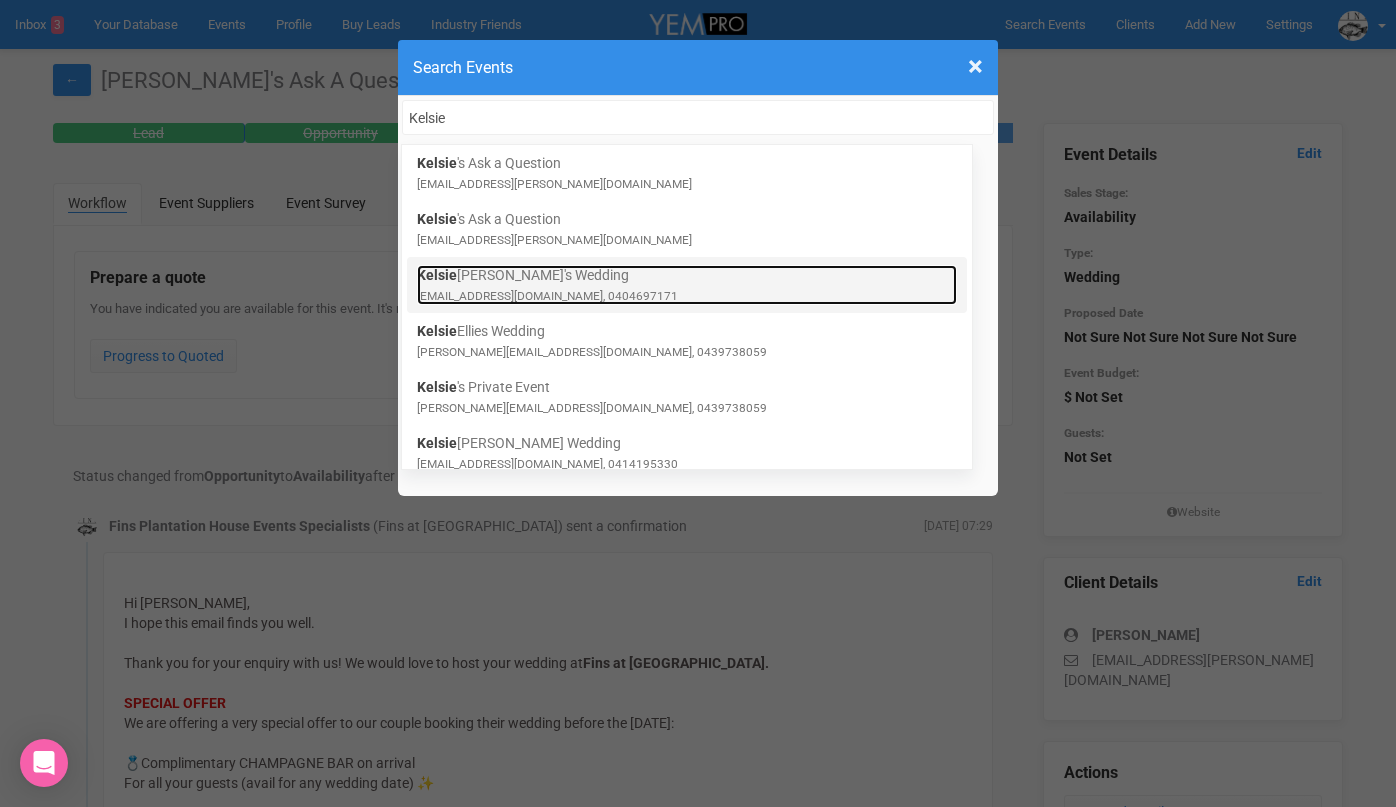 click on "[PERSON_NAME] Wedding [EMAIL_ADDRESS][DOMAIN_NAME], 0404697171" at bounding box center [687, 285] 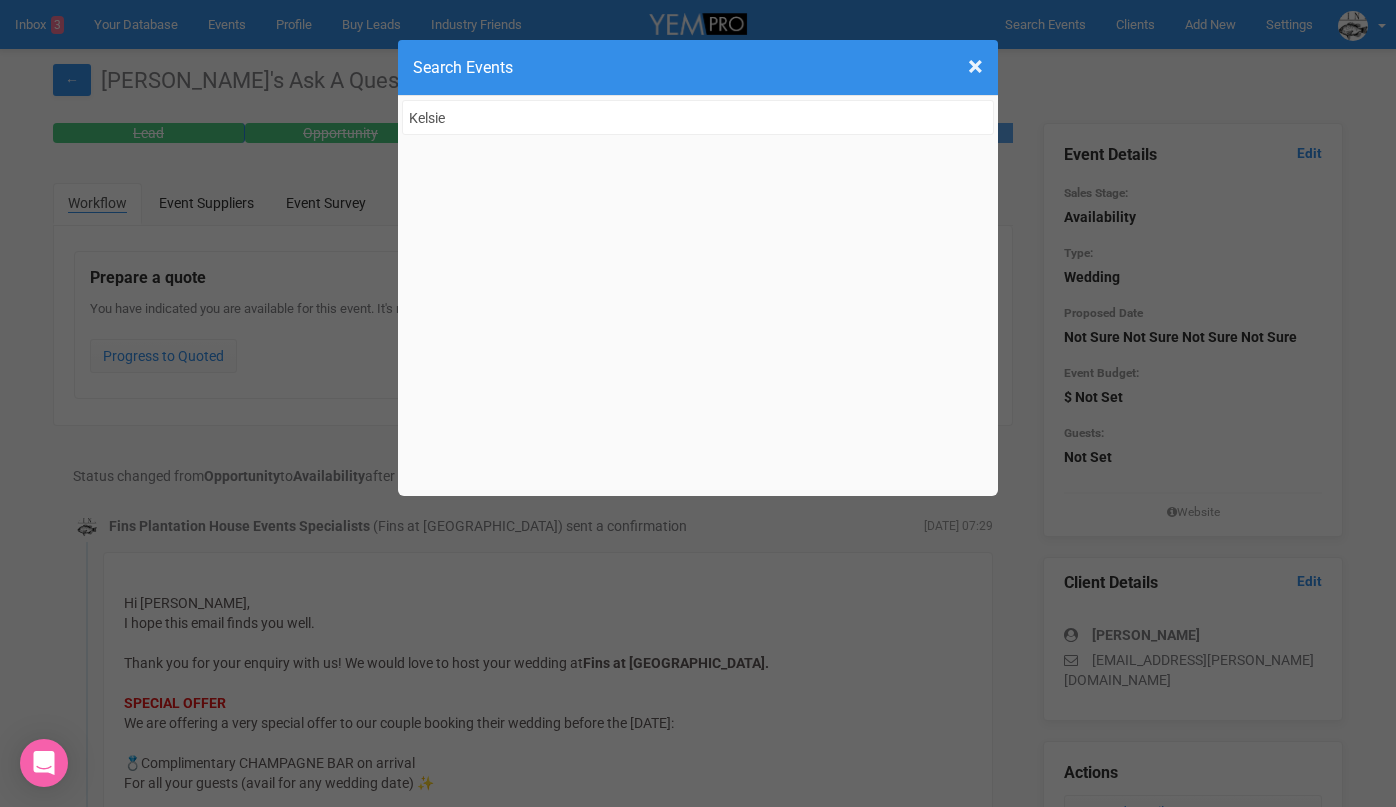 type 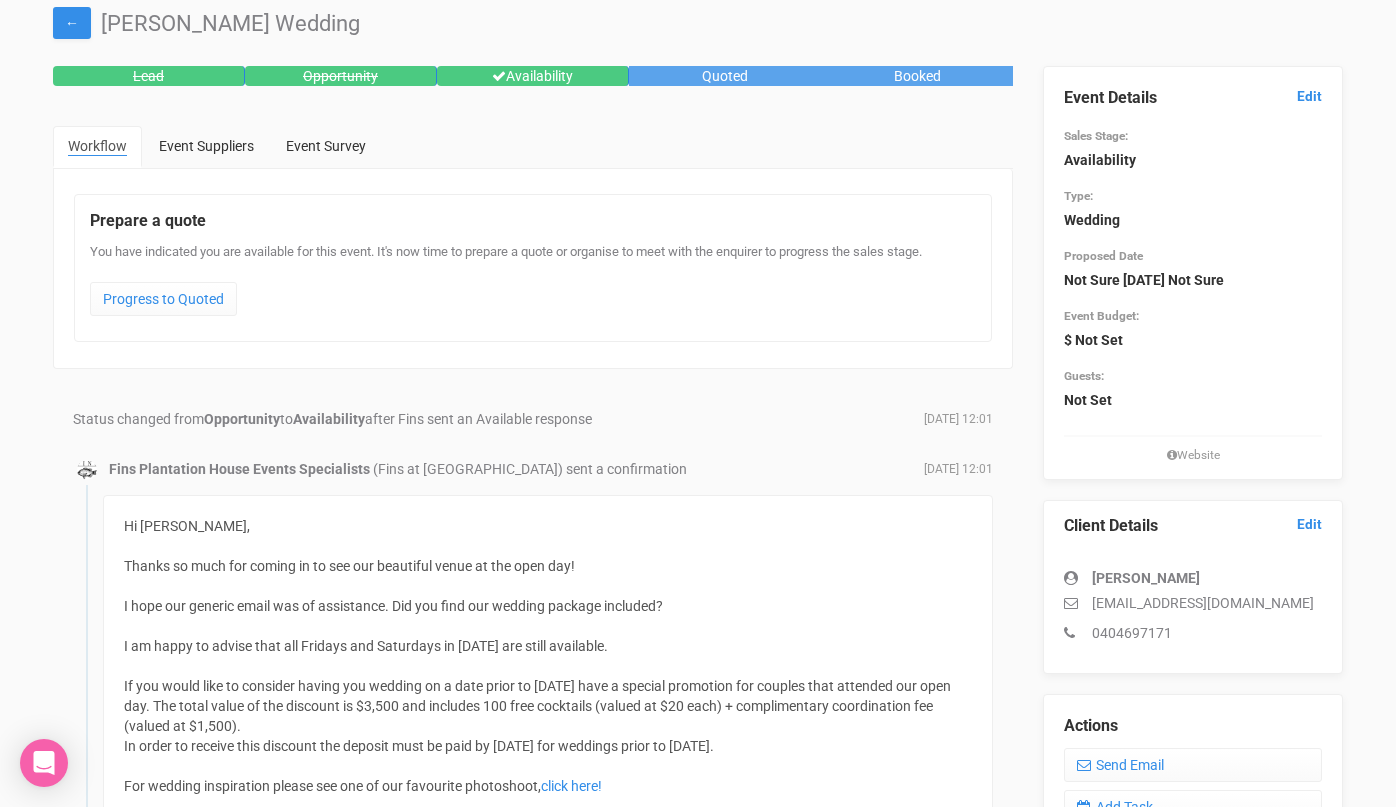 scroll, scrollTop: 0, scrollLeft: 0, axis: both 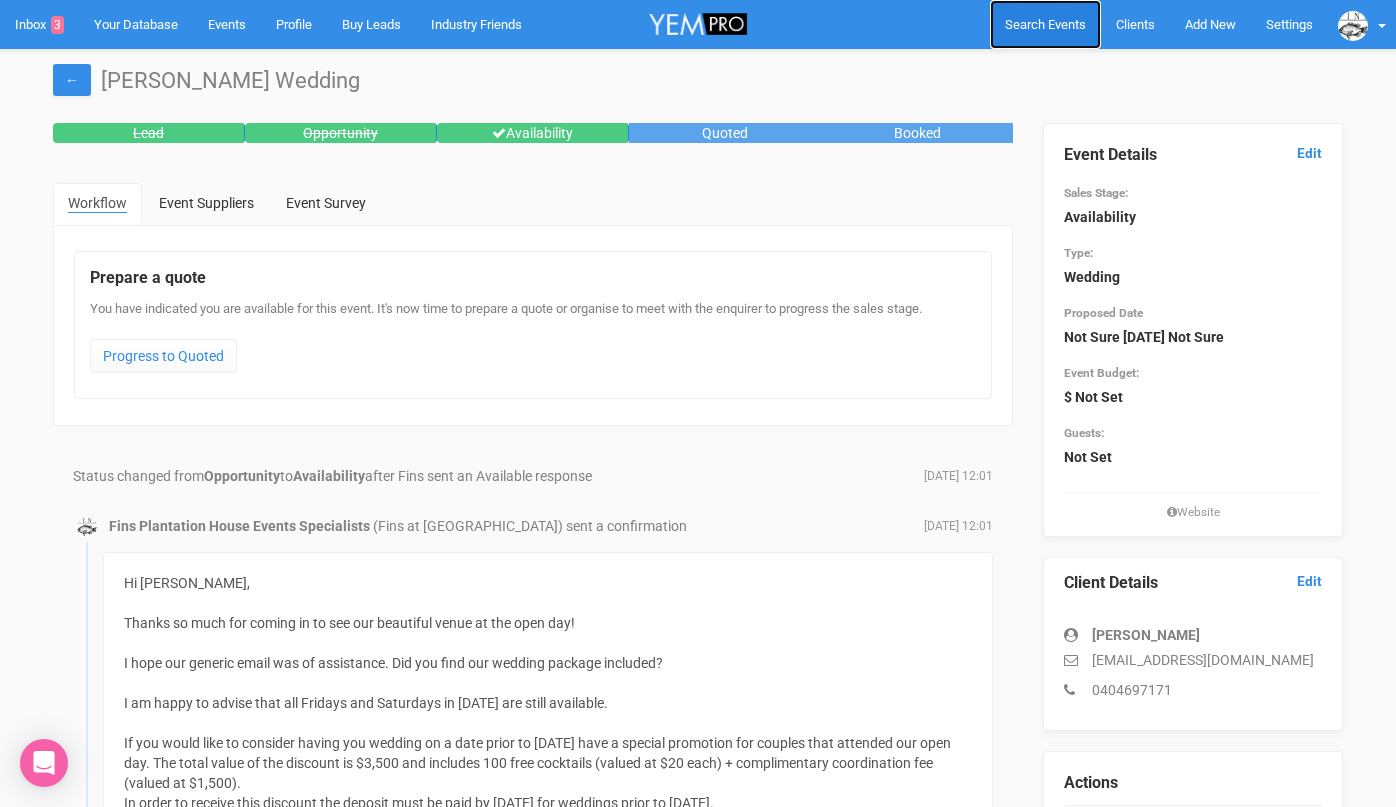 click on "Search Events" at bounding box center (1045, 24) 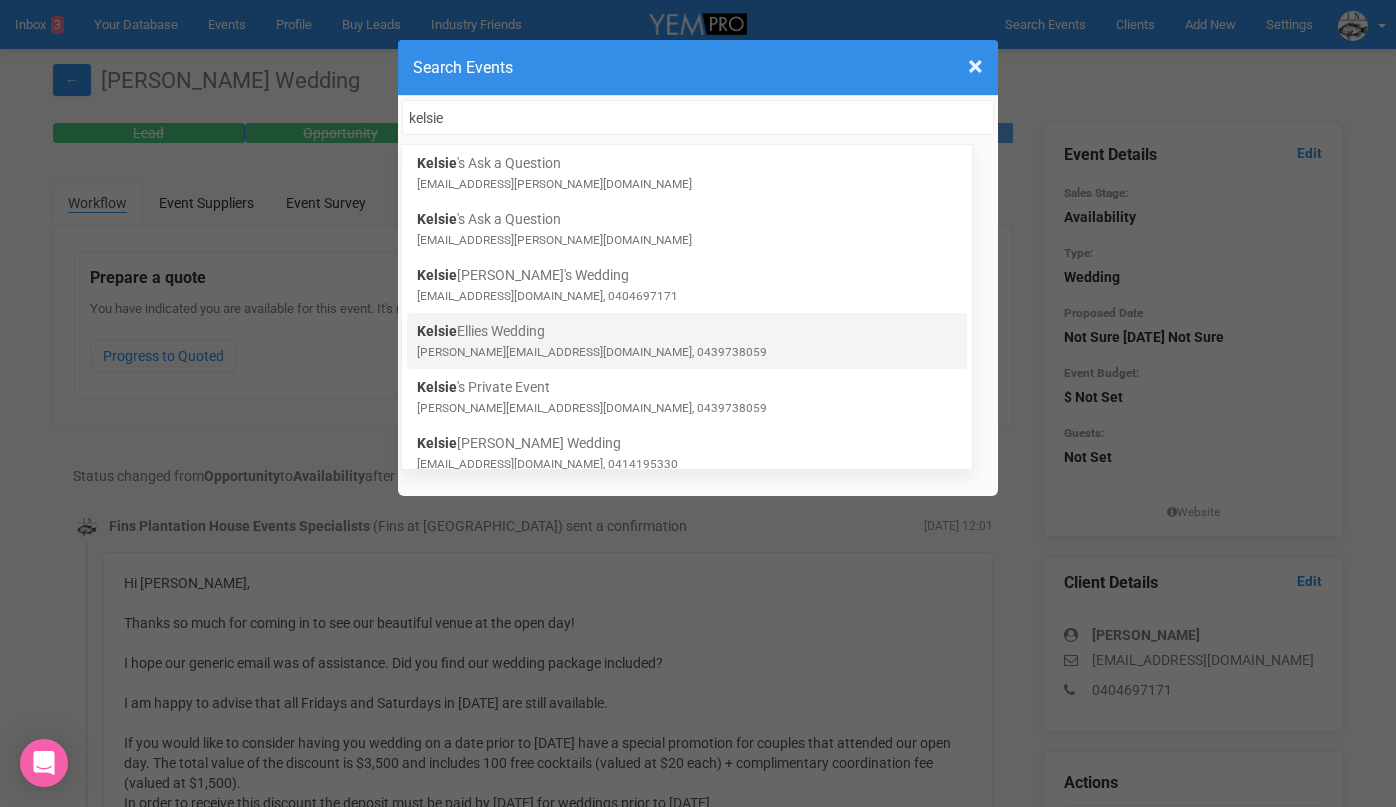 type on "kelsie" 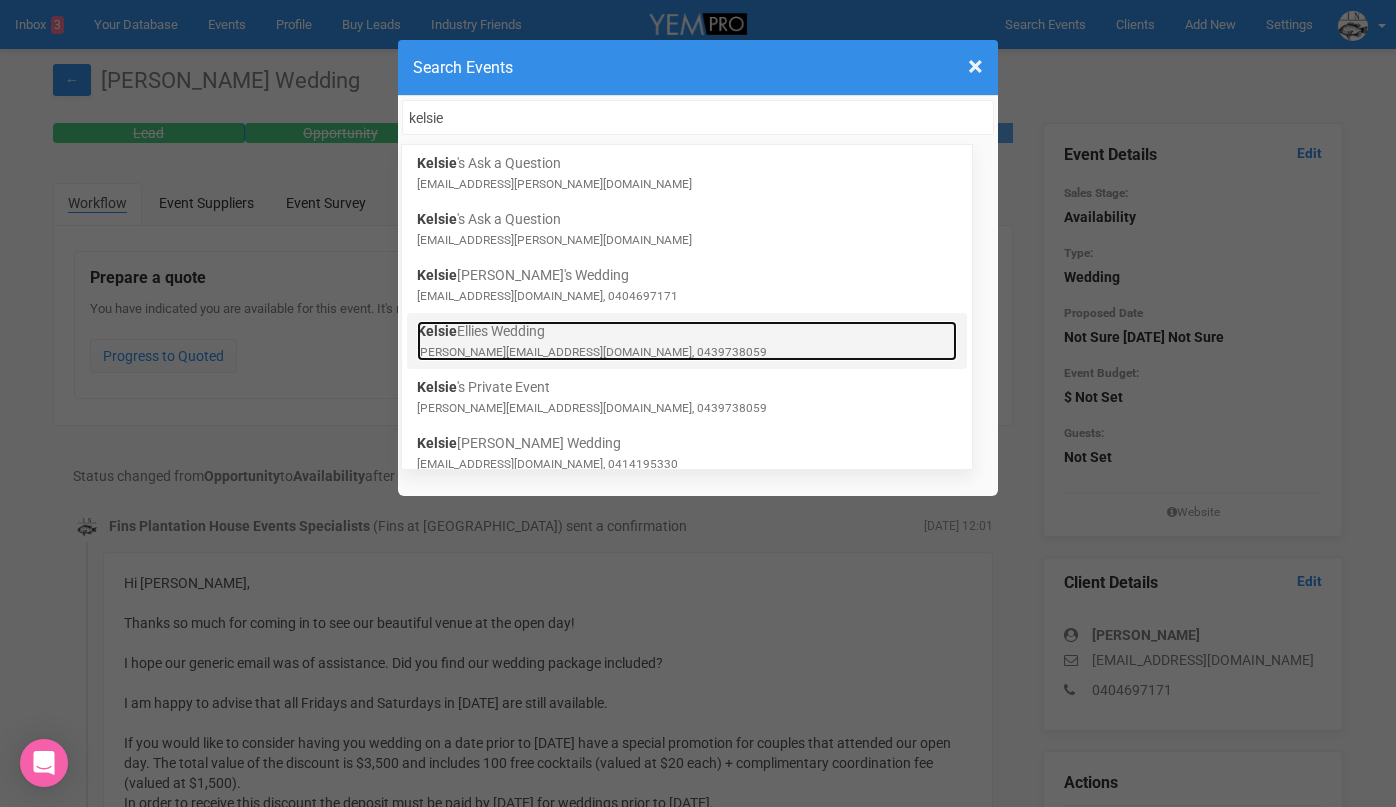 click on "Kelsie  Ellies Wedding kelsie-ellis@hotmail.com, 0439738059" at bounding box center (687, 341) 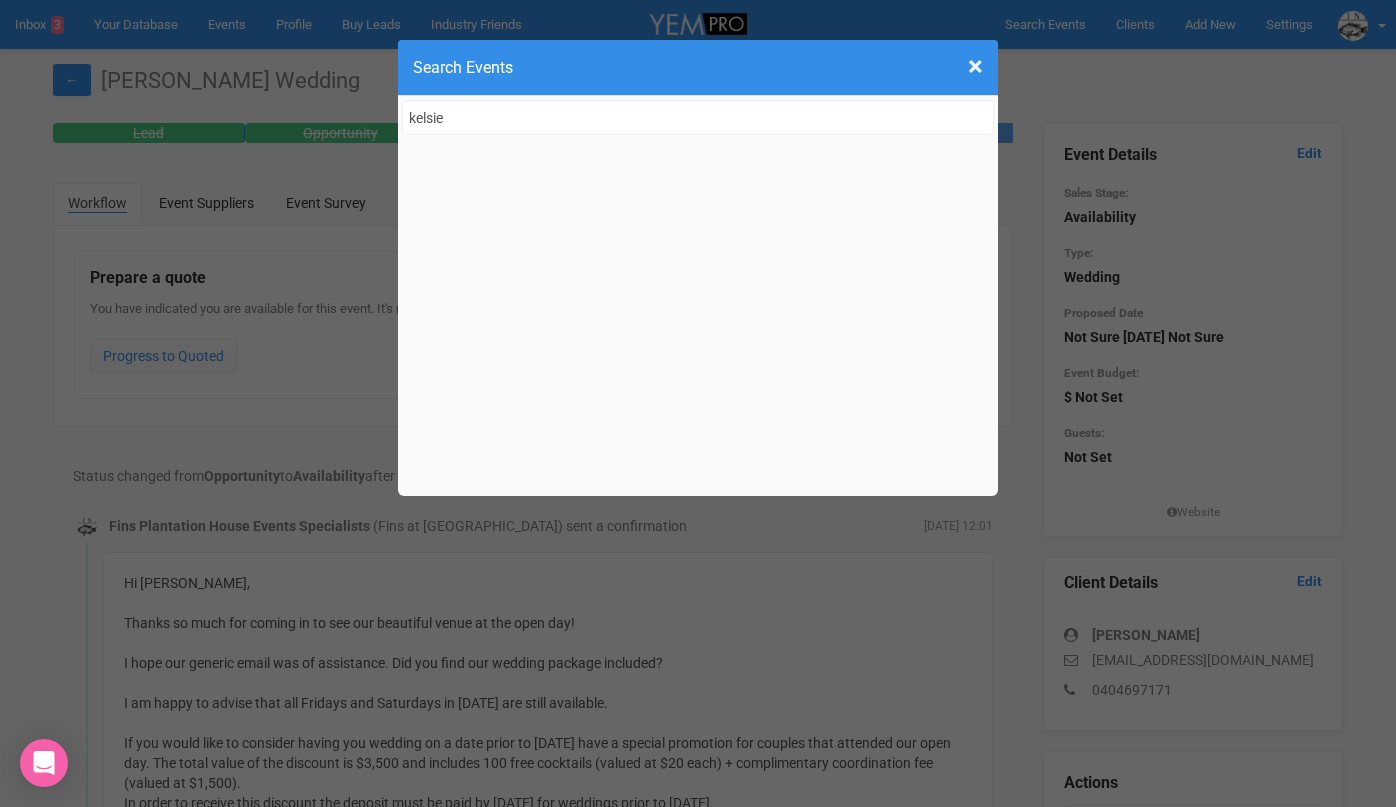 type 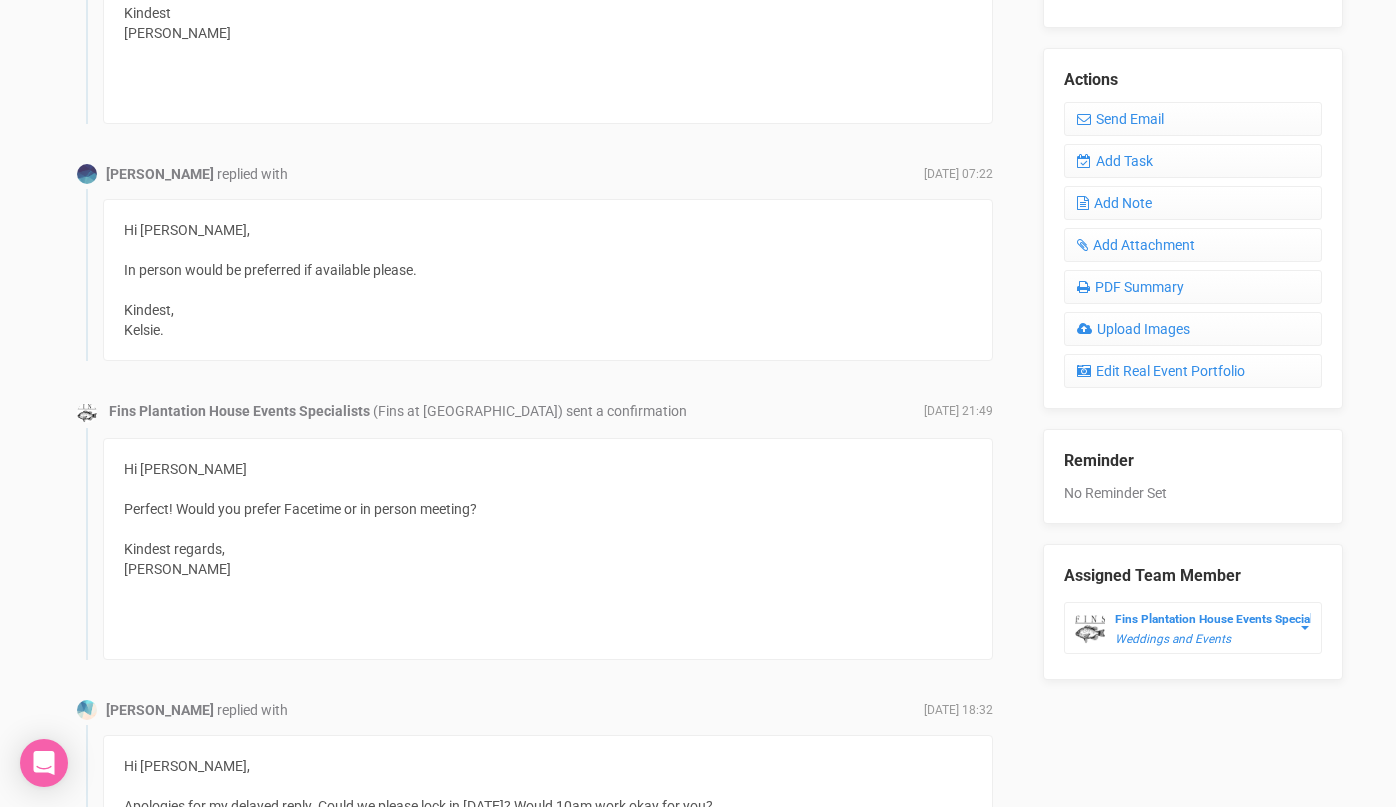 scroll, scrollTop: 825, scrollLeft: 0, axis: vertical 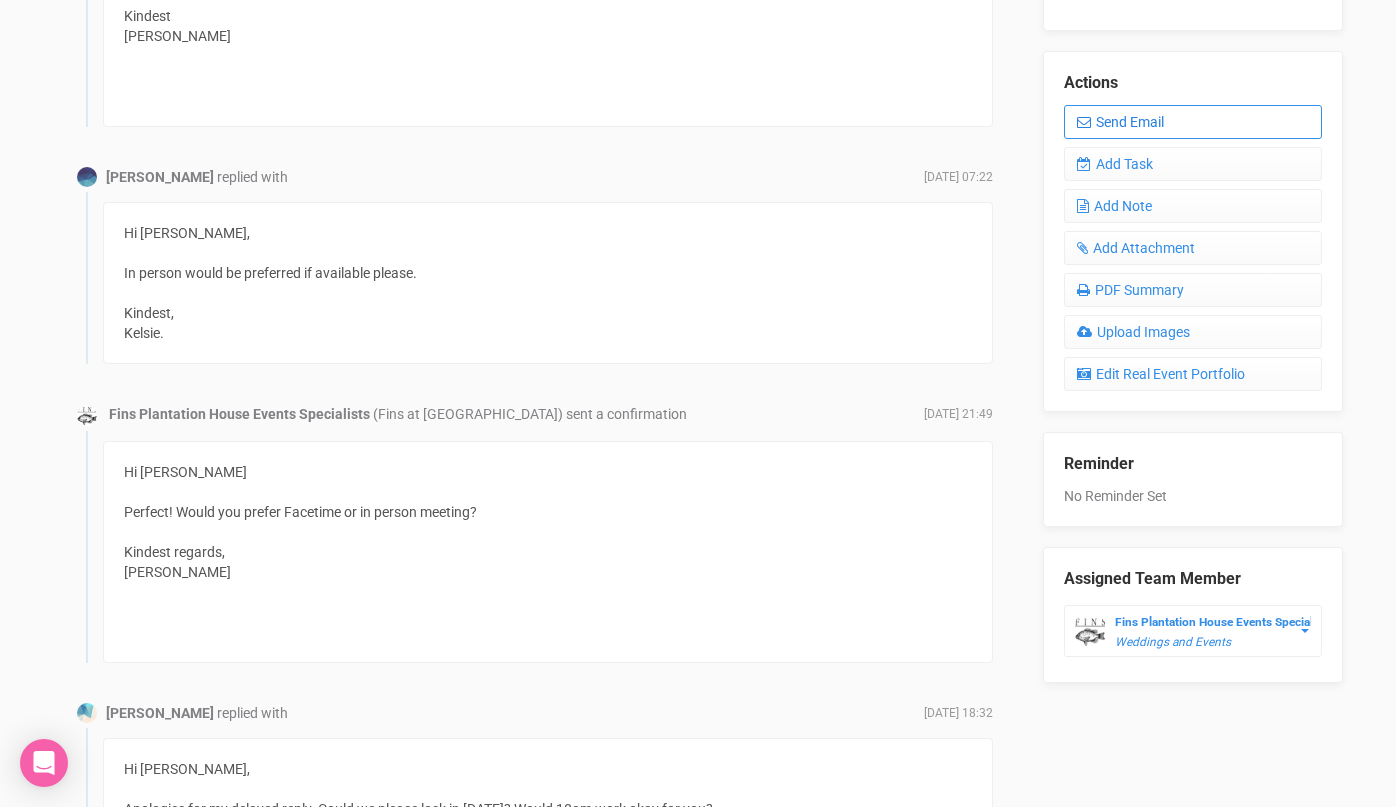 click on "Send Email" at bounding box center (1193, 122) 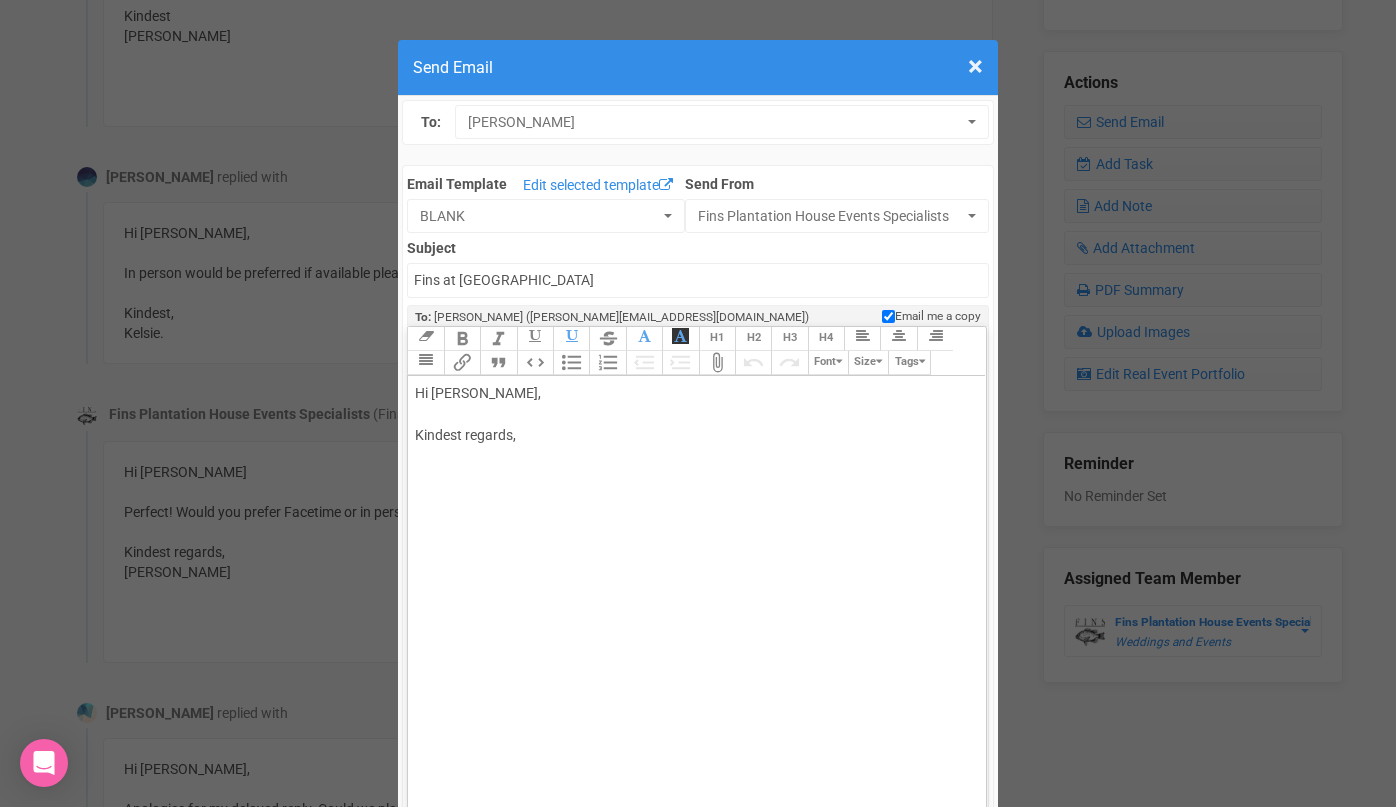 click on "Hi Kelsie Ellis, Kindest regards," 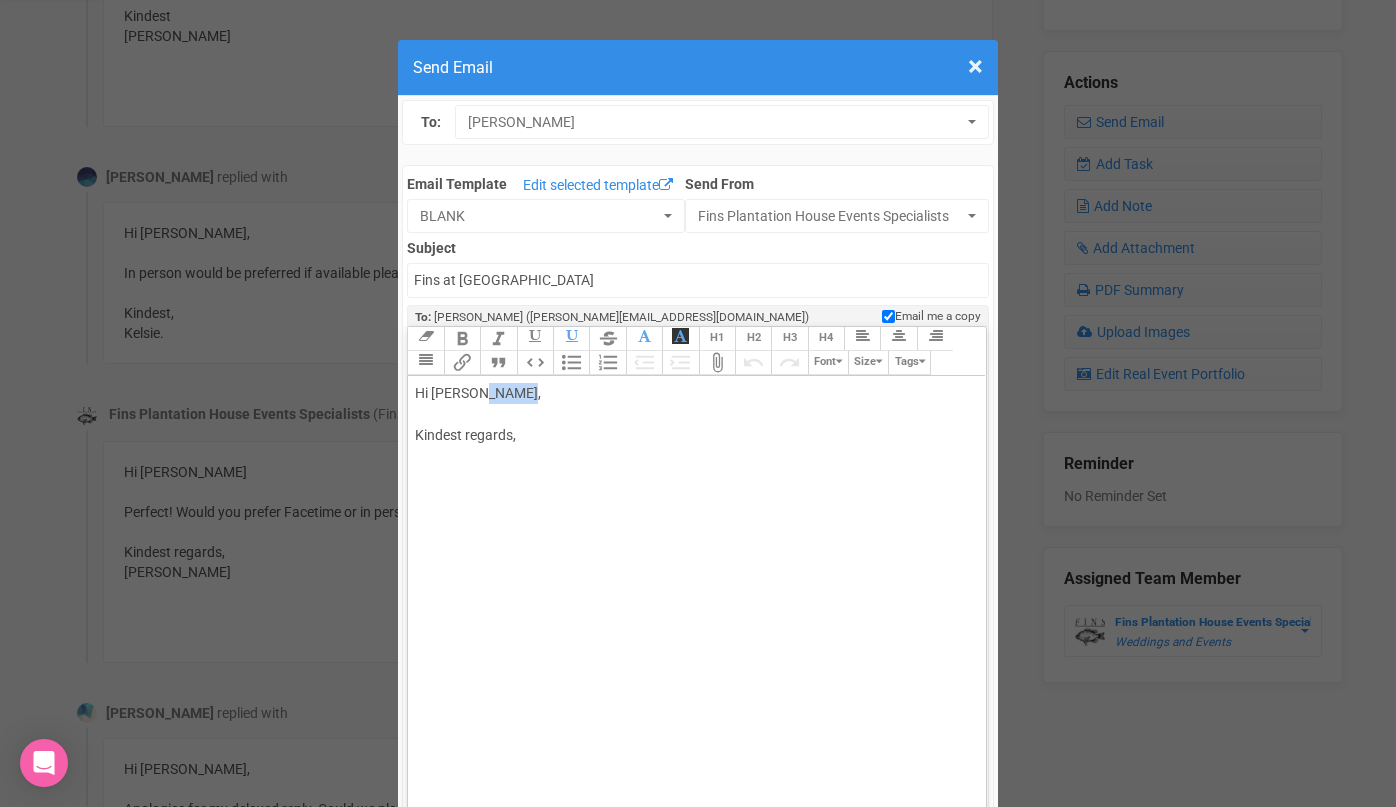drag, startPoint x: 473, startPoint y: 392, endPoint x: 517, endPoint y: 391, distance: 44.011364 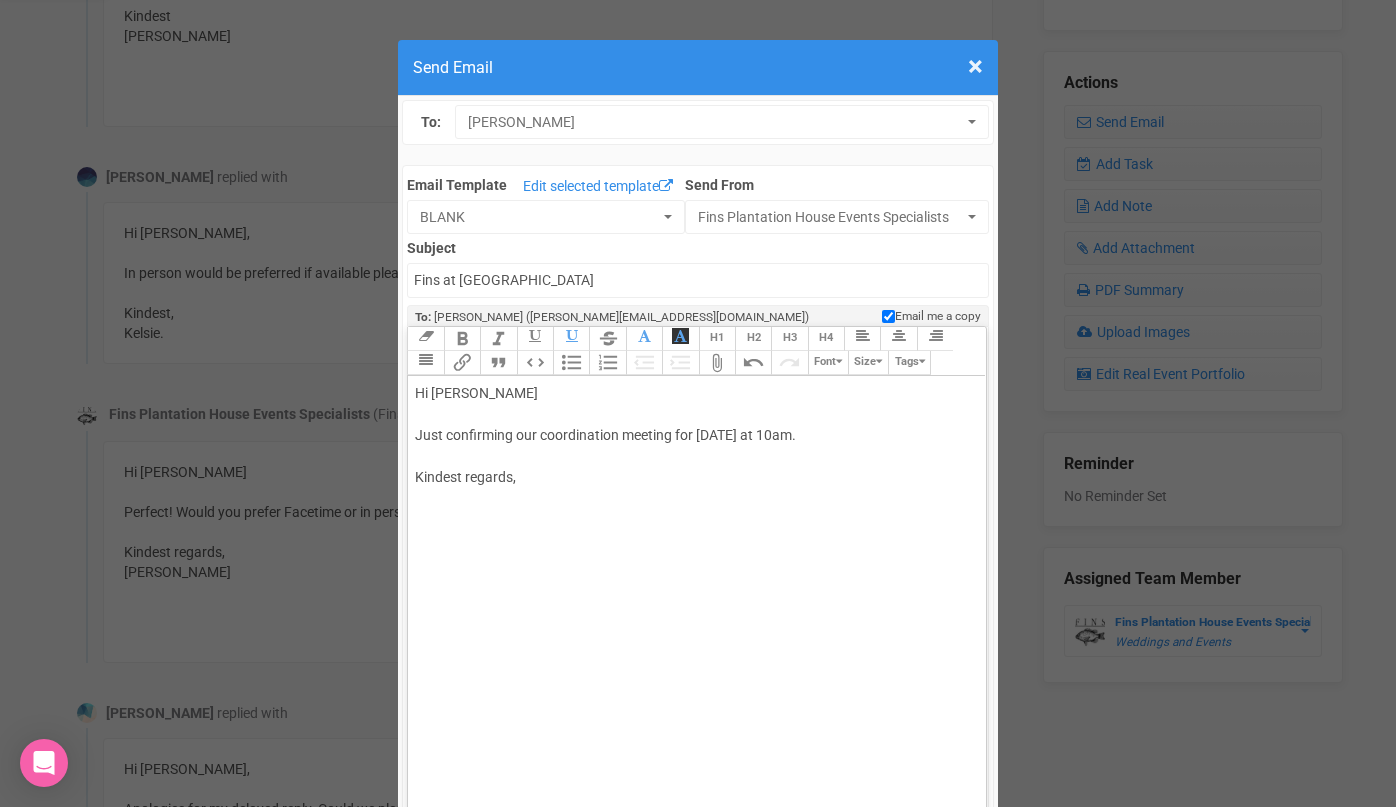 click on "Hi Kelsie  Just confirming our coordination meeting for next Monday at 10am. Kindest regards," 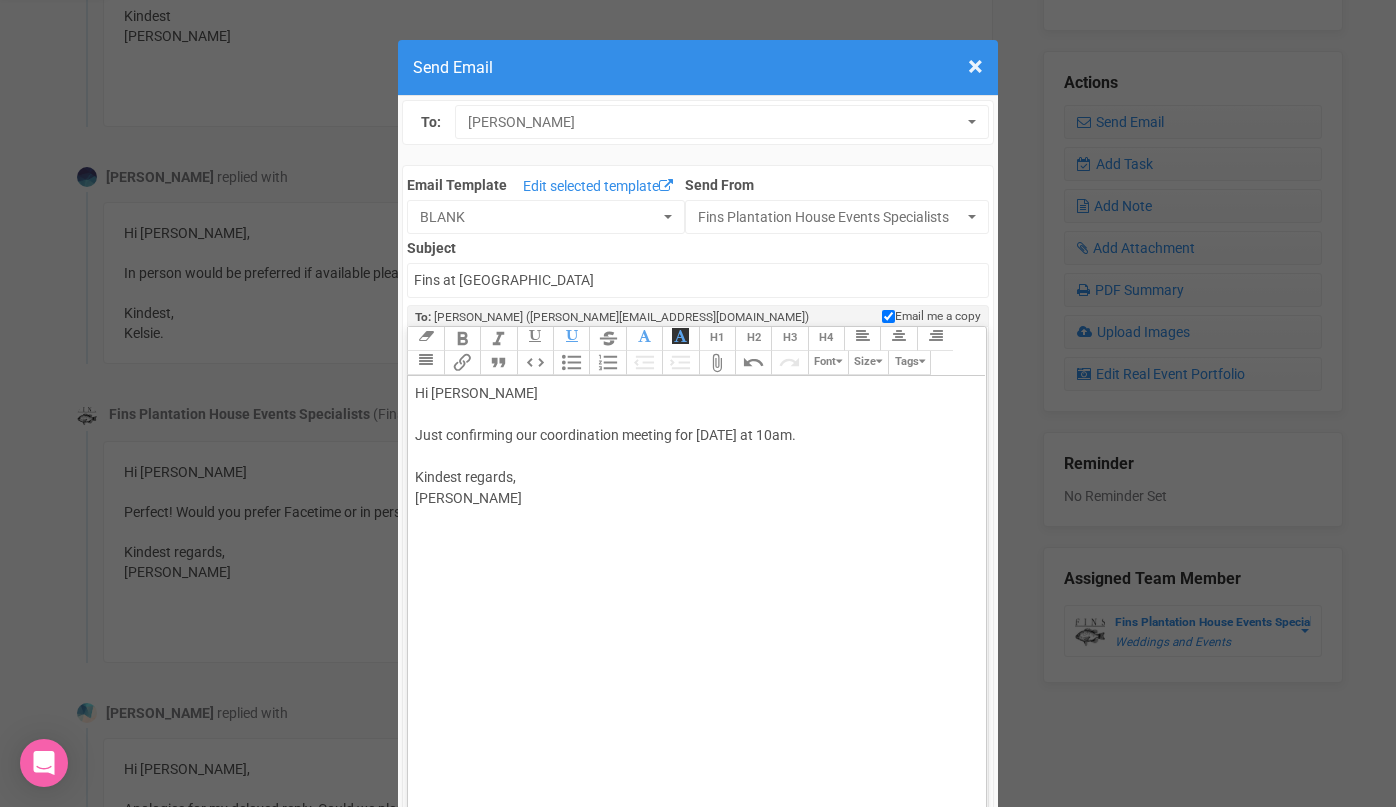 type on "<div>Hi Kelsie&nbsp;<br><br>Just confirming our coordination meeting for next Monday at 10am.<br><br>Kindest regards,<br>Morgan<br><br><br></div>" 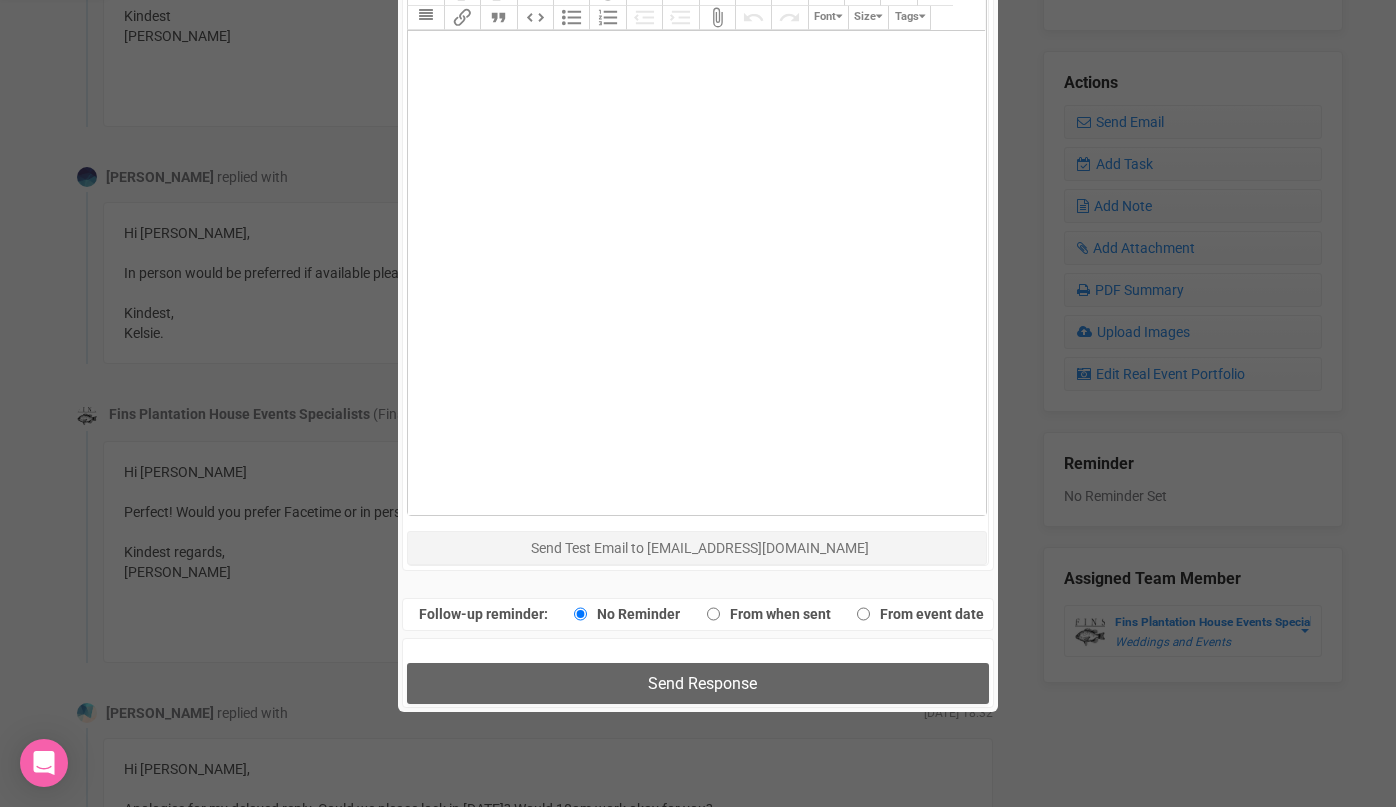 scroll, scrollTop: 1029, scrollLeft: 0, axis: vertical 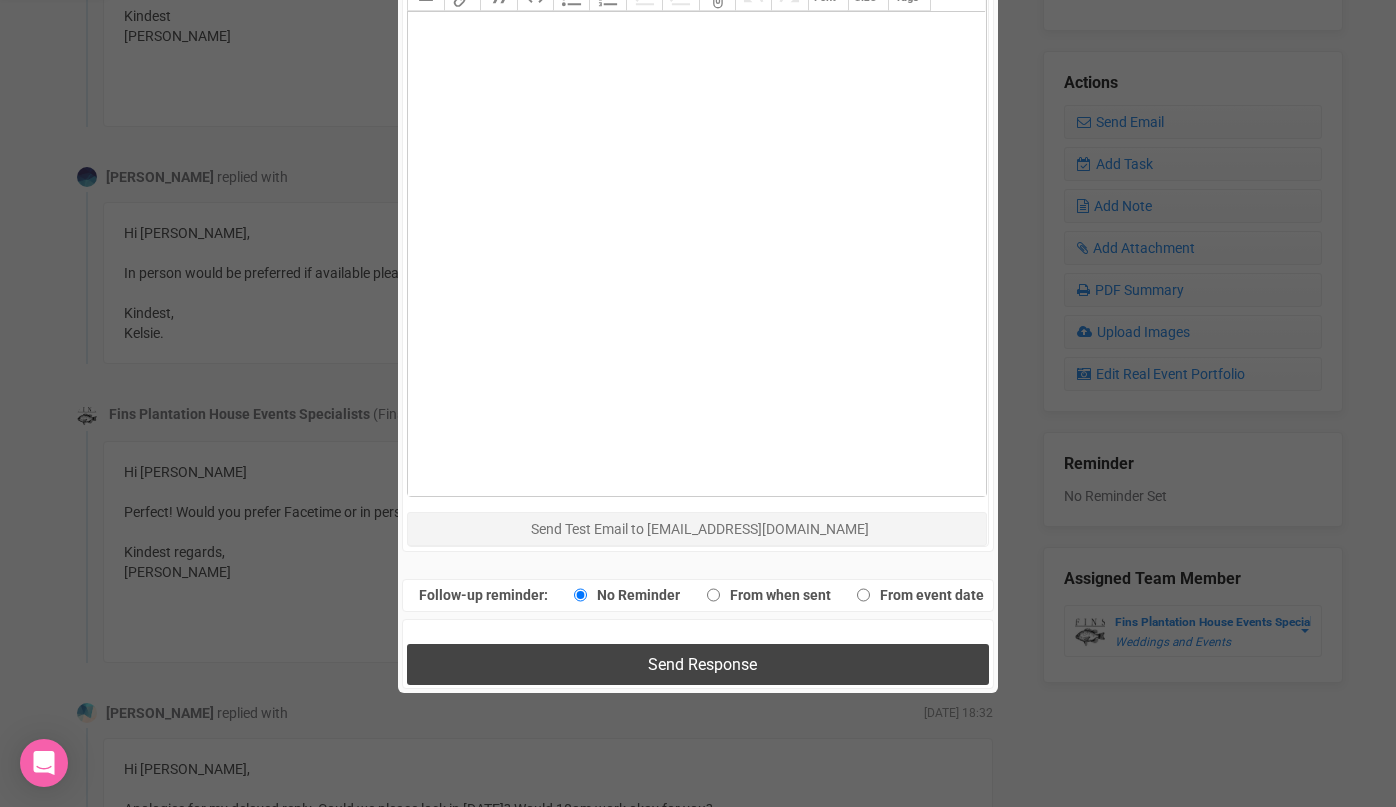 click on "Send Response" at bounding box center [697, 664] 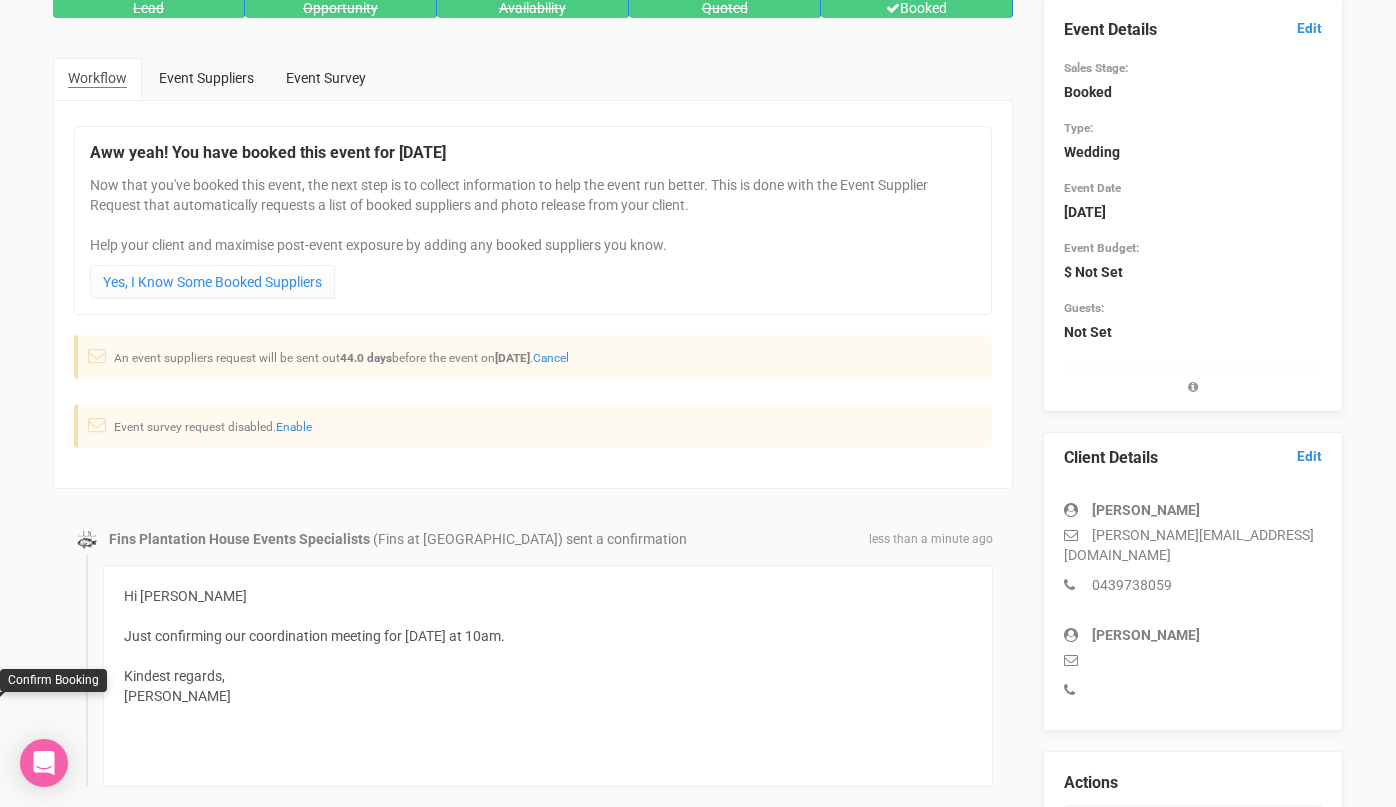 scroll, scrollTop: 0, scrollLeft: 0, axis: both 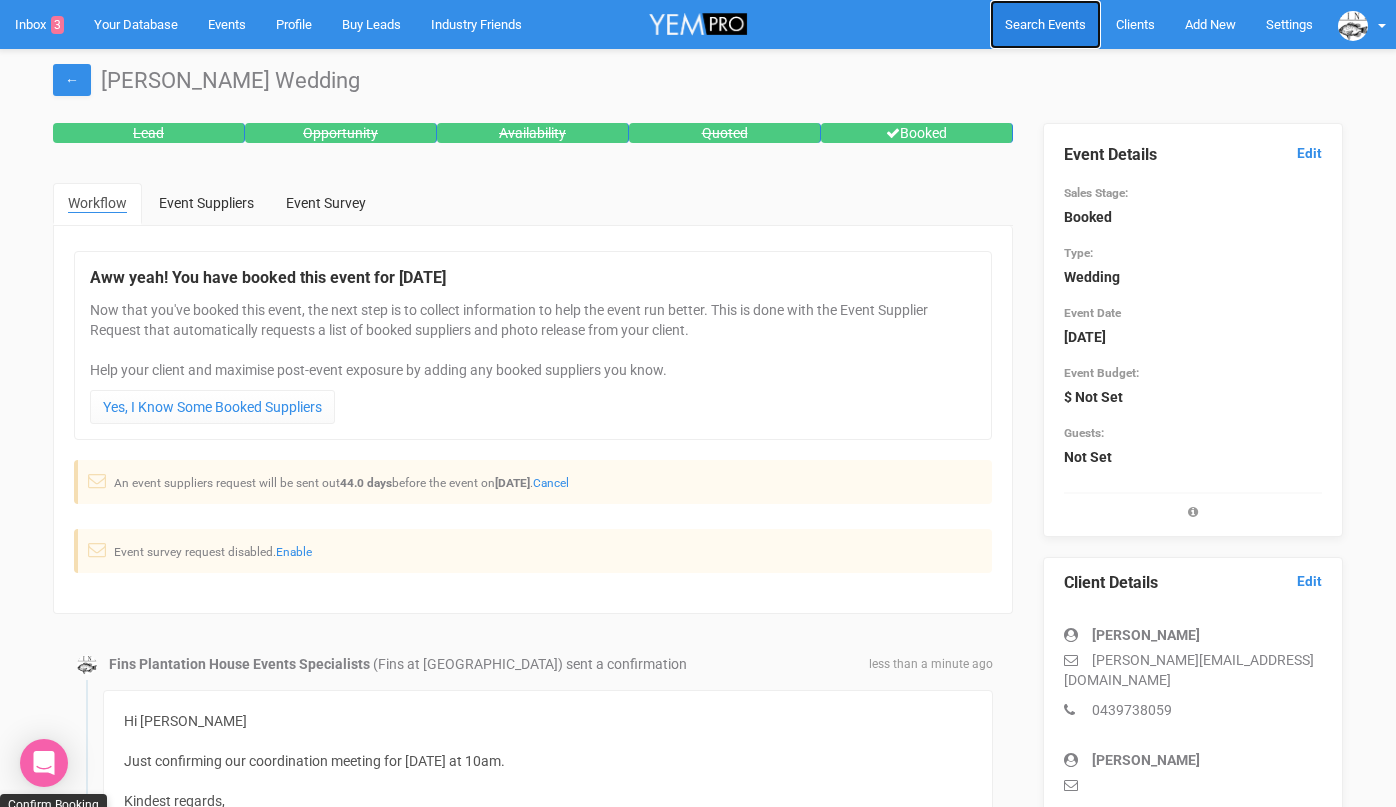 click on "Search Events" at bounding box center [1045, 24] 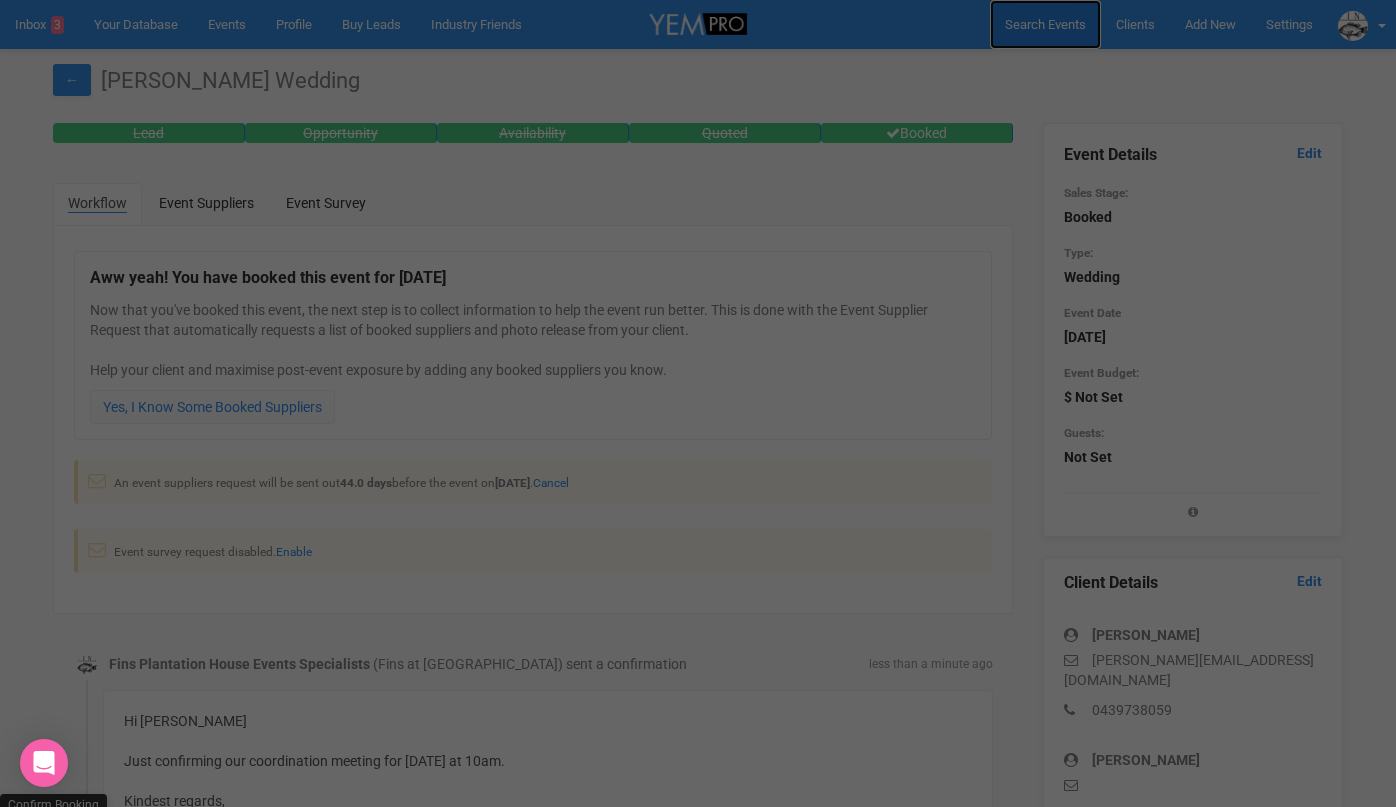 scroll, scrollTop: 0, scrollLeft: 0, axis: both 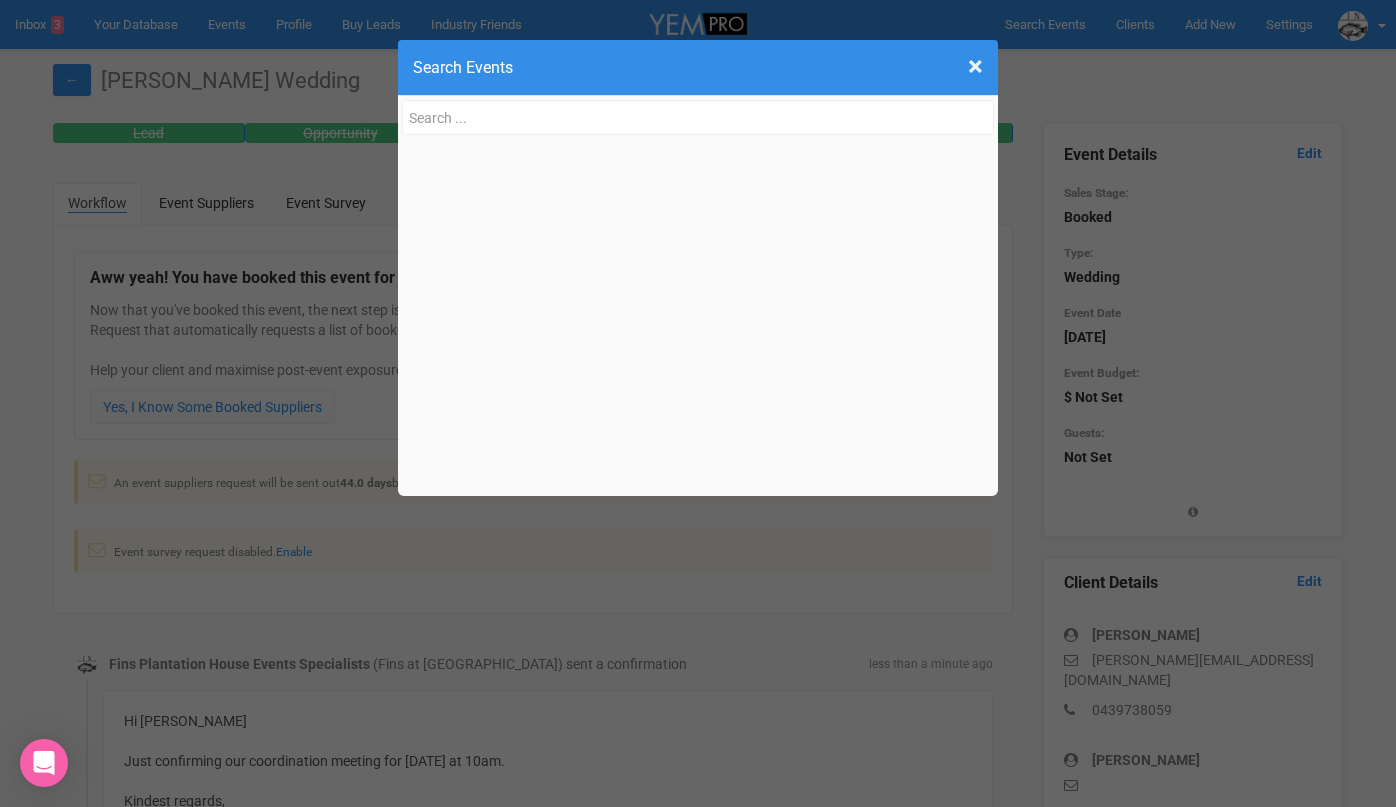 click on "× Close
Search Events" at bounding box center (698, 403) 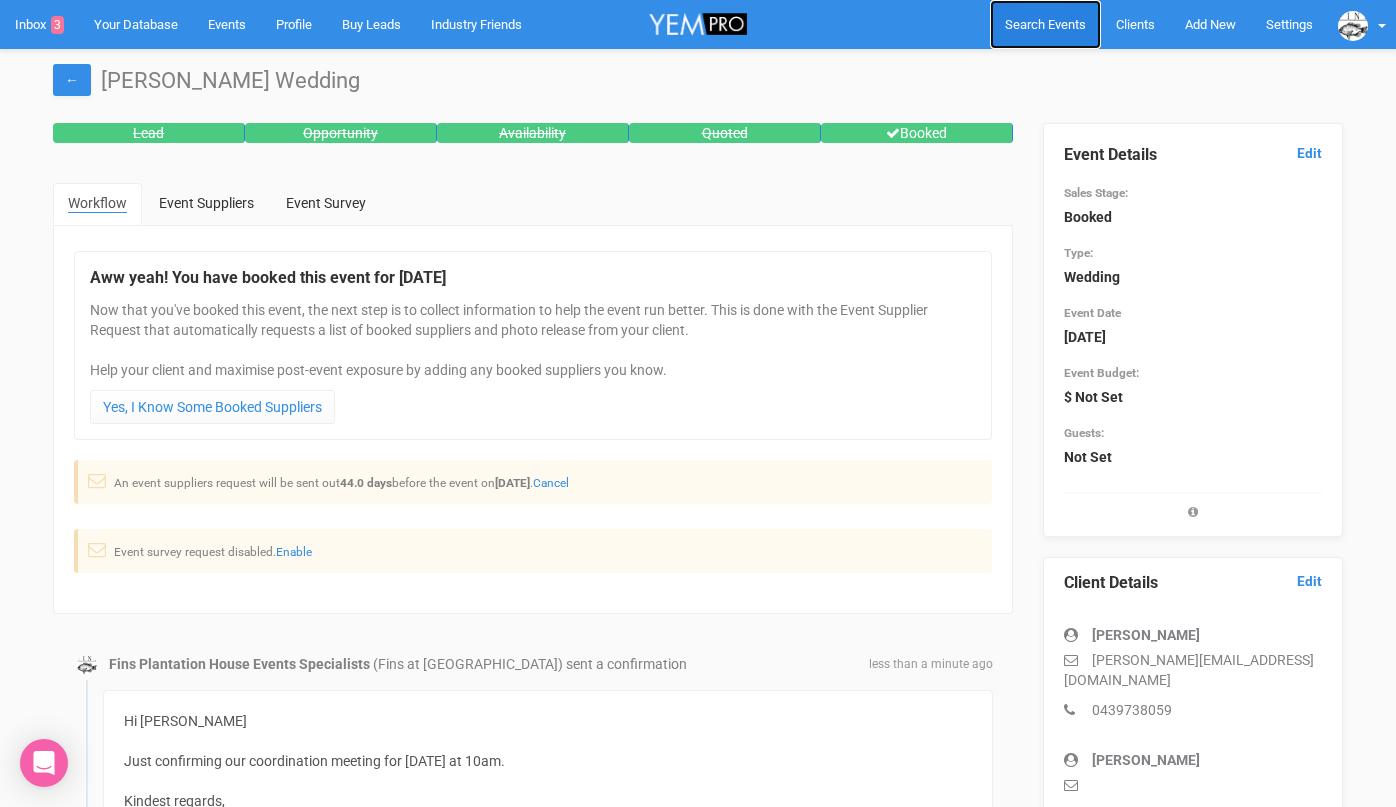 click on "Search Events" at bounding box center (1045, 24) 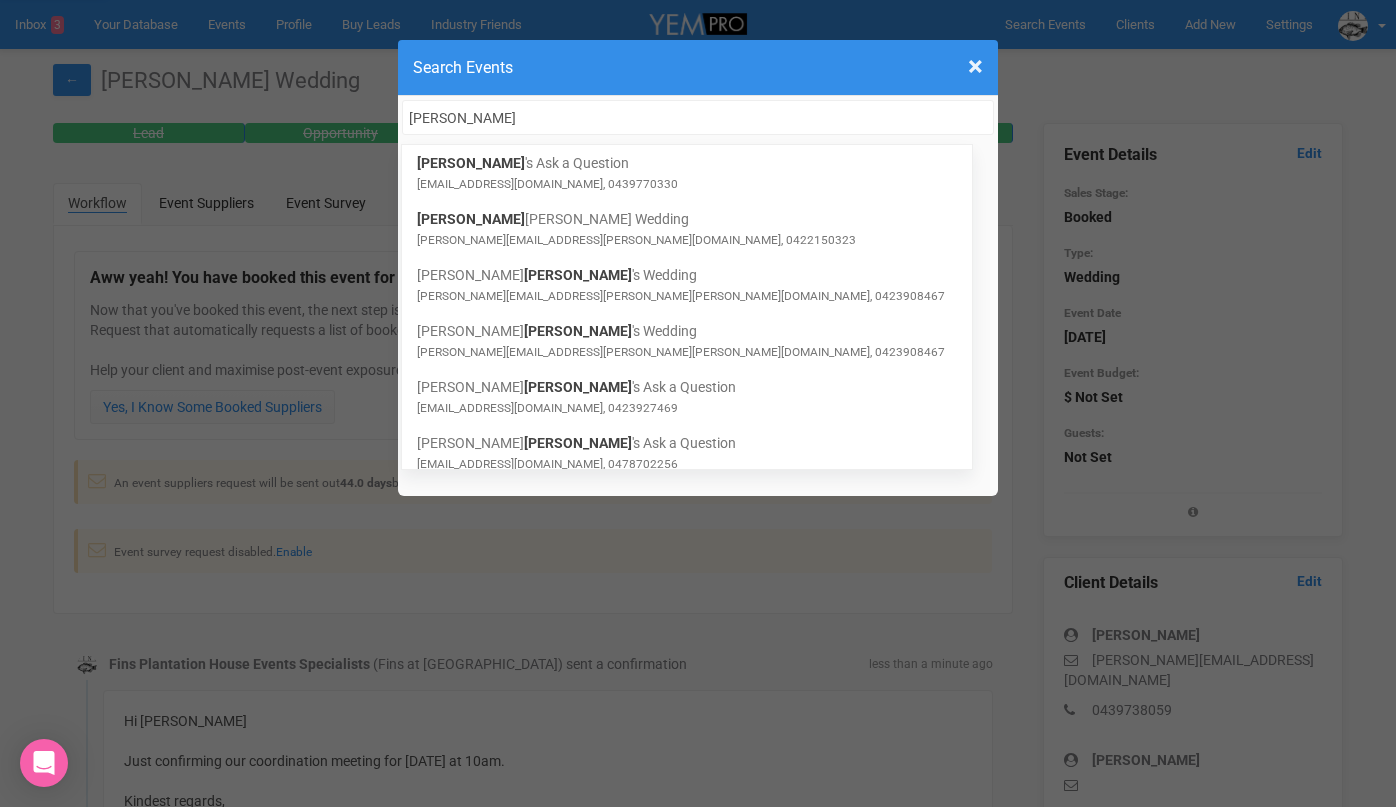 type on "Harrison" 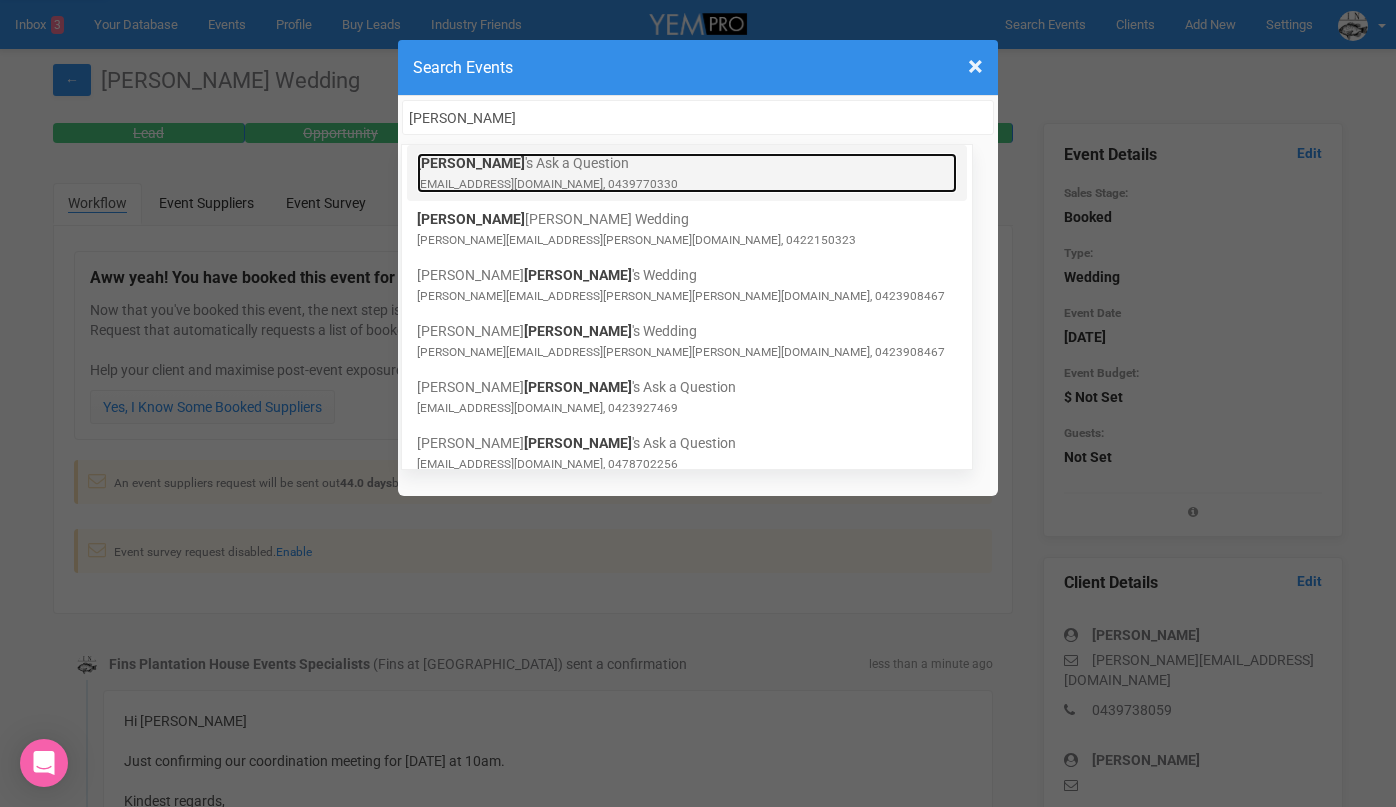 click on "Harrison 's Ask a Question hfraser16@outlook.com, 0439770330" at bounding box center (687, 173) 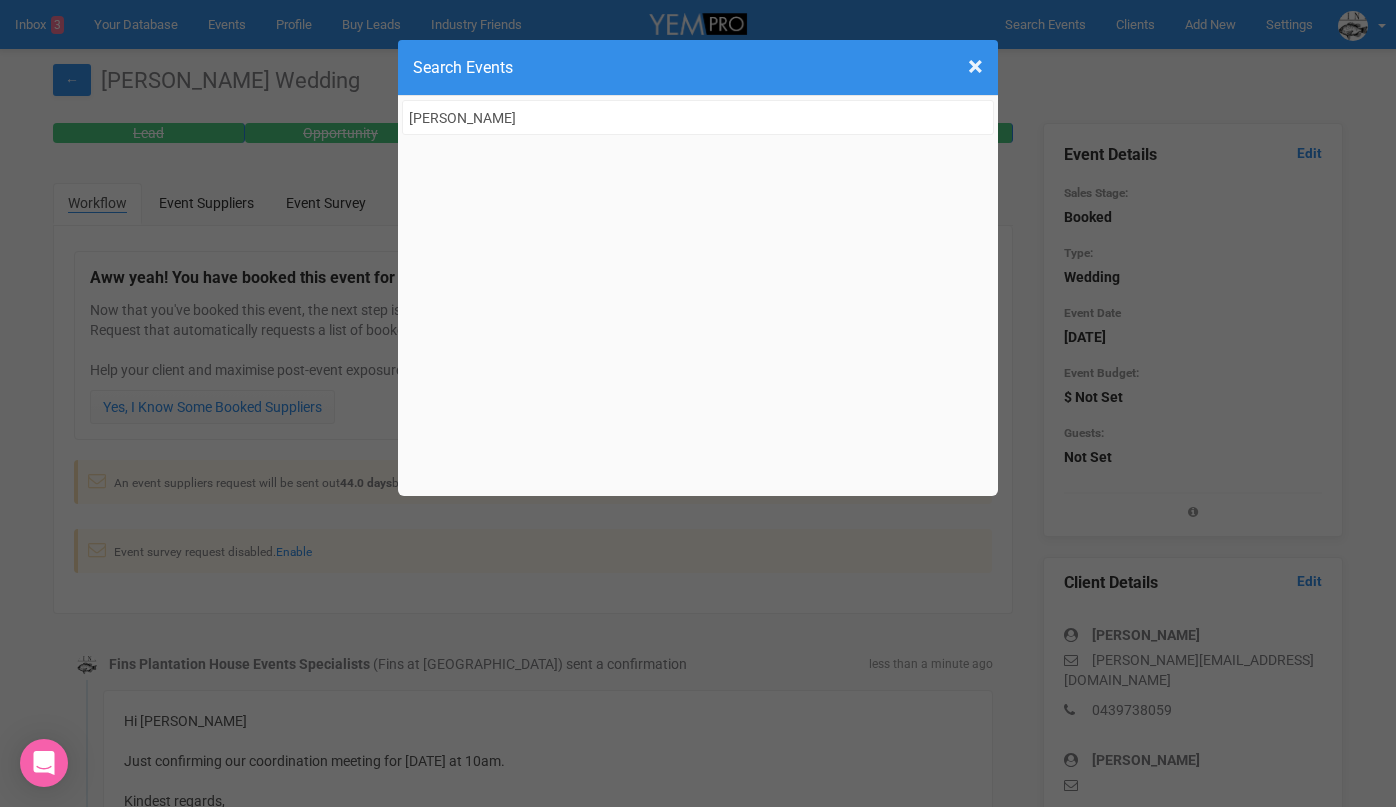 type 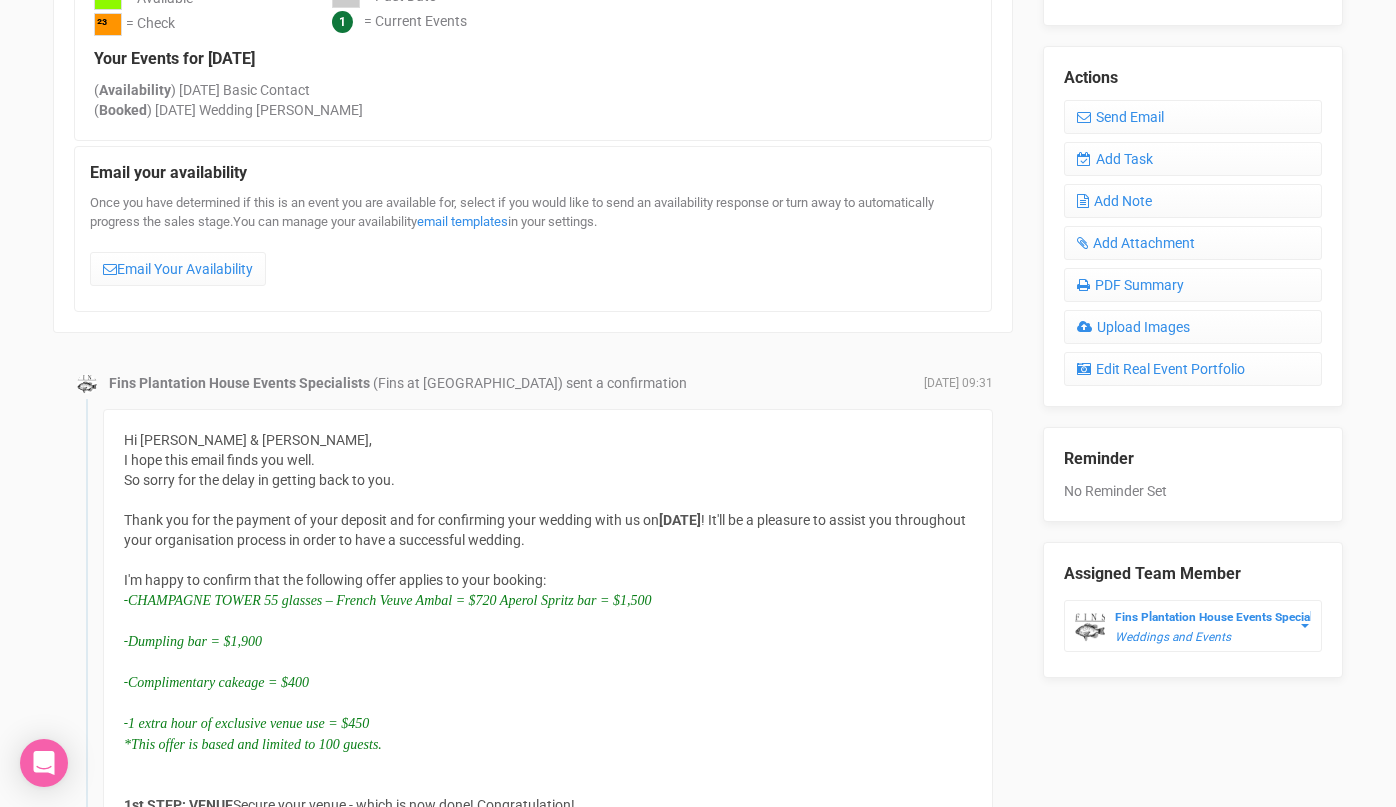 scroll, scrollTop: 762, scrollLeft: 0, axis: vertical 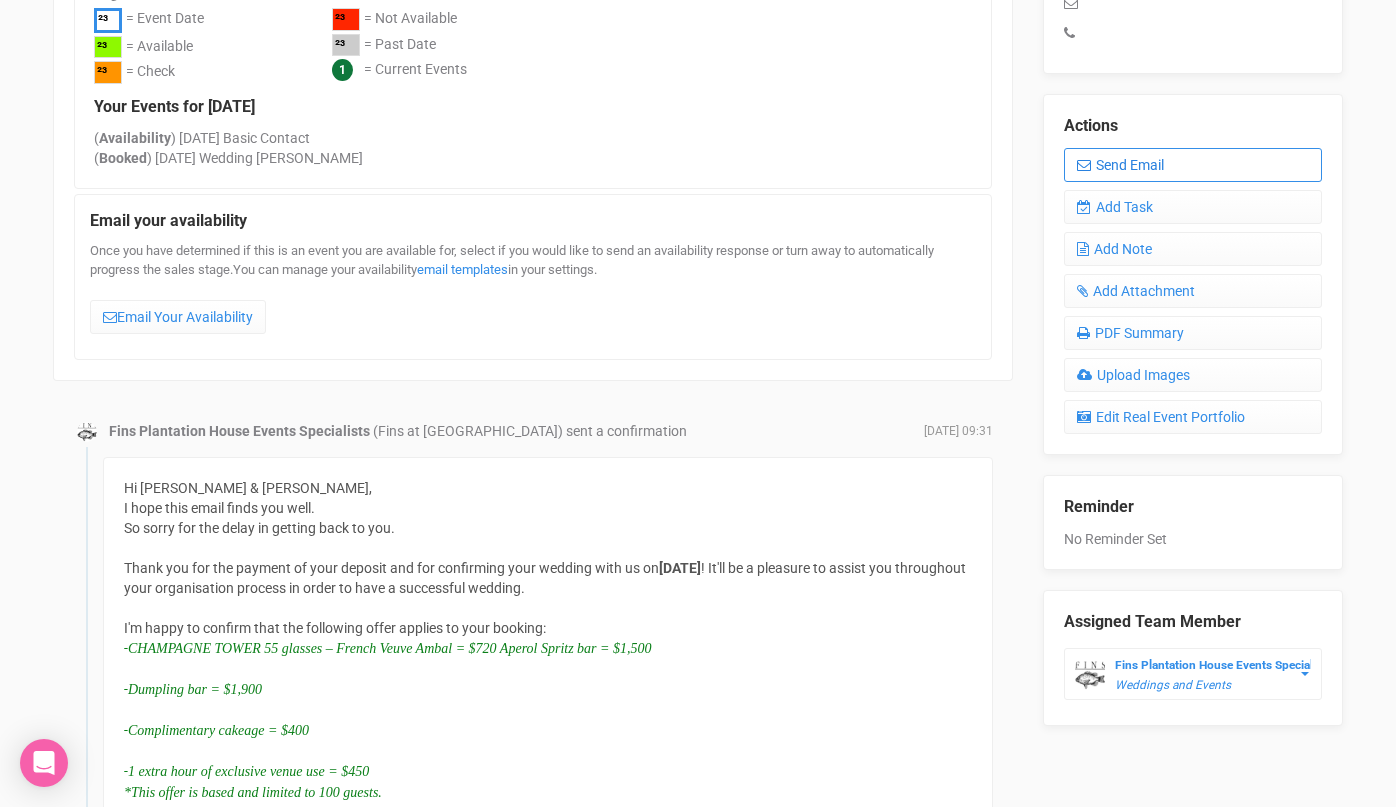 click on "Send Email" at bounding box center [1193, 165] 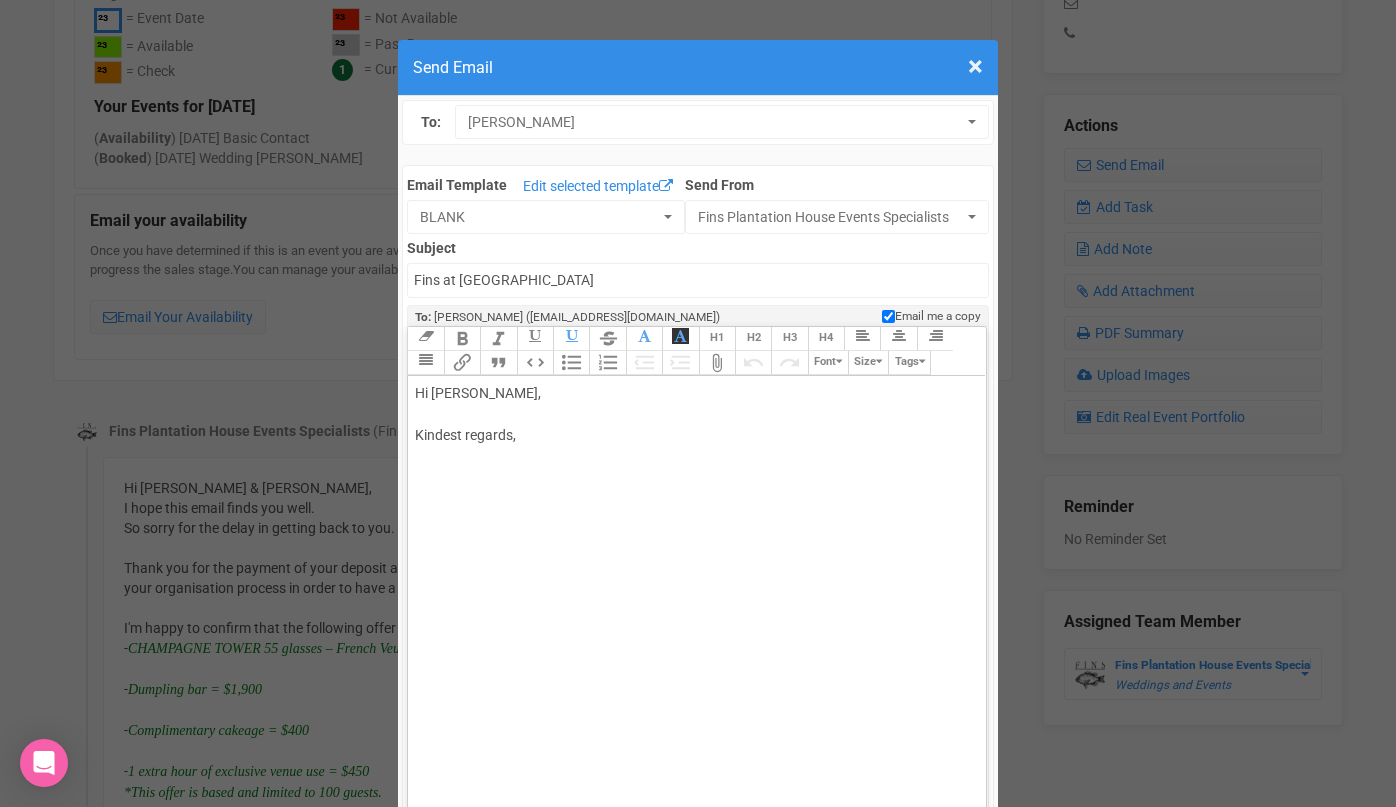 drag, startPoint x: 491, startPoint y: 396, endPoint x: 540, endPoint y: 394, distance: 49.0408 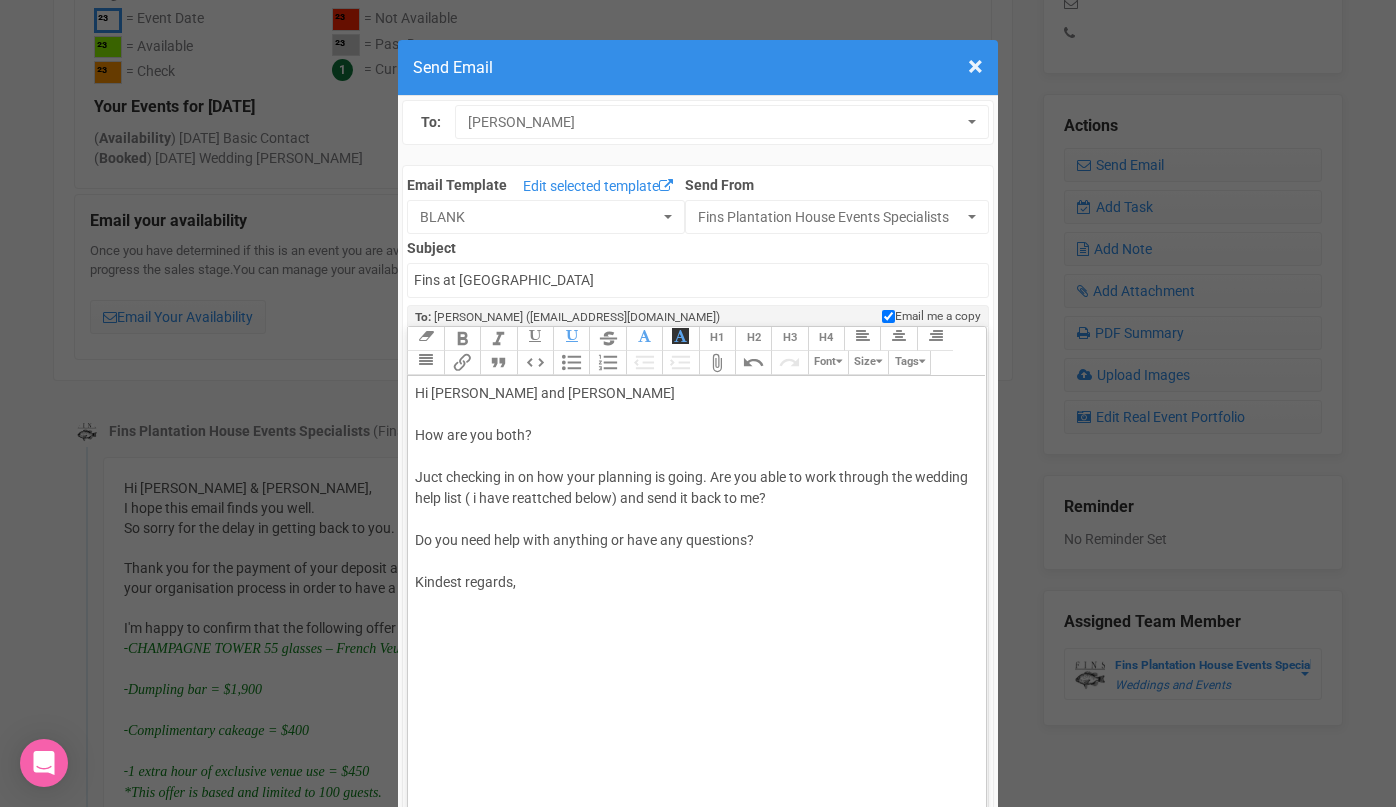 click on "Hi Harrison and Millisen How are you both? Juct checking in on how your planning is going. Are you able to work through the wedding help list ( i have reattched below) and send it back to me? Do you need help with anything or have any questions? Kindest regards," 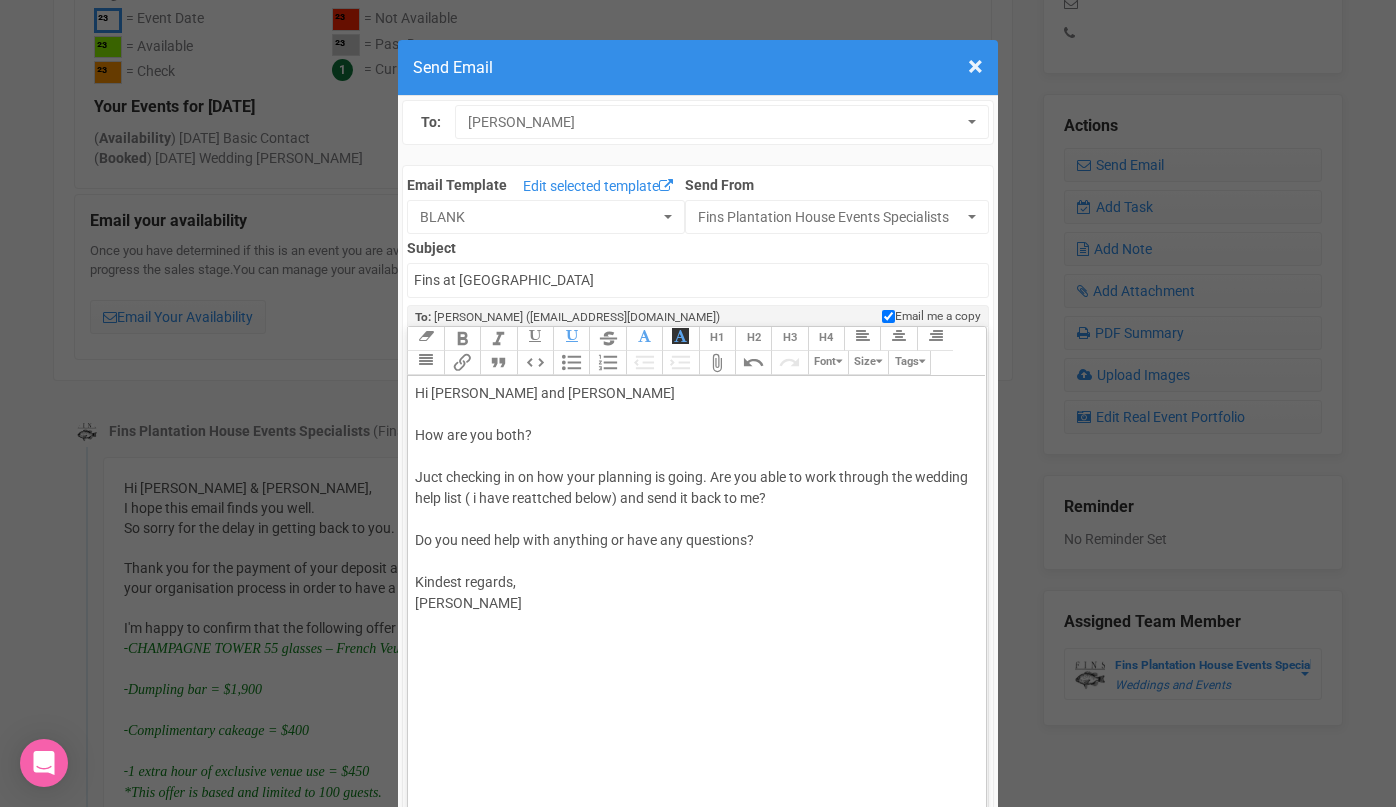 type on "<div>Hi Harrison and Millisen<br><br>How are you both?<br><br>Juct checking in on how your planning is going. Are you able to work through the wedding help list ( i have reattched below) and send it back to me?<br><br>Do you need help with anything or have any questions?<br><br>Kindest regards,<br>Morgan<br><br><br><br><br></div>" 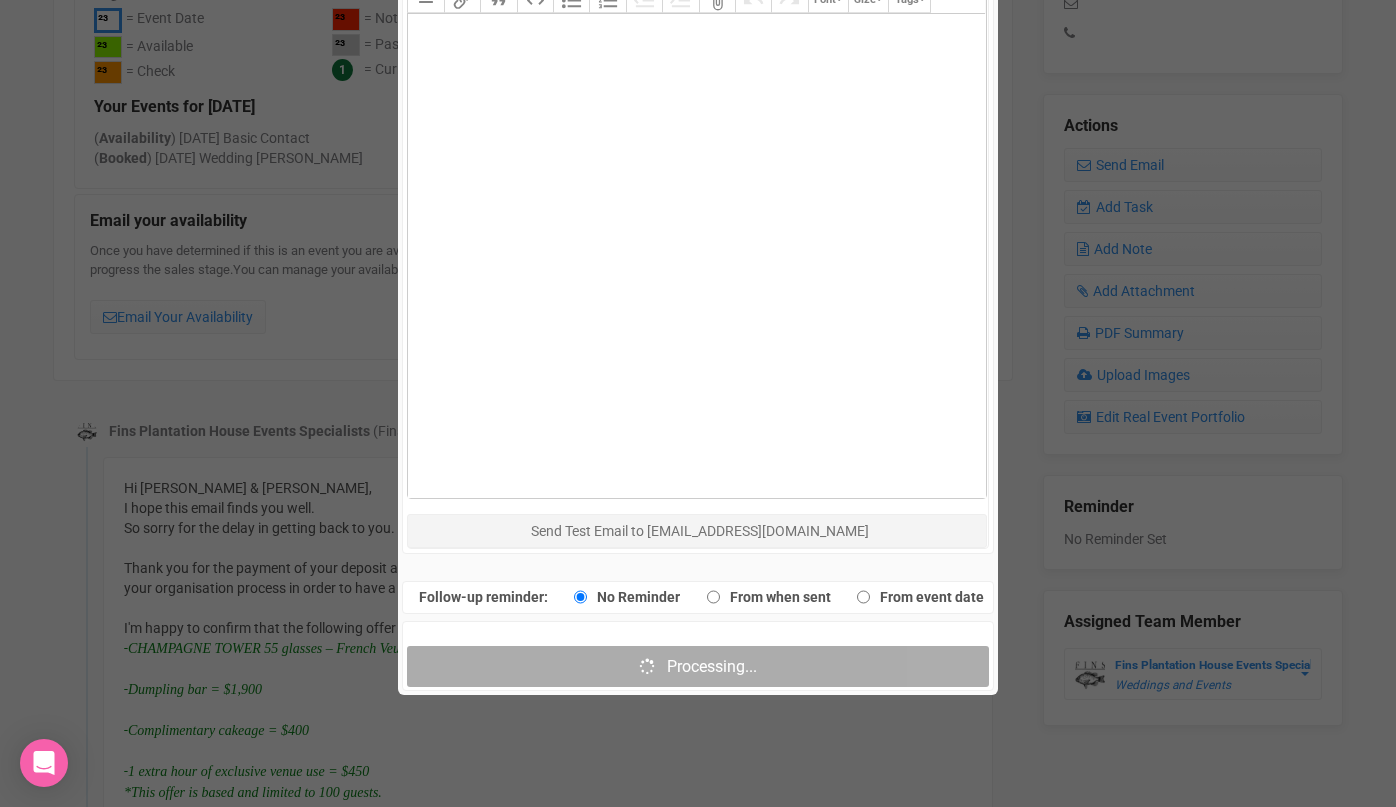 scroll, scrollTop: 1061, scrollLeft: 0, axis: vertical 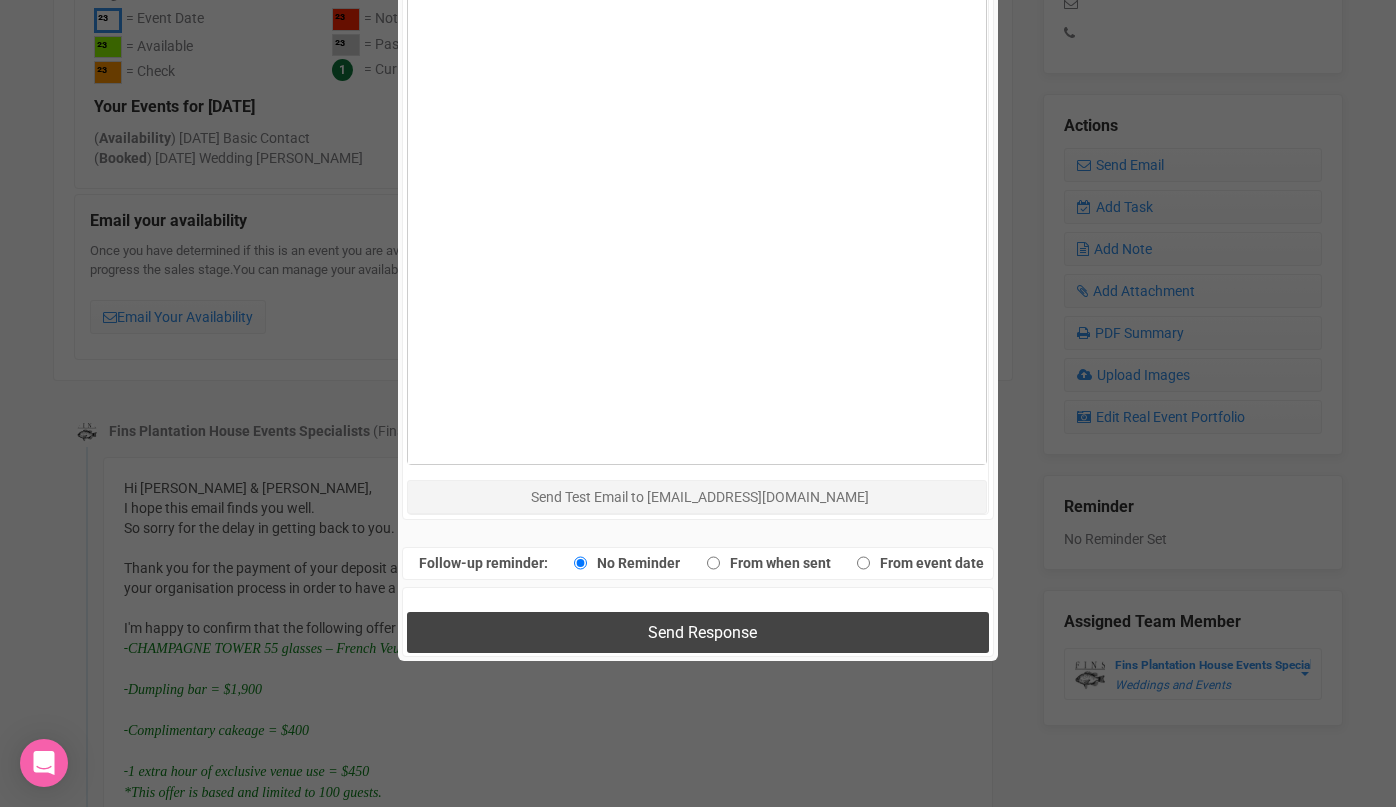 click on "Send Response" at bounding box center (697, 632) 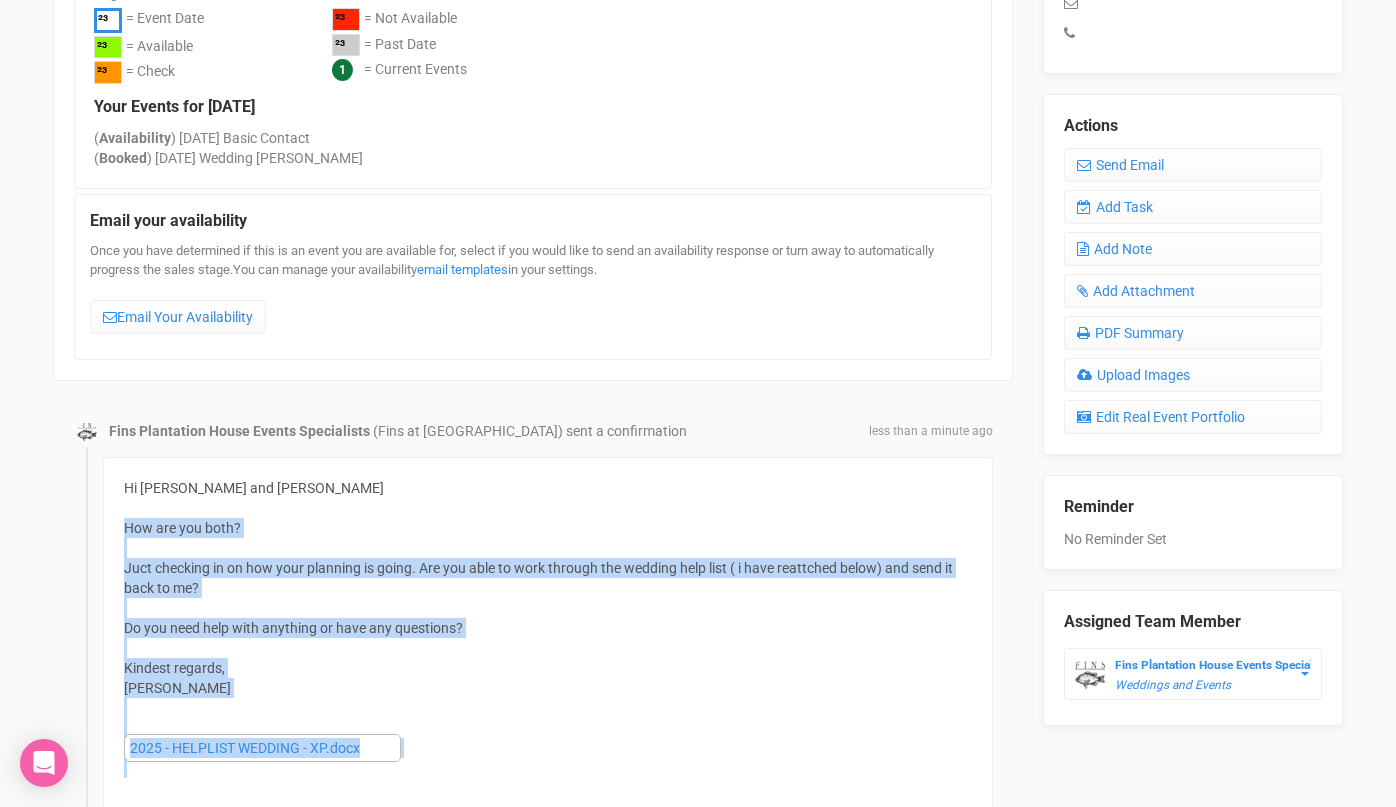 drag, startPoint x: 256, startPoint y: 782, endPoint x: 126, endPoint y: 526, distance: 287.1167 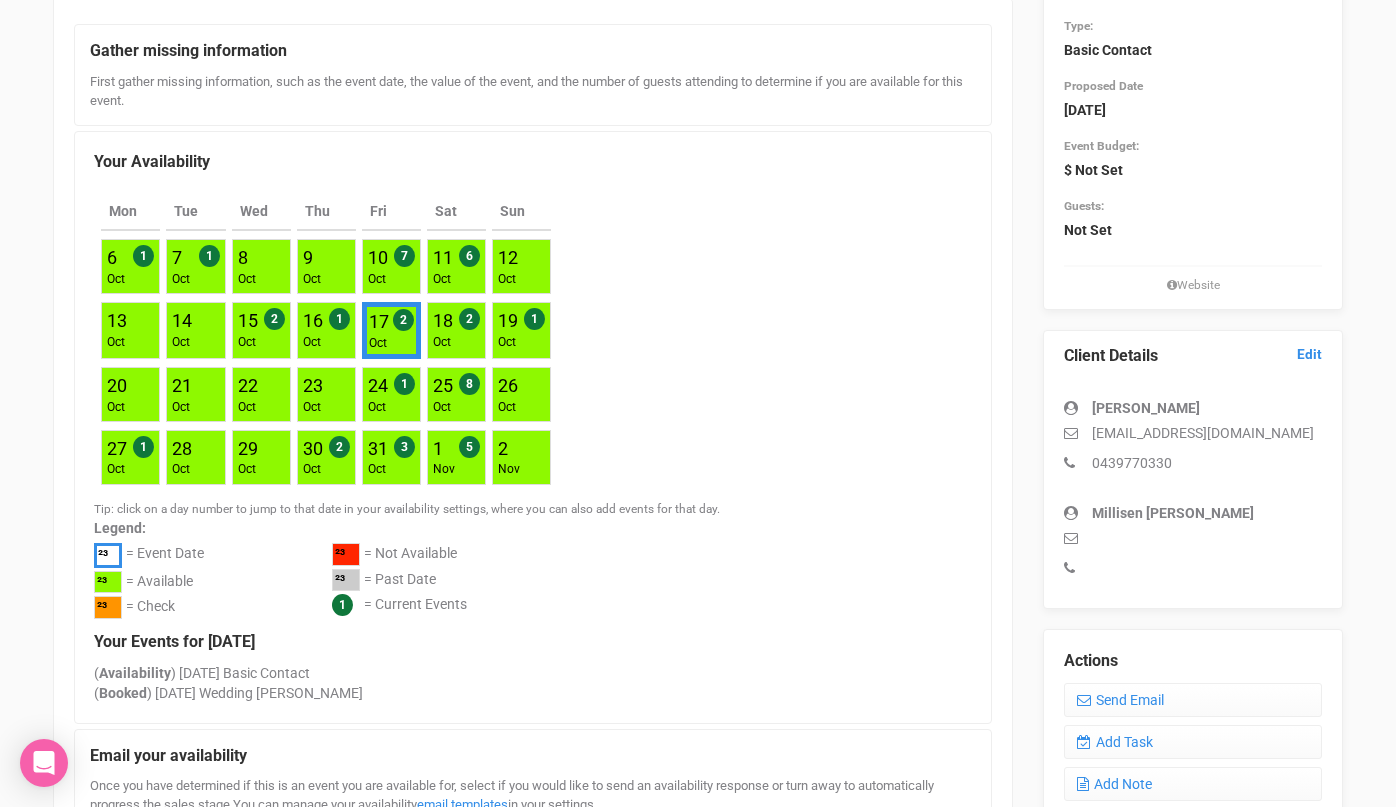 scroll, scrollTop: 0, scrollLeft: 0, axis: both 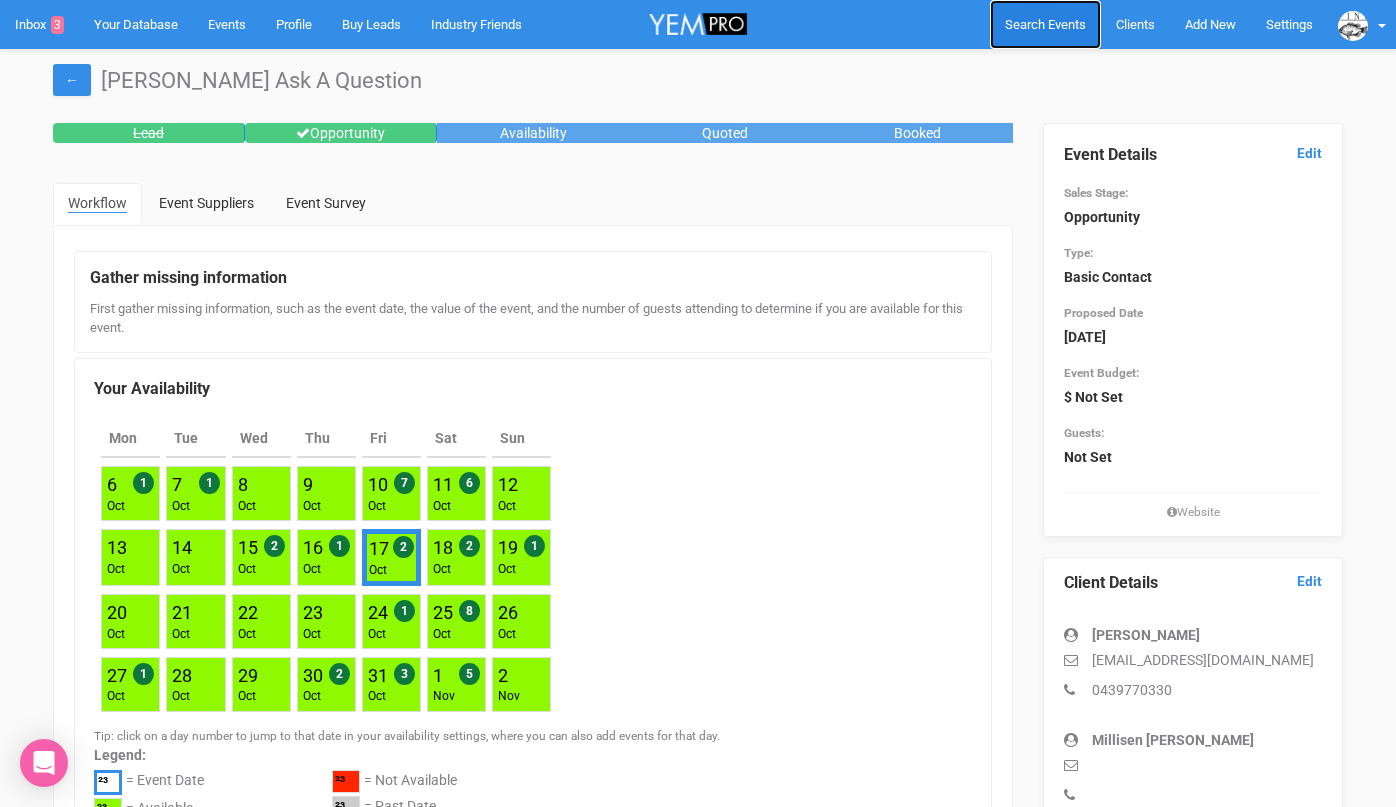 click on "Search Events" at bounding box center [1045, 24] 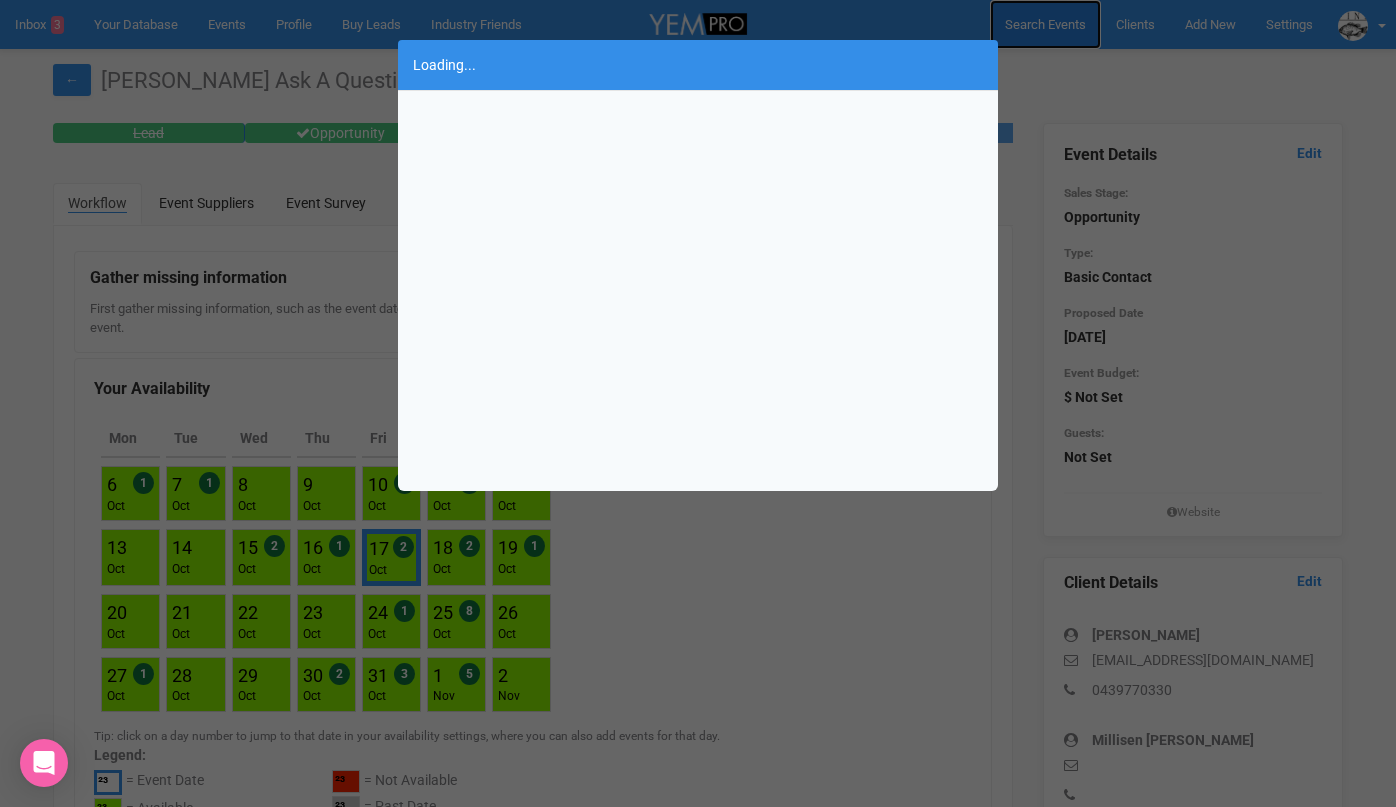 scroll, scrollTop: 0, scrollLeft: 0, axis: both 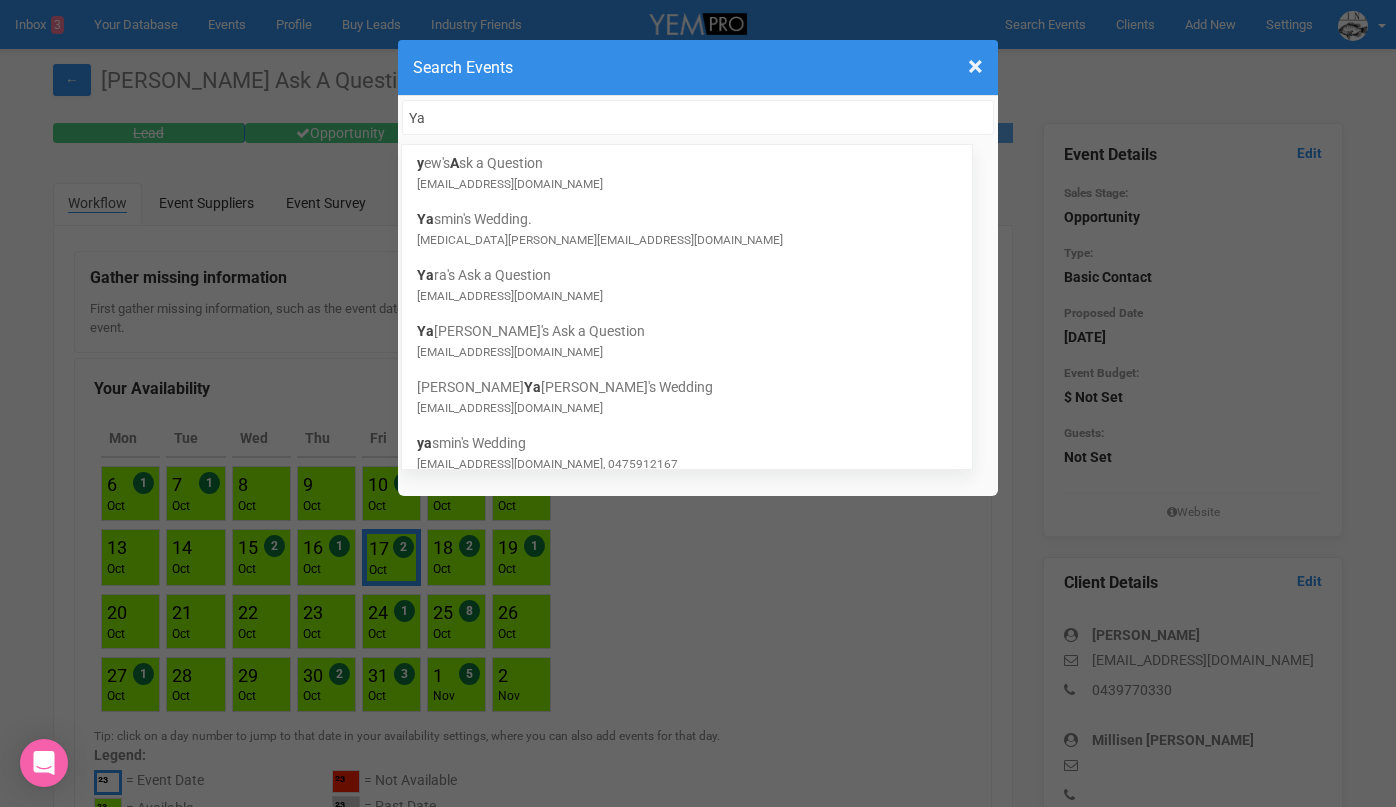 type on "Y" 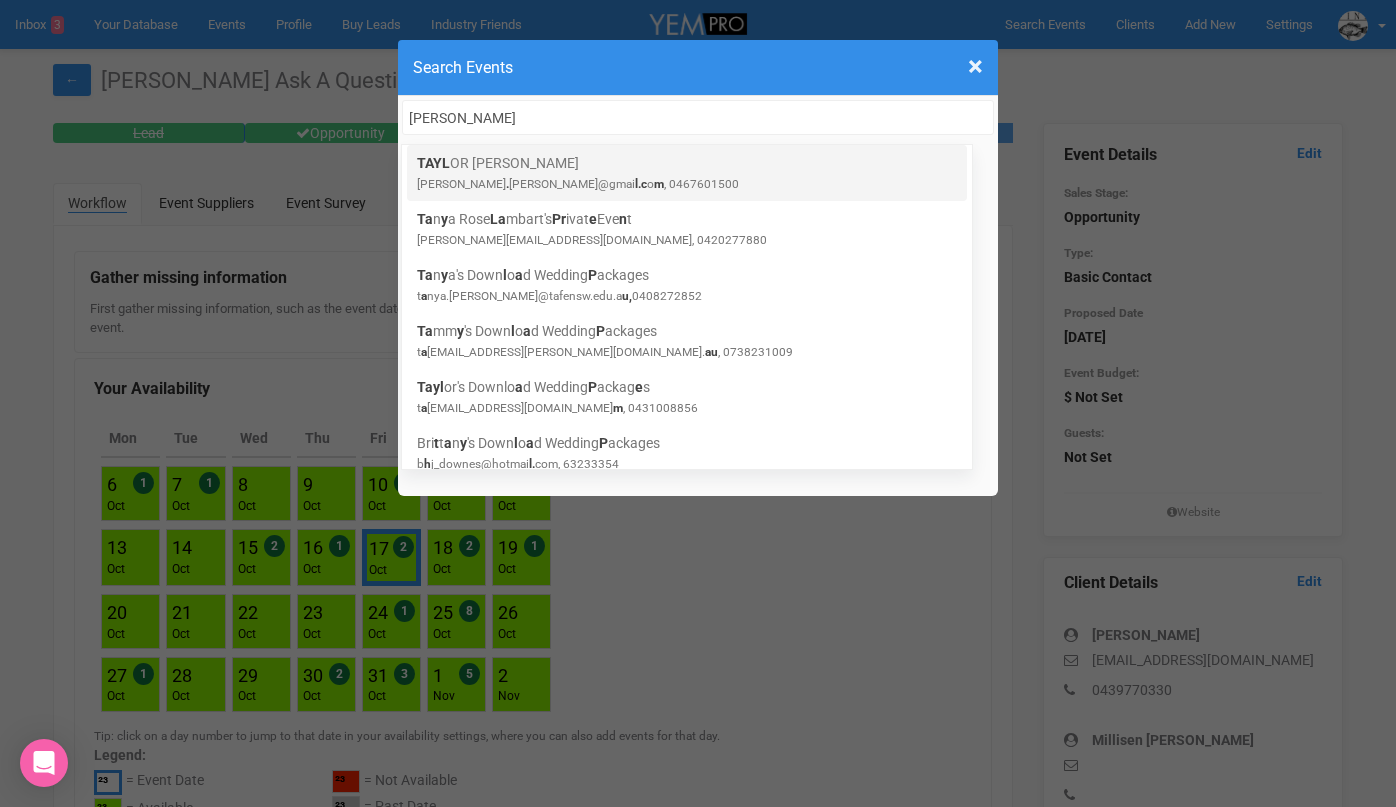 type on "Tayla pren" 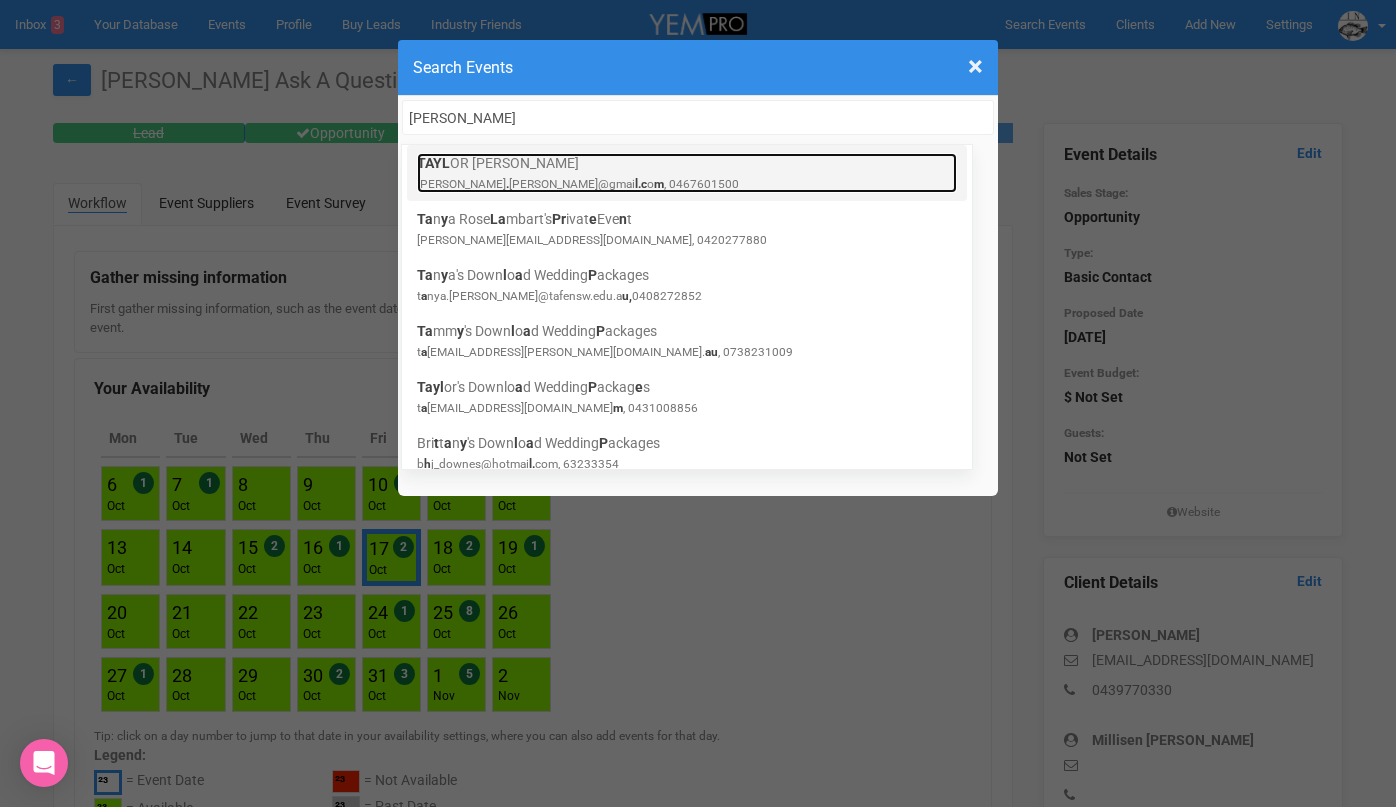 click on "taylor . prehn@gmai l.c o m , 0467601500" at bounding box center [578, 184] 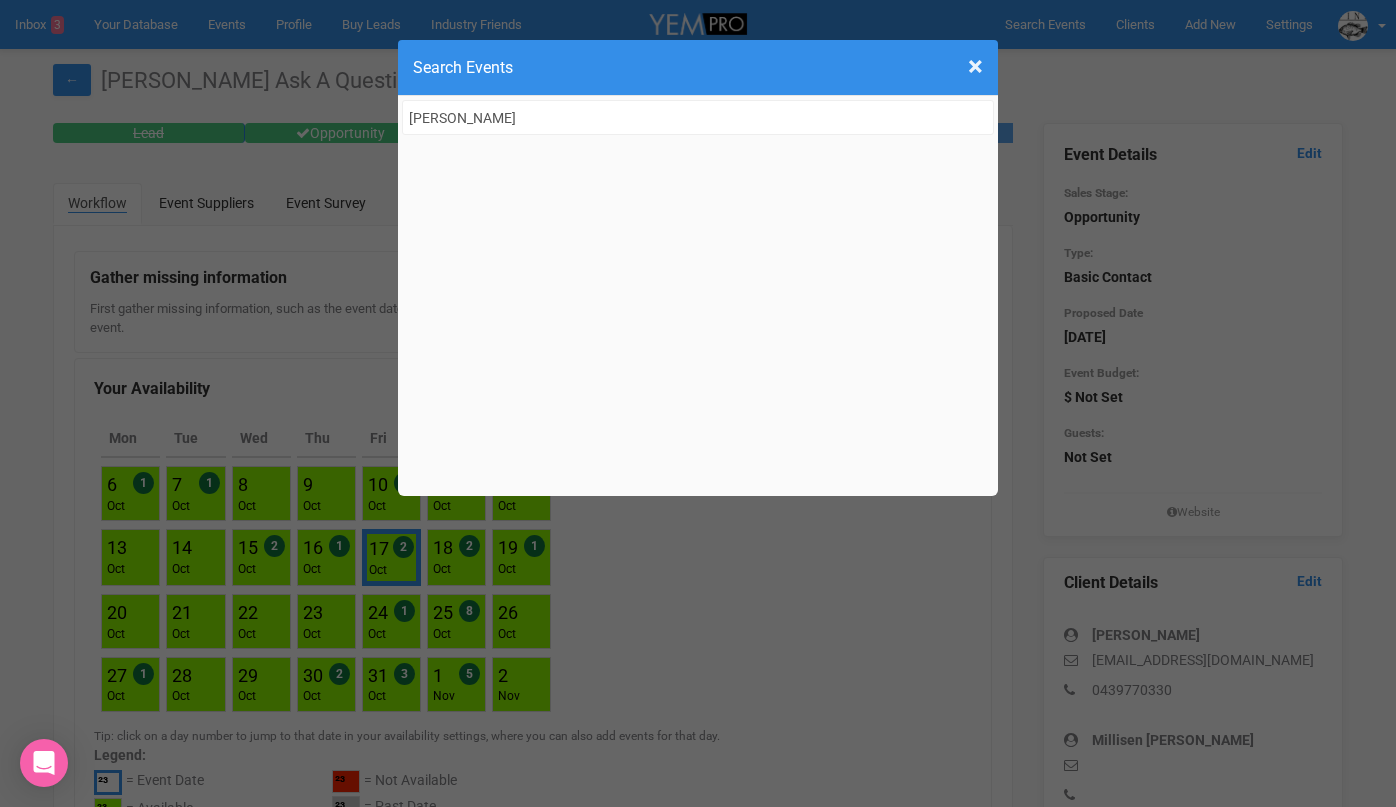type 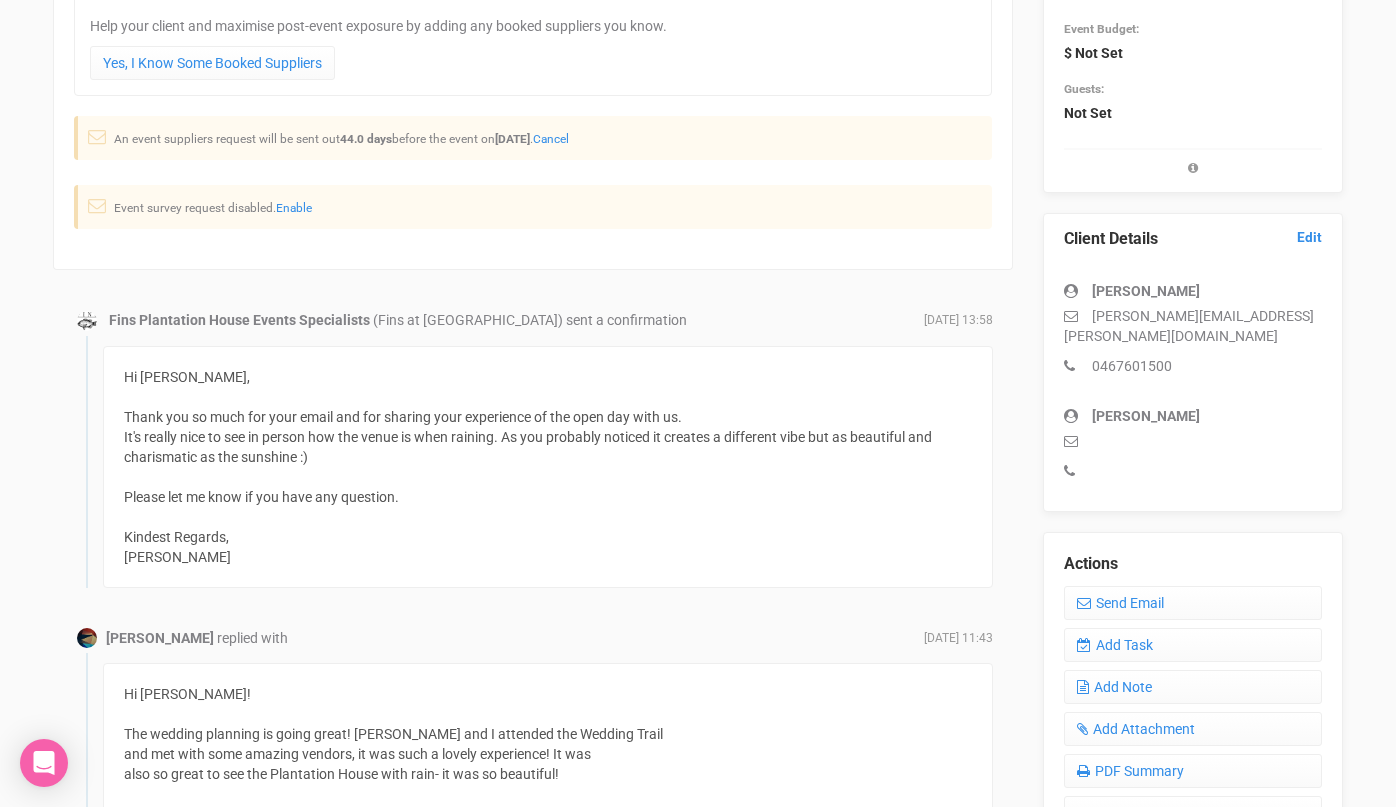 scroll, scrollTop: 328, scrollLeft: 0, axis: vertical 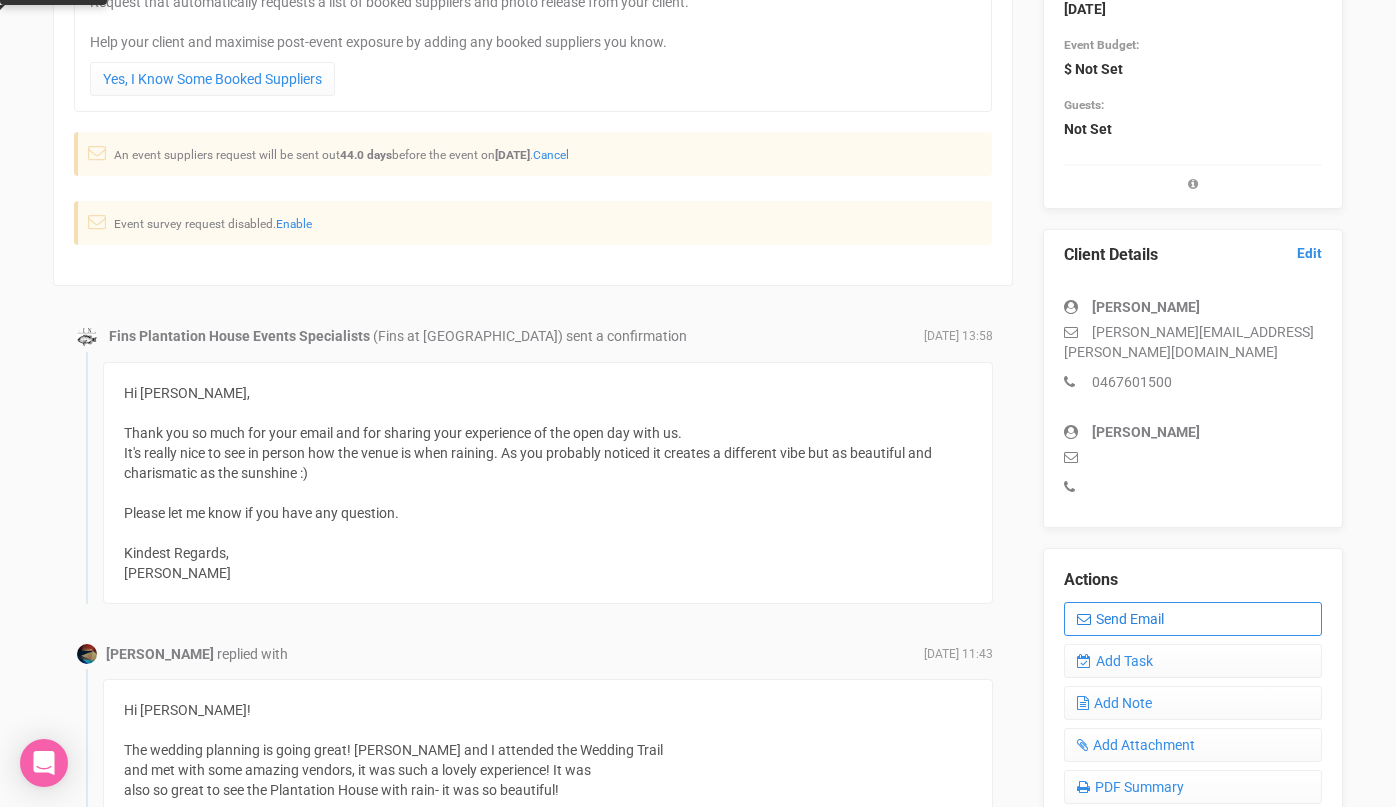 click on "Send Email" at bounding box center [1193, 619] 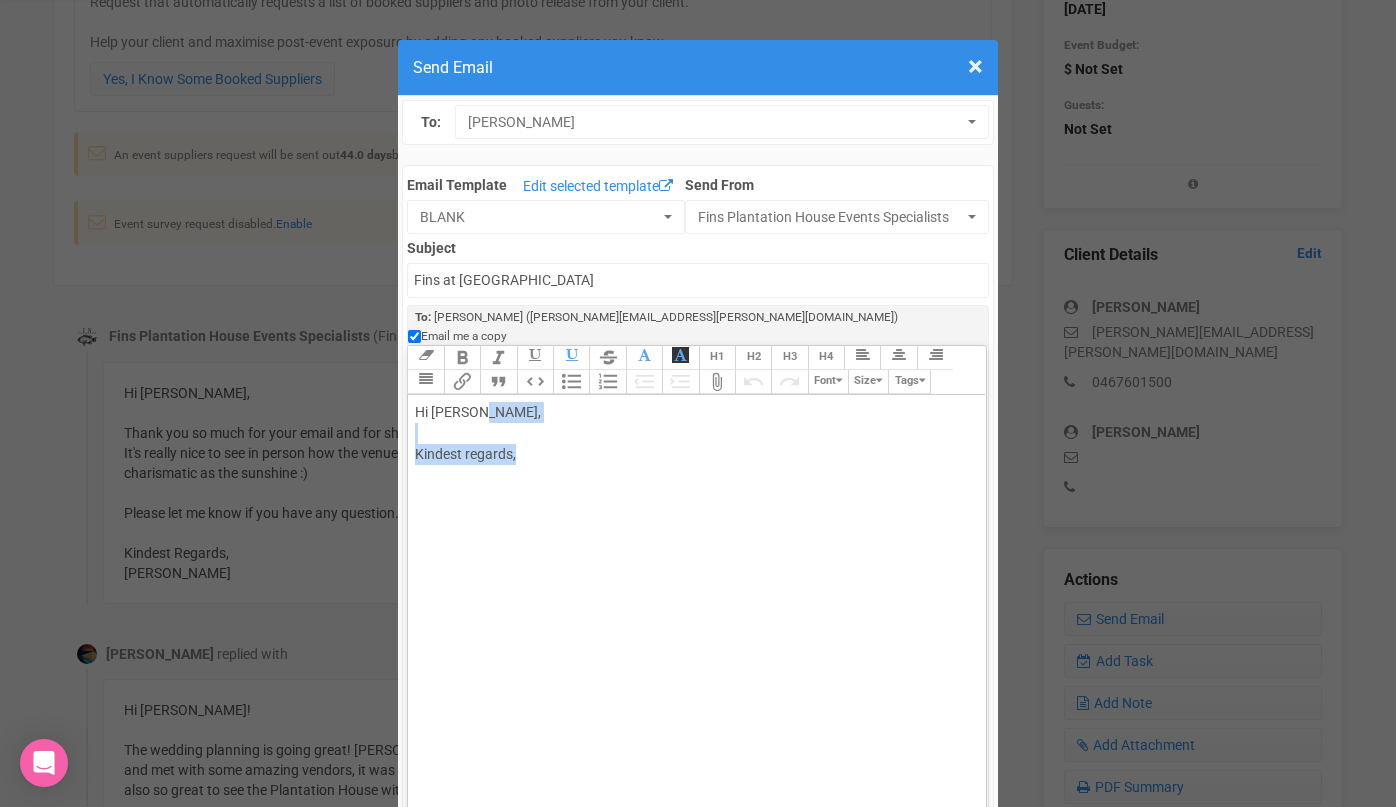 drag, startPoint x: 476, startPoint y: 390, endPoint x: 523, endPoint y: 442, distance: 70.0928 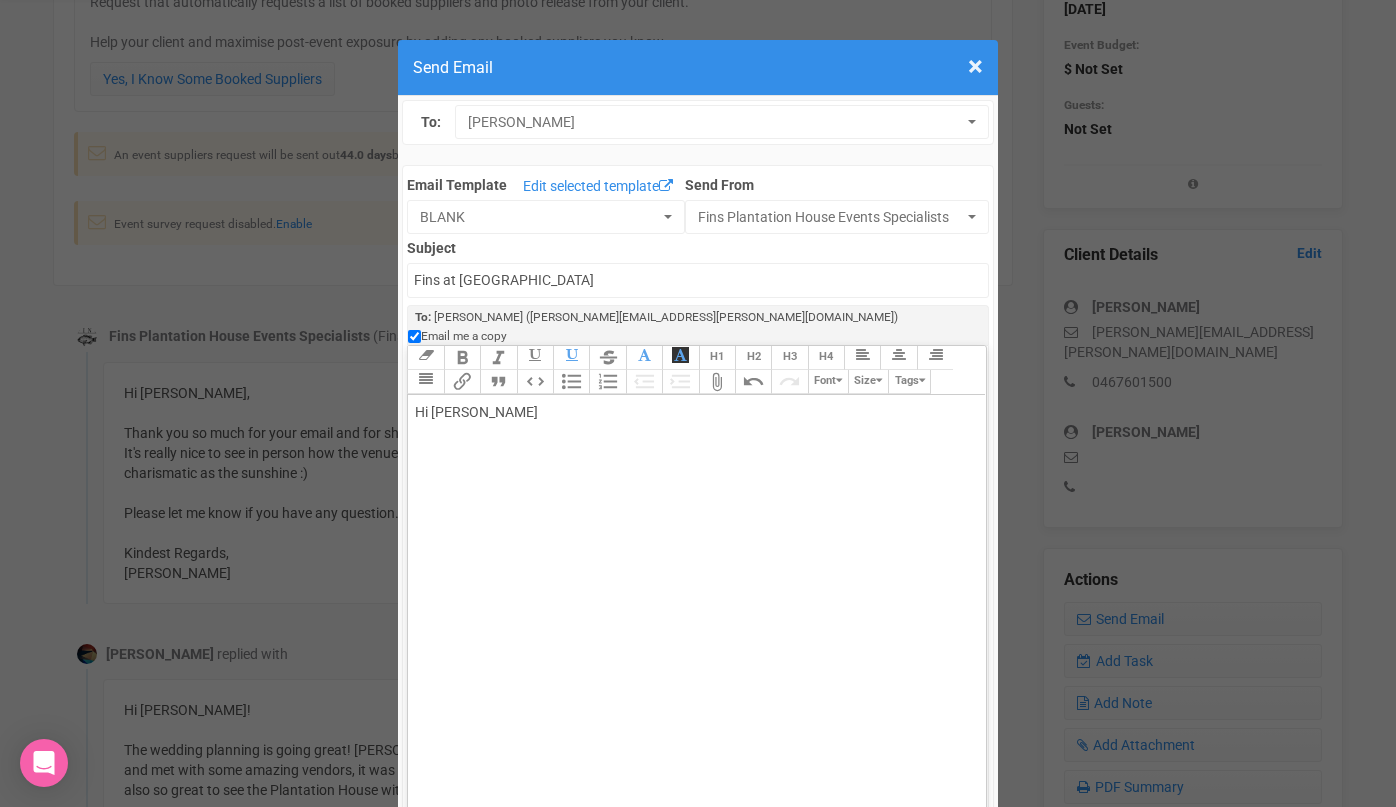 paste on "<br><br><span style="background-color: rgb(255, 255, 255); font-family: Roboto, Helvetica, Arial, sans-serif; font-size: 14px; color: rgb(85, 85, 85); text-decoration-color: initial;">How are you both?<br><br>Juct checking in on how your planning is going. Are you able to work through the wedding help list ( i have reattched below) and send it back to me?<br><br>Do you need help with anything or have any questions?<br><br>Kindest regards,<br>[PERSON_NAME]<br><br><br></span><a href="[URL][DOMAIN_NAME][DOMAIN_NAME]"><span style="background-color: rgb(255, 255, 255); font-family: Roboto, Helvetica, Arial, sans-serif; font-size: 14px; color: rgb(52, 142, 232); text-decoration-color: initial;">2025 - HELPLIST WEDDING - XP.docx</span></a><span style="background-color: rgb(255, 255, 255); font-family: Roboto, Helvetica, Arial, sans-serif; font-size: 14px; color: rgb(85, 85, ..." 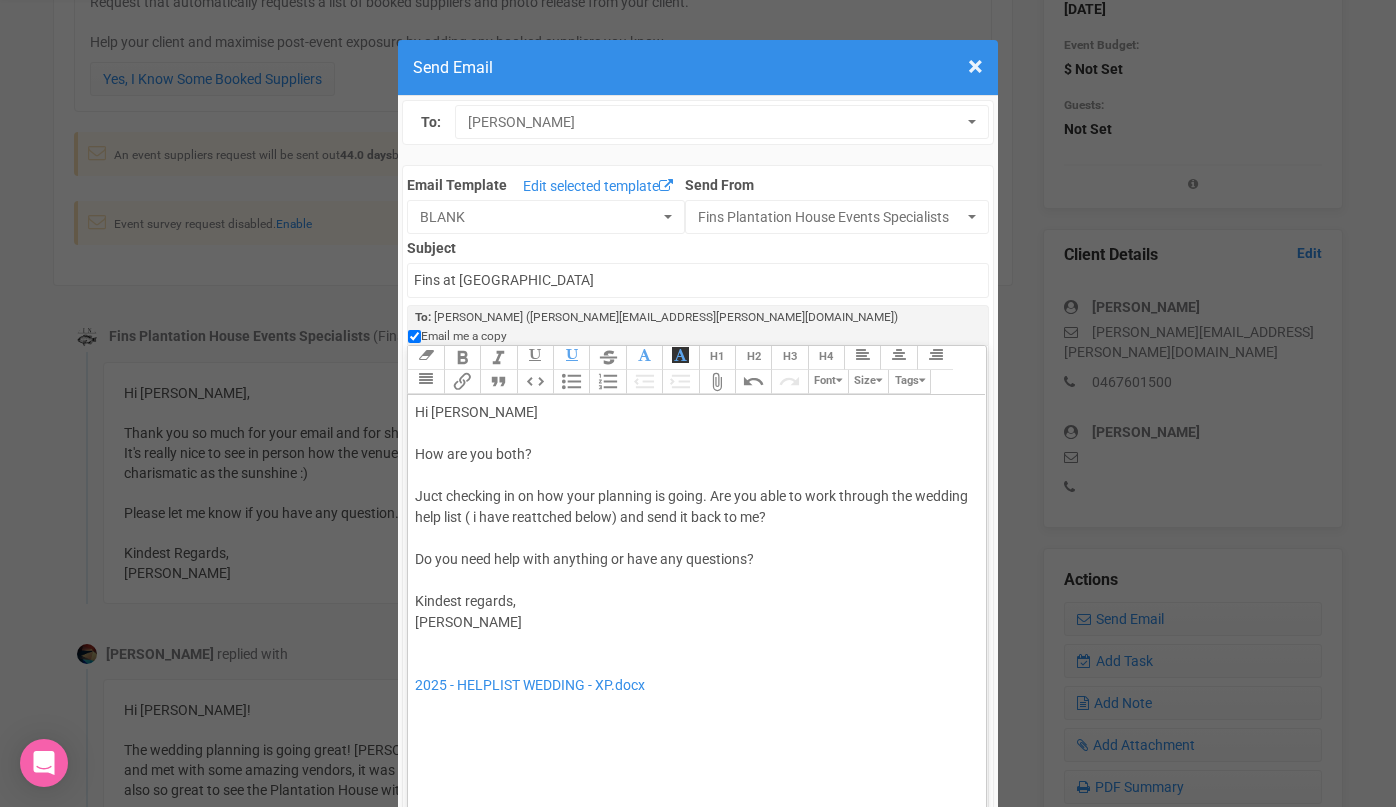 type on "<div>Hi [PERSON_NAME] <br><br><span style="background-color: rgb(255, 255, 255); font-family: Roboto, Helvetica, Arial, sans-serif; font-size: 14px; color: rgb(85, 85, 85); text-decoration-color: initial;">How are you both?<br><br>Juct checking in on how your planning is going. Are you able to work through the wedding help list ( i have reattched below) and send it back to me?<br><br>Do you need help with anything or have any questions?<br><br>Kindest regards,<br>[PERSON_NAME]<br><br><br></span><a href="[URL][DOMAIN_NAME][DOMAIN_NAME]"><span style="background-color: rgb(255, 255, 255); font-family: Roboto, Helvetica, Arial, sans-serif; font-size: 14px; color: rgb(52, 142, 232); text-decoration-color: initial;">2025 - HELPLIST WEDDING - XP.docx</span></a><span style="background-color: rgb(255, 255, 255); font-family: Roboto, Helvetica, Arial, sans-serif; font-size: 14px; color..." 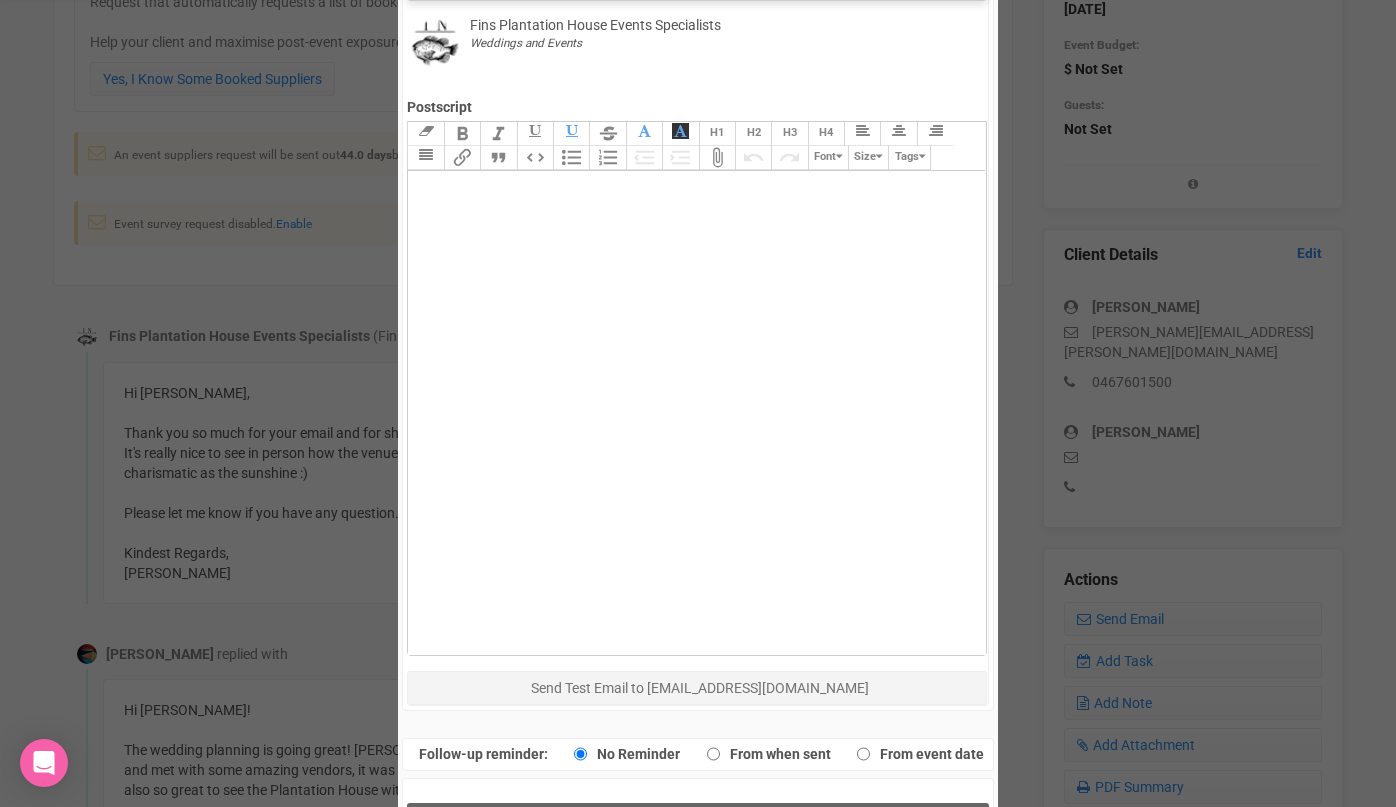 scroll, scrollTop: 991, scrollLeft: 0, axis: vertical 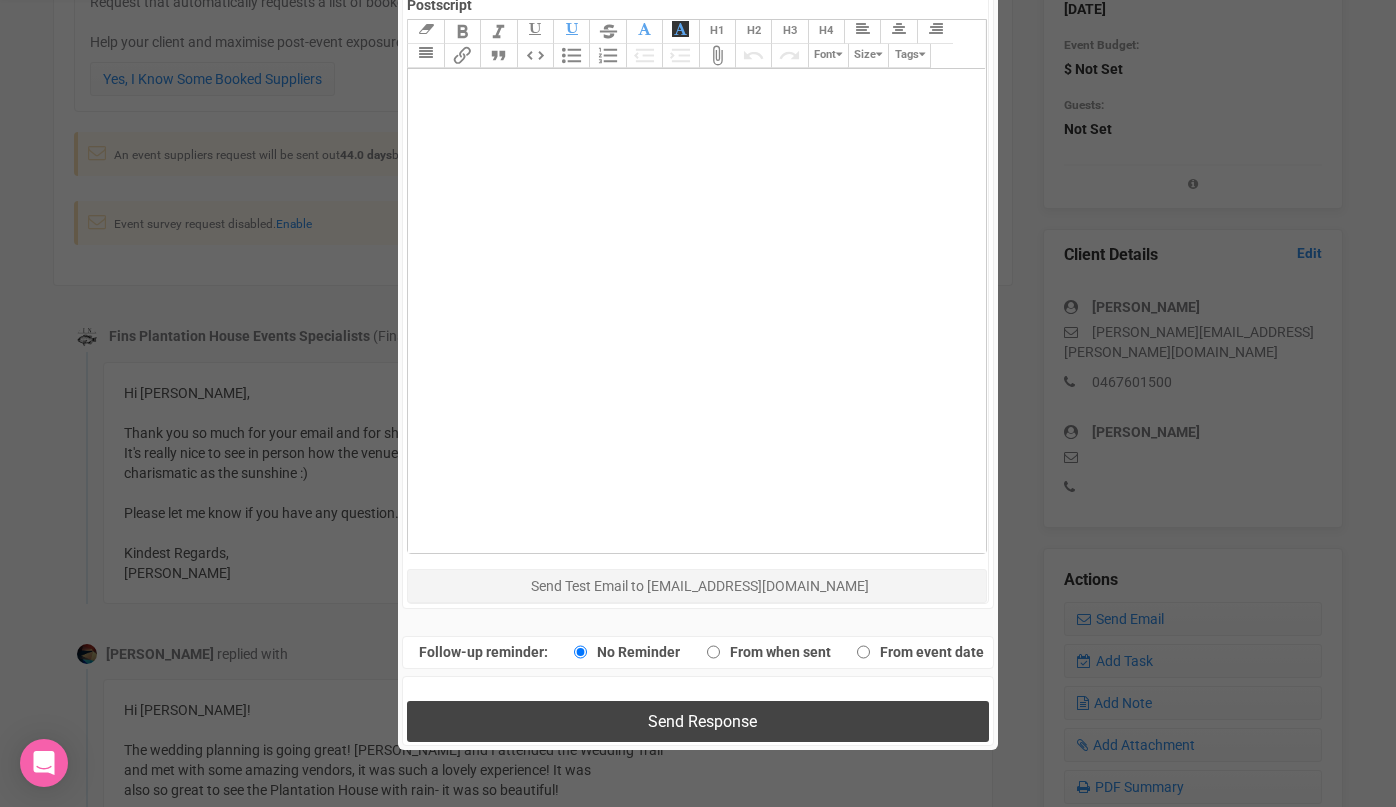 click on "Send Response" at bounding box center [697, 721] 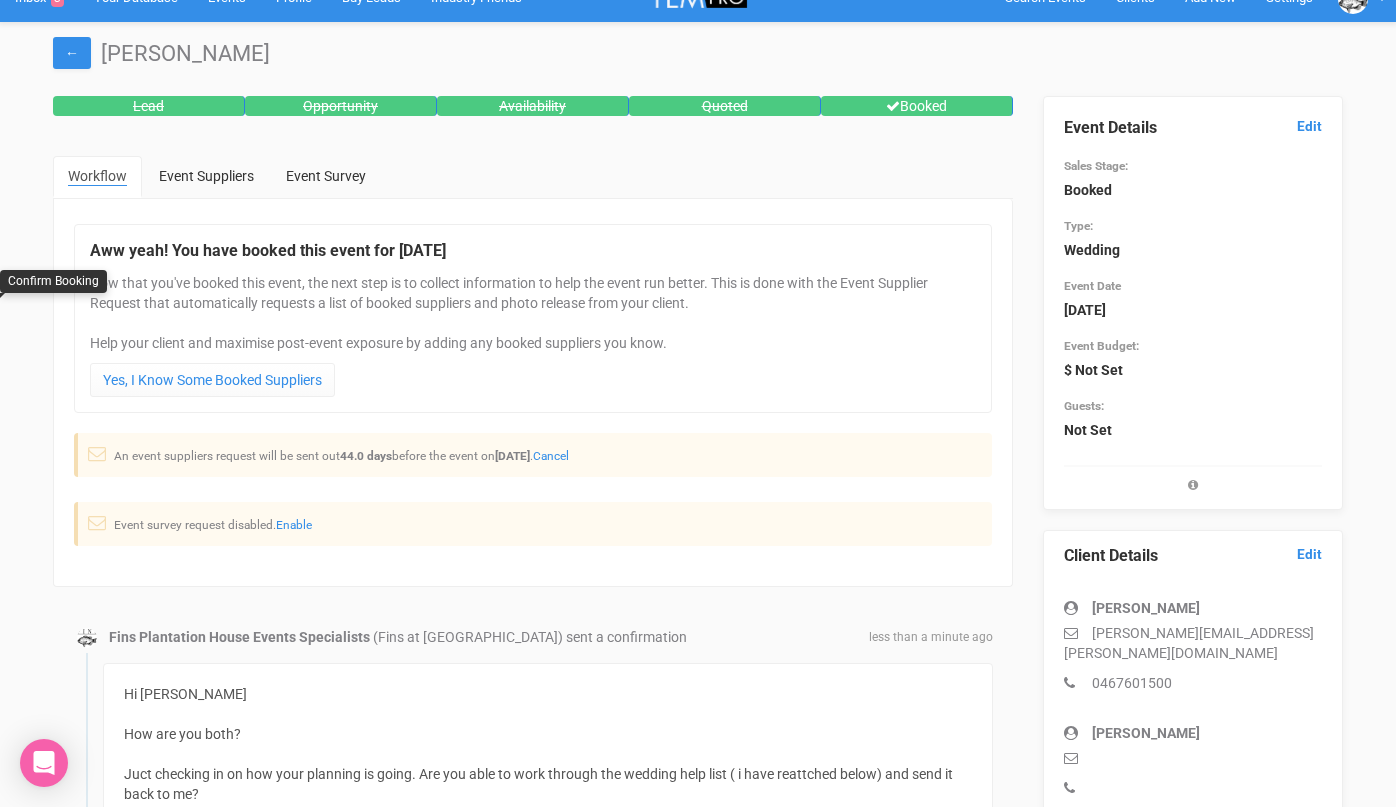 scroll, scrollTop: 0, scrollLeft: 0, axis: both 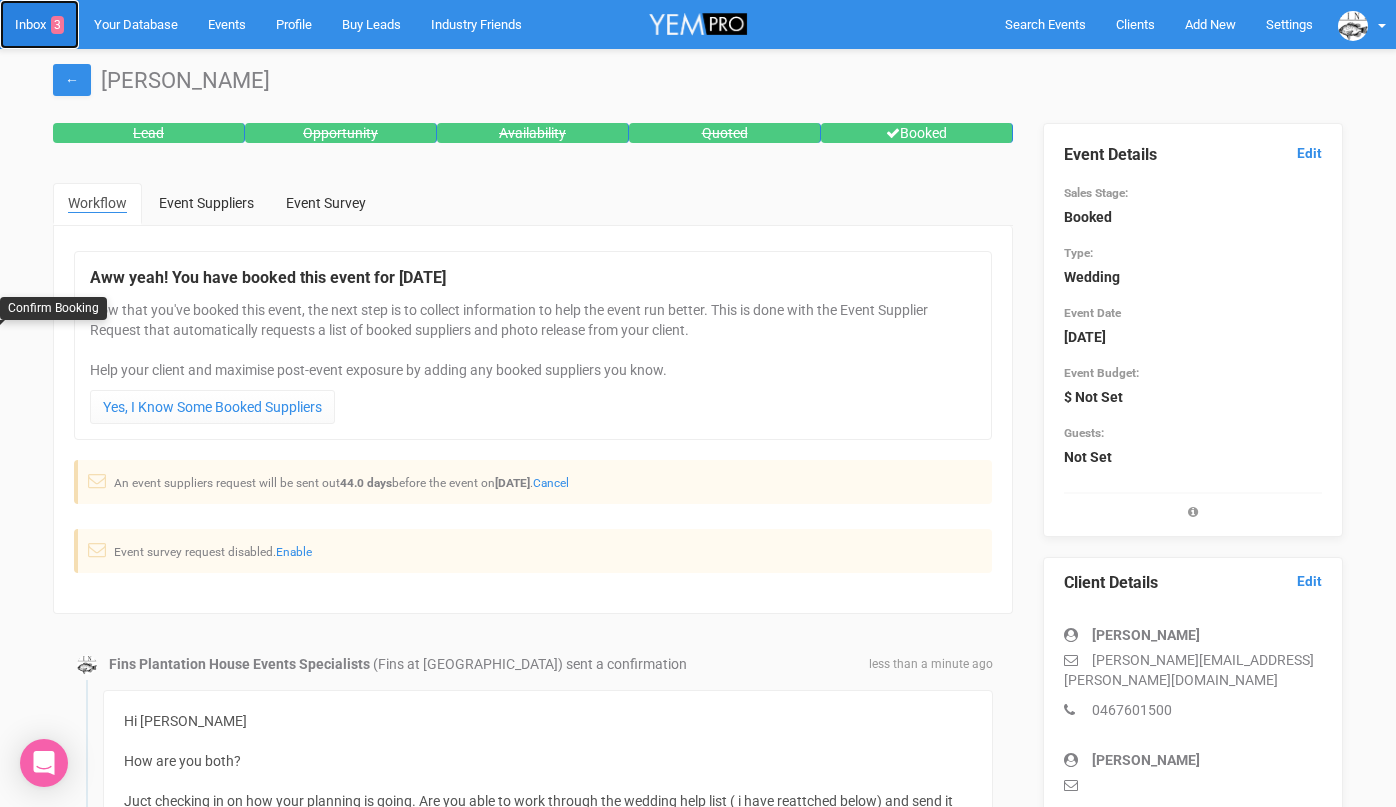 click on "Inbox  3" at bounding box center [39, 24] 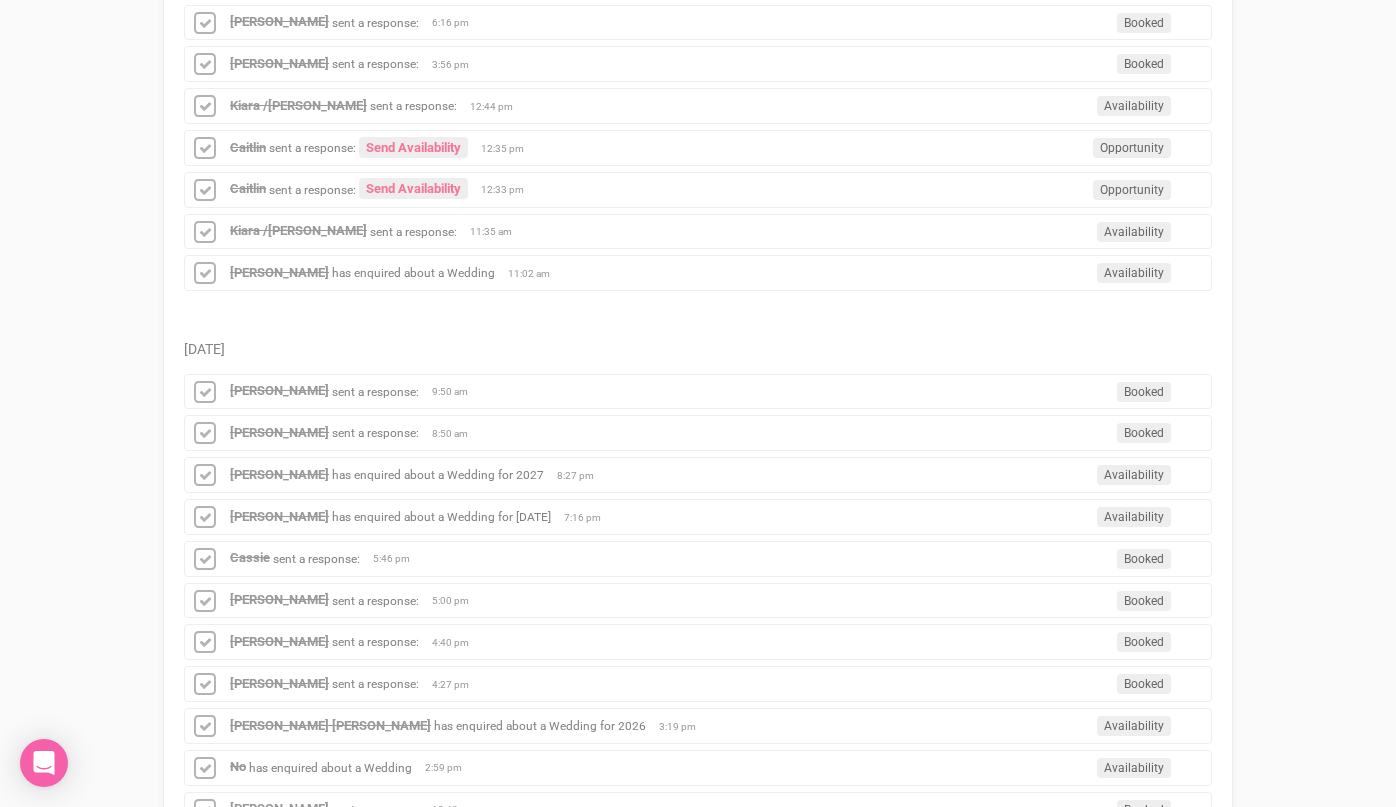 scroll, scrollTop: 1315, scrollLeft: 0, axis: vertical 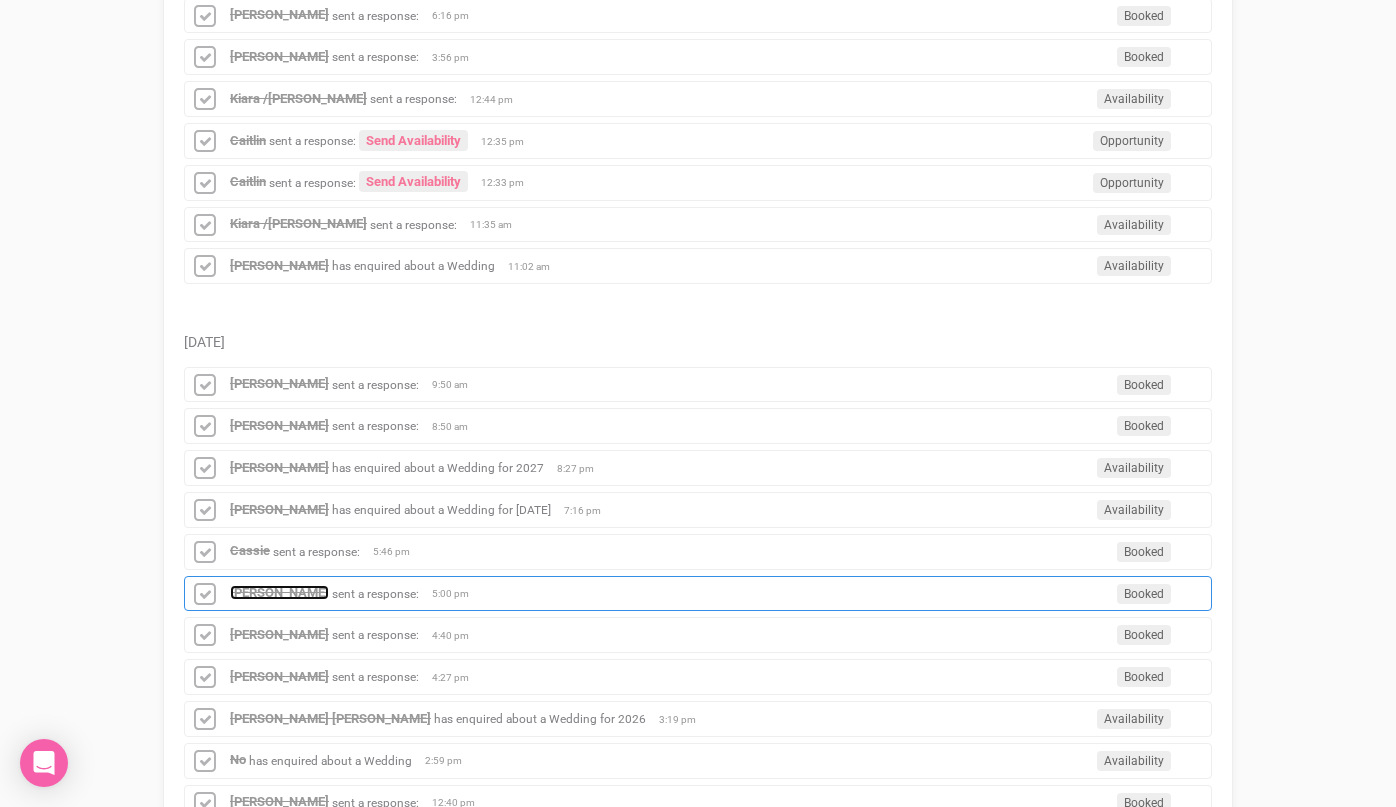 click on "[PERSON_NAME]" at bounding box center (279, 592) 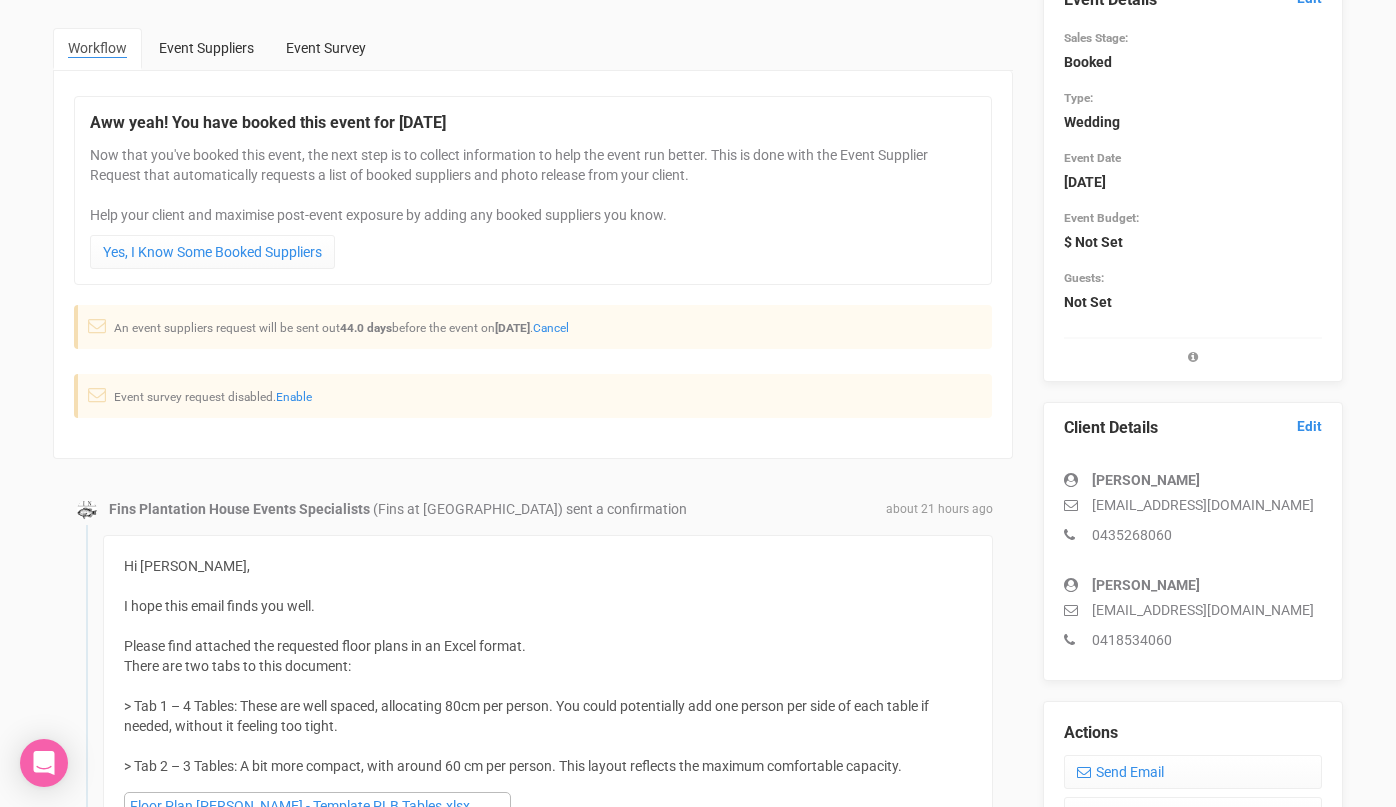 scroll, scrollTop: 185, scrollLeft: 0, axis: vertical 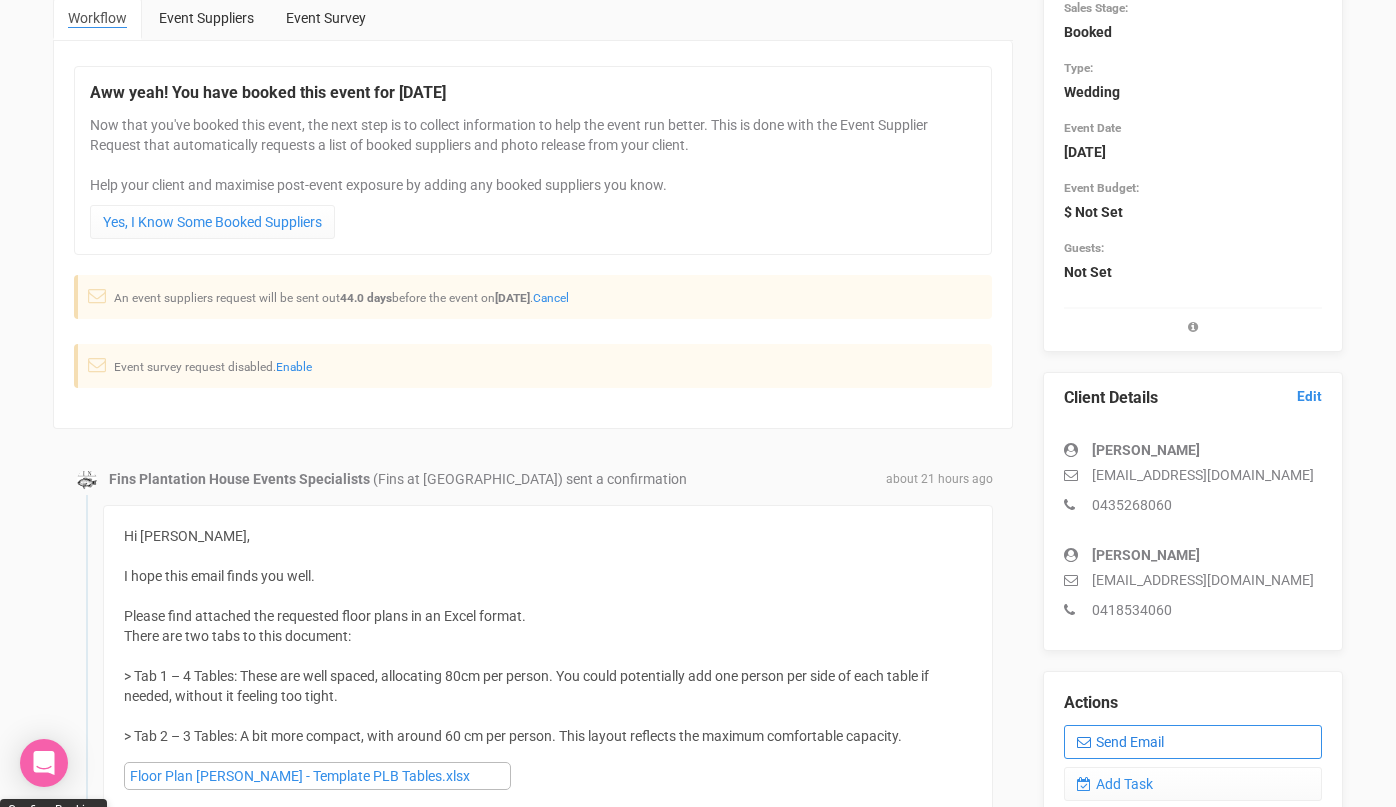 click on "Send Email" at bounding box center [1193, 742] 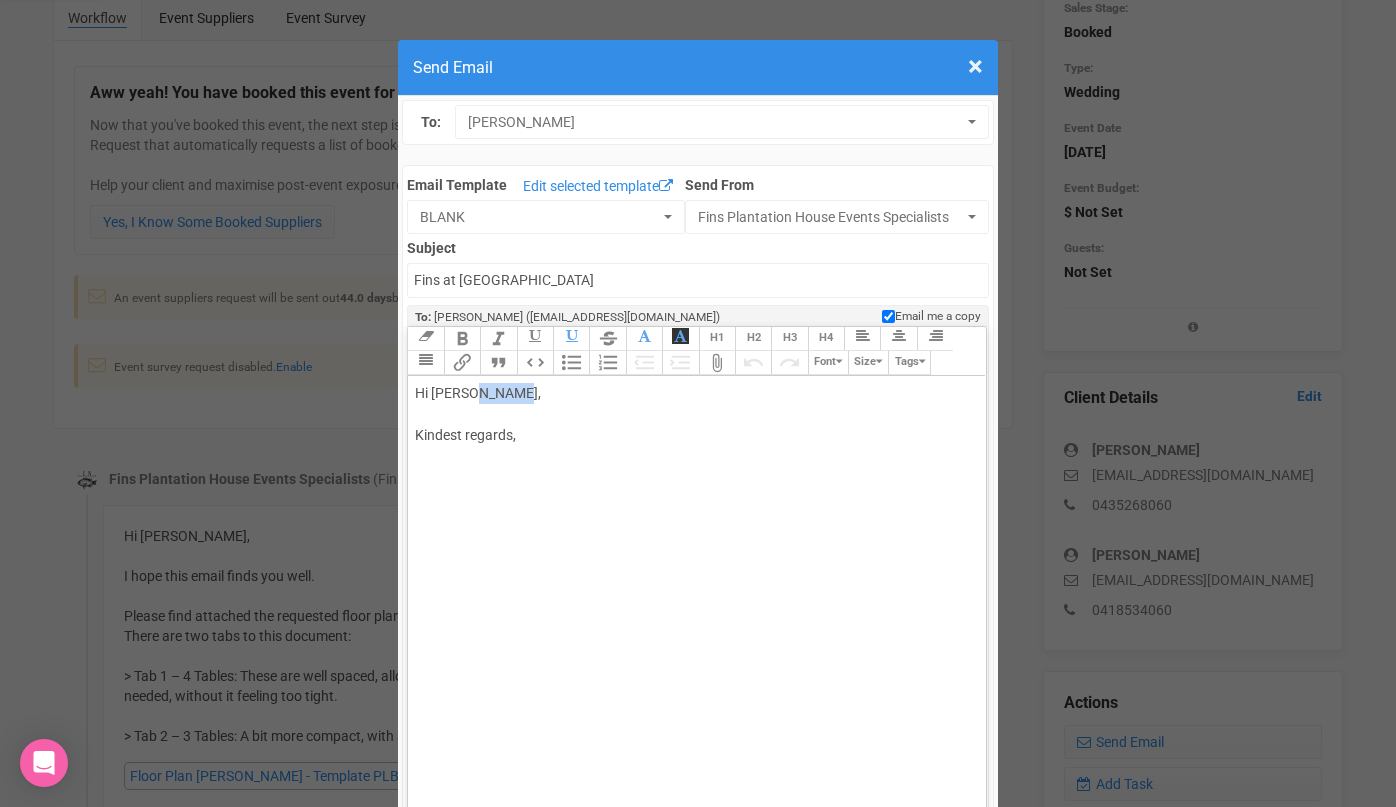drag, startPoint x: 468, startPoint y: 397, endPoint x: 545, endPoint y: 395, distance: 77.02597 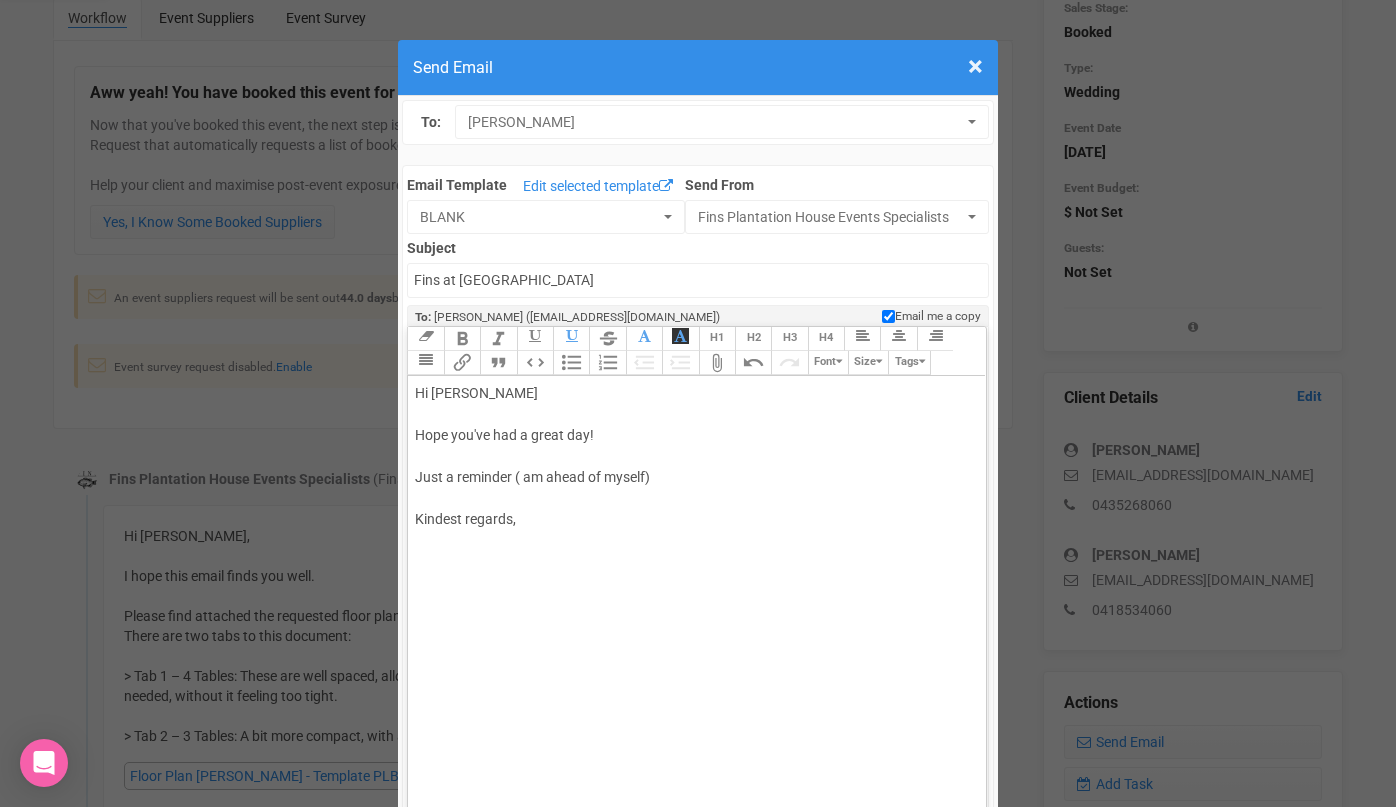 click on "Hi [PERSON_NAME] you've had a great day! Just a reminder ( am ahead of myself)  Kindest regards," 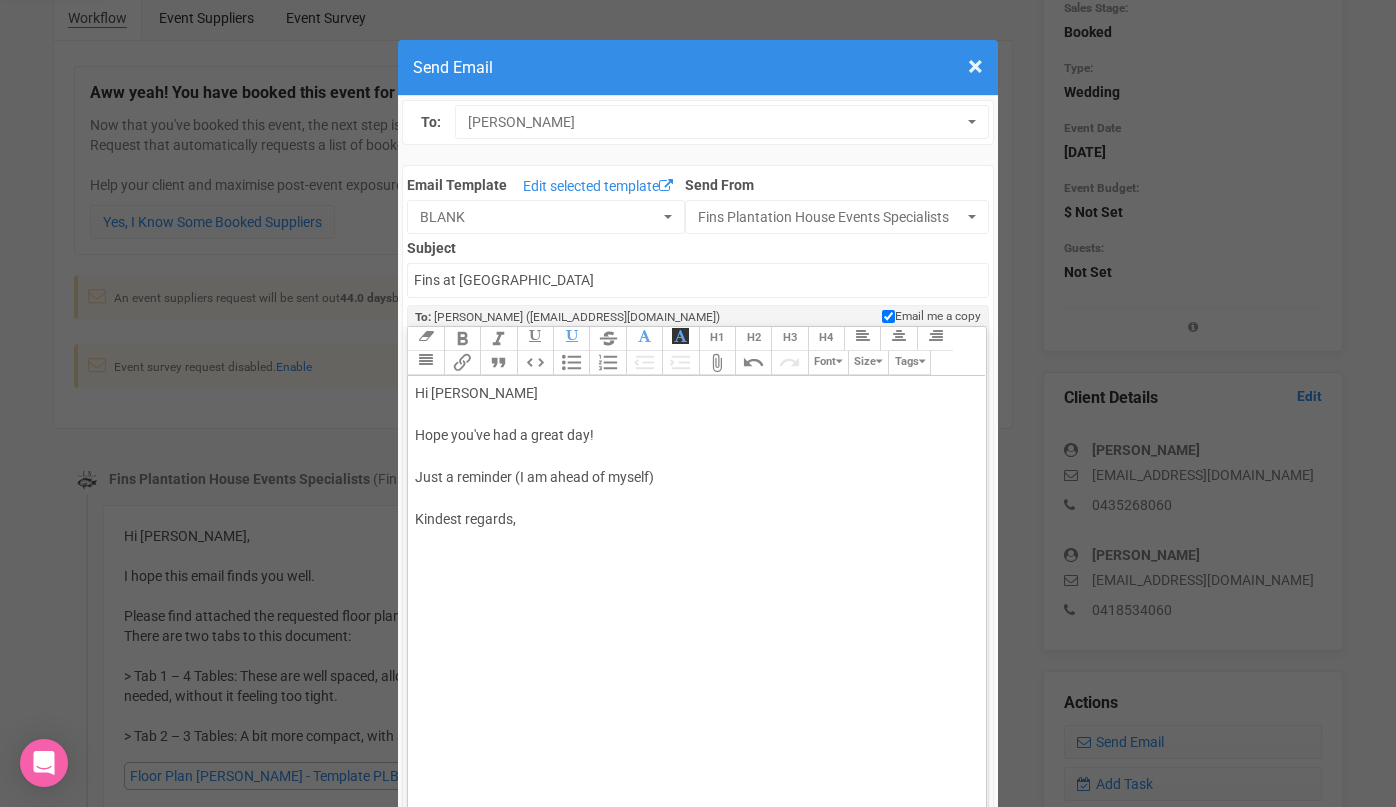 click on "Hi [PERSON_NAME] you've had a great day! Just a reminder (I am ahead of myself)  Kindest regards," 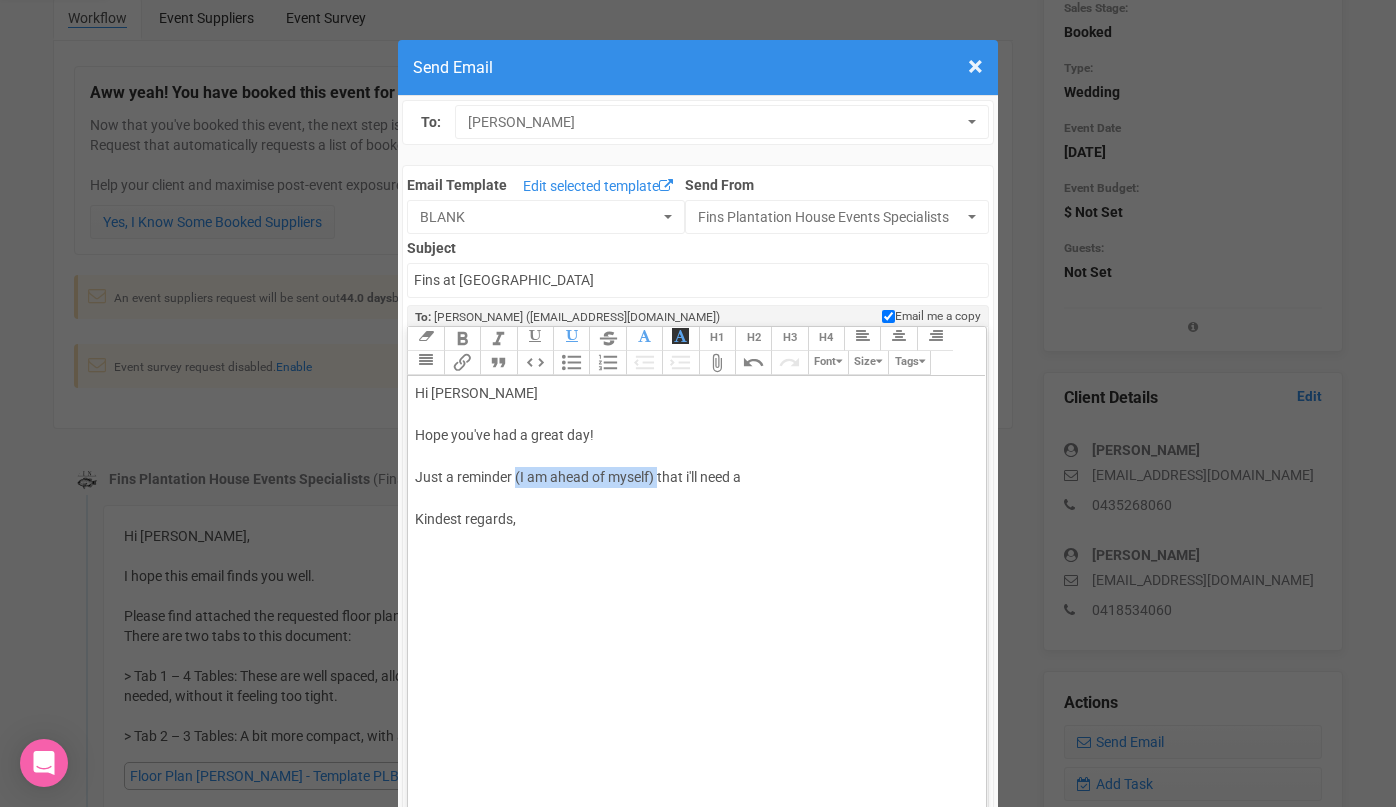 drag, startPoint x: 659, startPoint y: 474, endPoint x: 515, endPoint y: 483, distance: 144.28098 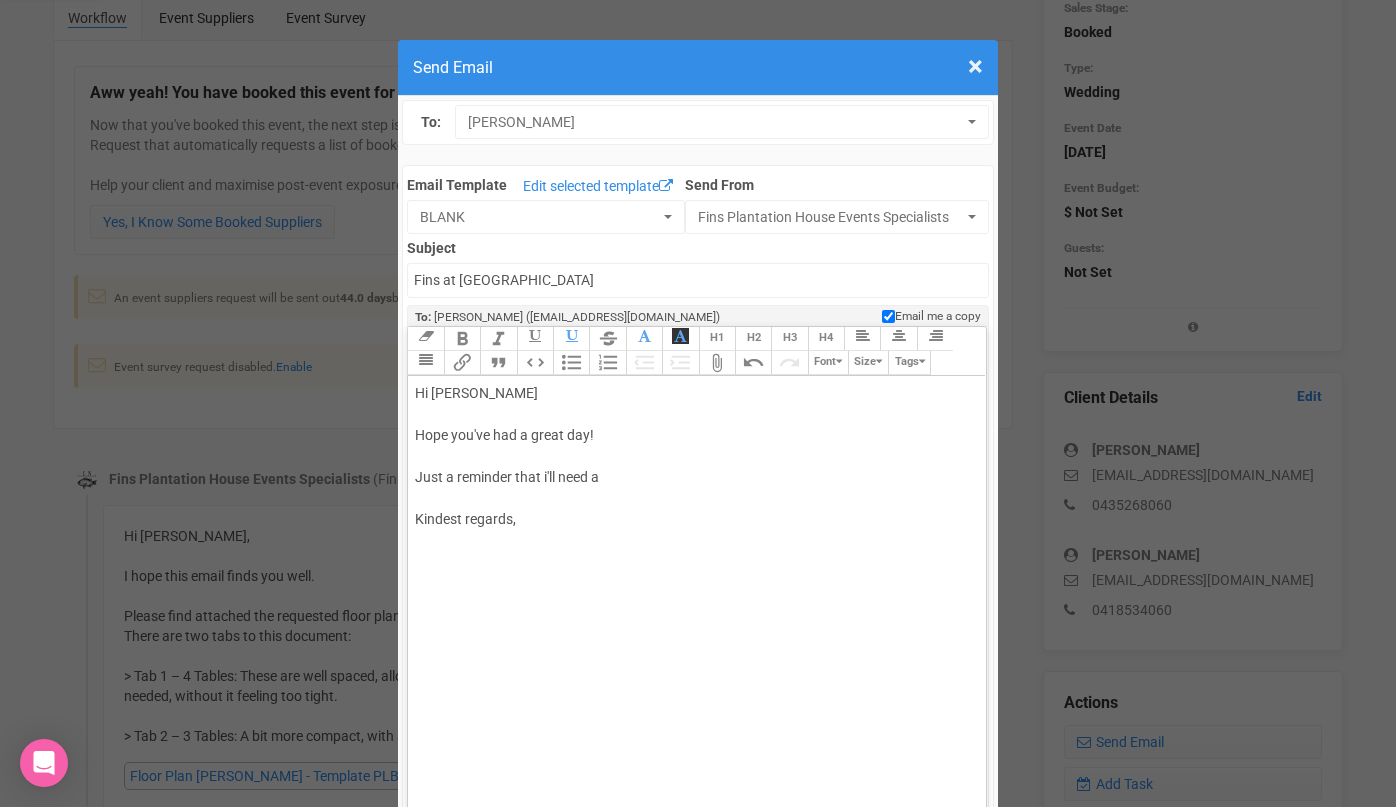 drag, startPoint x: 630, startPoint y: 475, endPoint x: 596, endPoint y: 477, distance: 34.058773 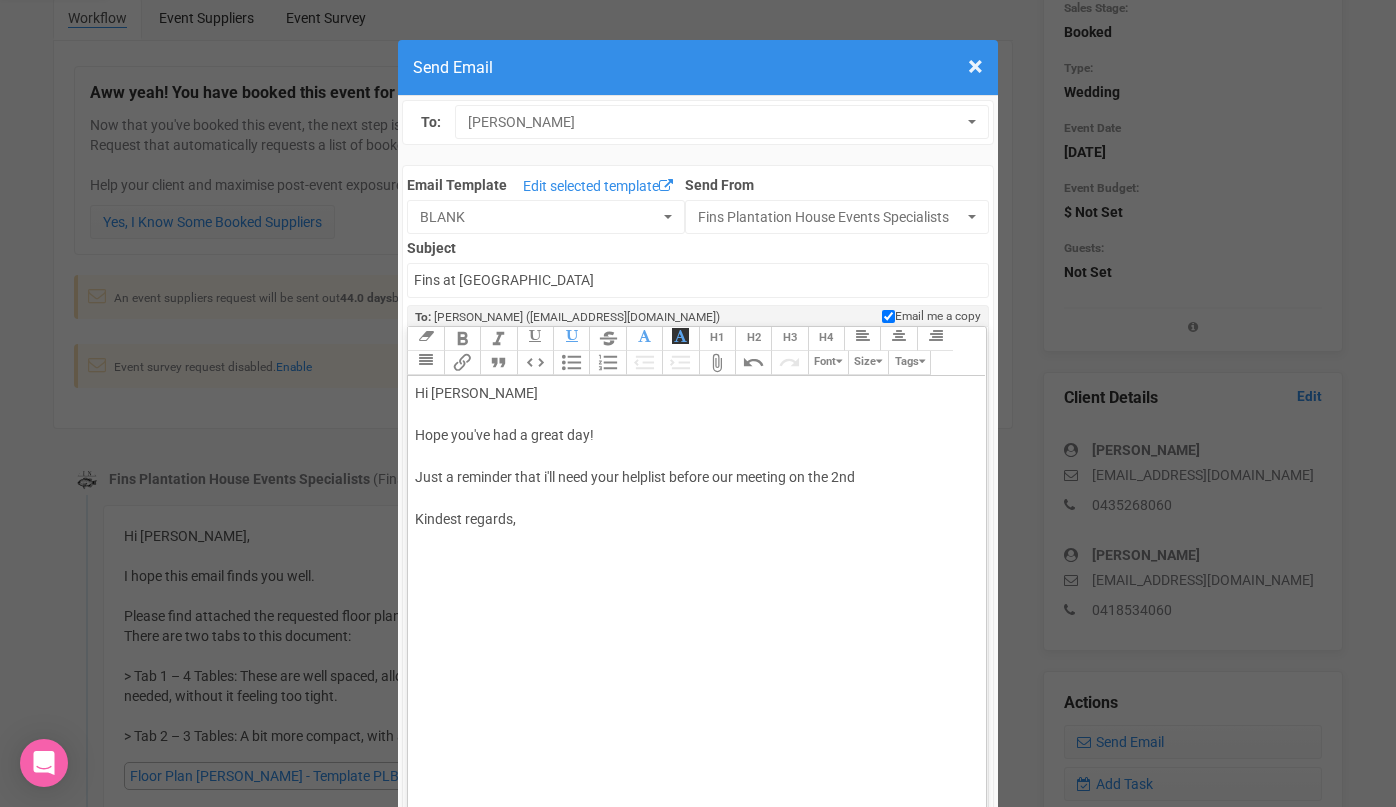 click on "Hi Riley  Hope you've had a great day! Just a reminder that i'll need your helplist before our meeting on the 2nd Kindest regards," 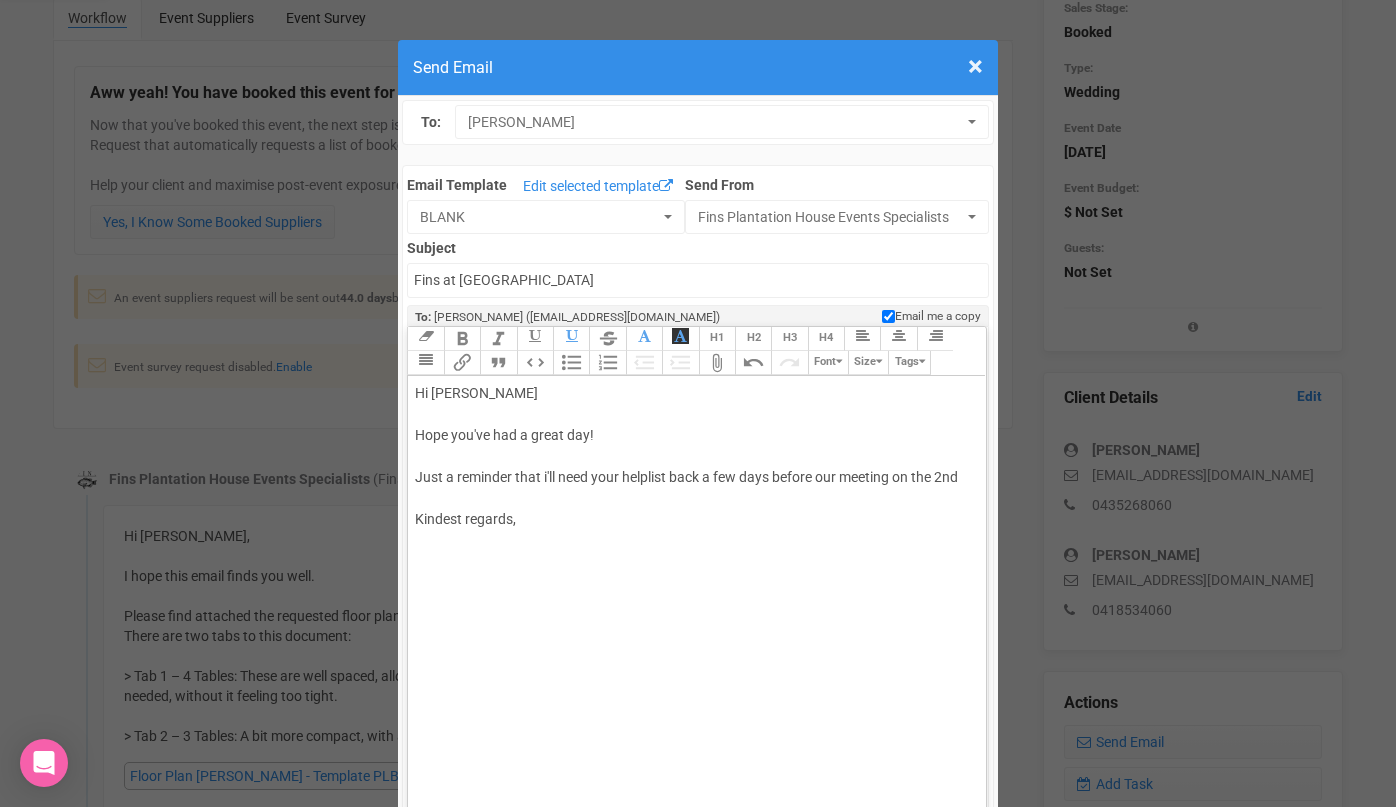 click on "Hi Riley  Hope you've had a great day! Just a reminder that i'll need your helplist back a few days before our meeting on the 2nd Kindest regards," 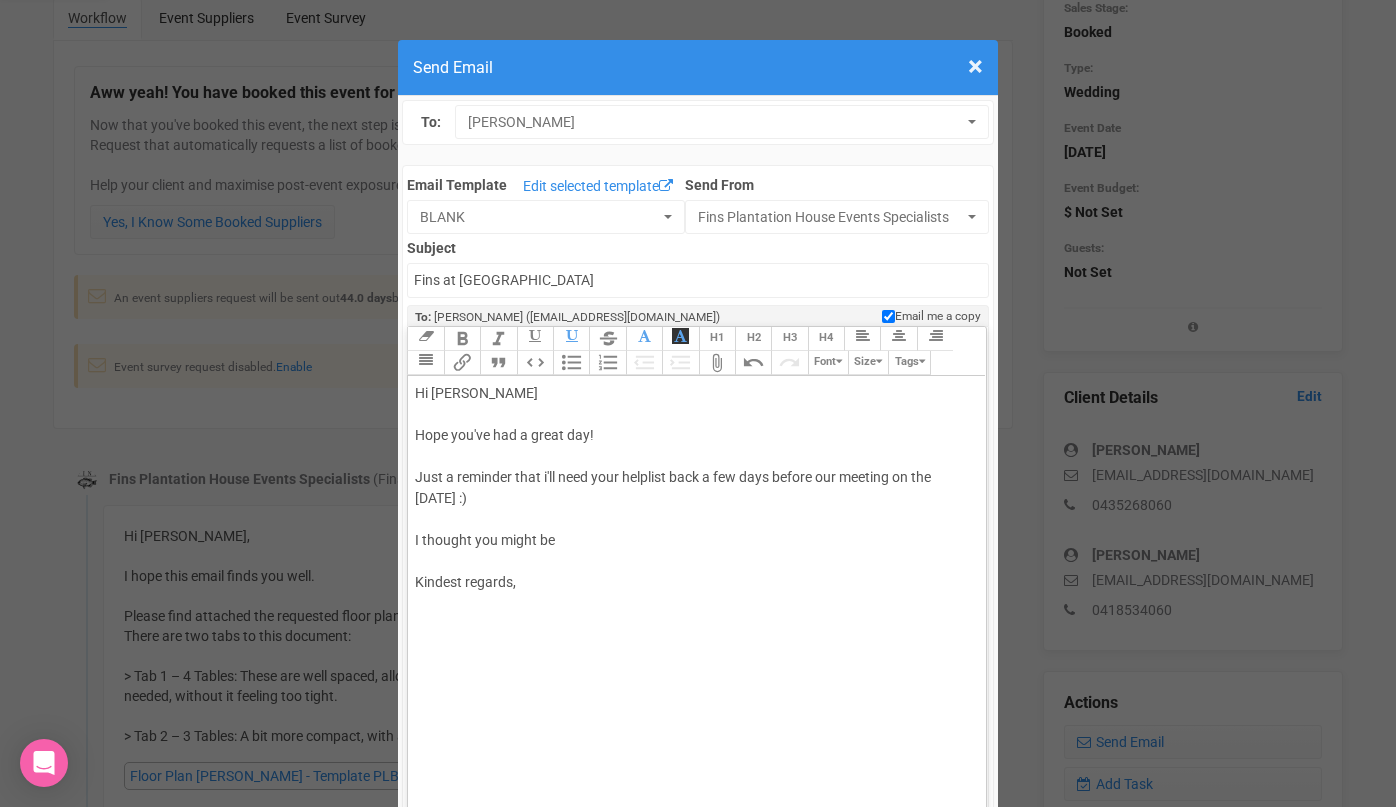 click on "Hi Riley  Hope you've had a great day! Just a reminder that i'll need your helplist back a few days before our meeting on the 2nd August :)  I thought you might be  Kindest regards," 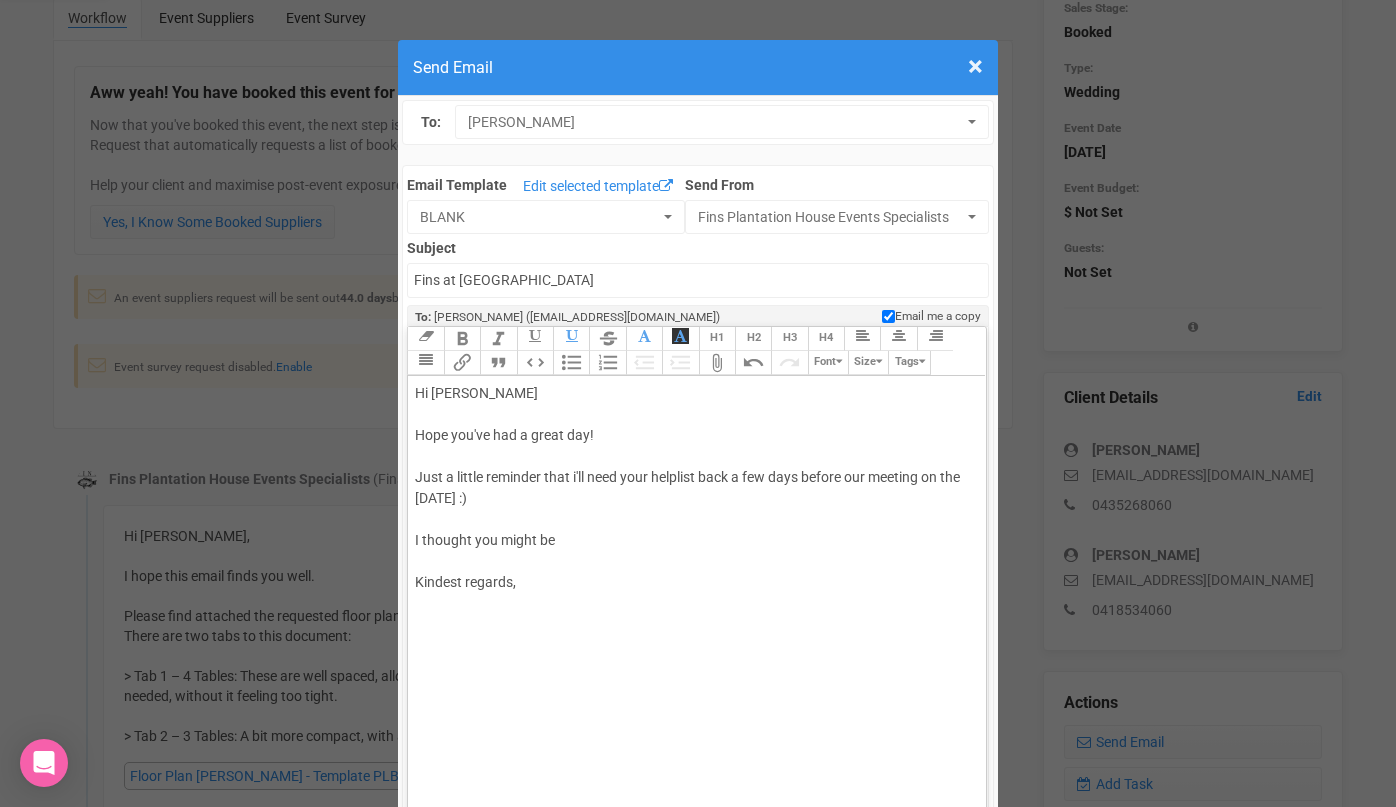 click on "Hi Riley  Hope you've had a great day! Just a little reminder that i'll need your helplist back a few days before our meeting on the 2nd August :)  I thought you might be  Kindest regards," 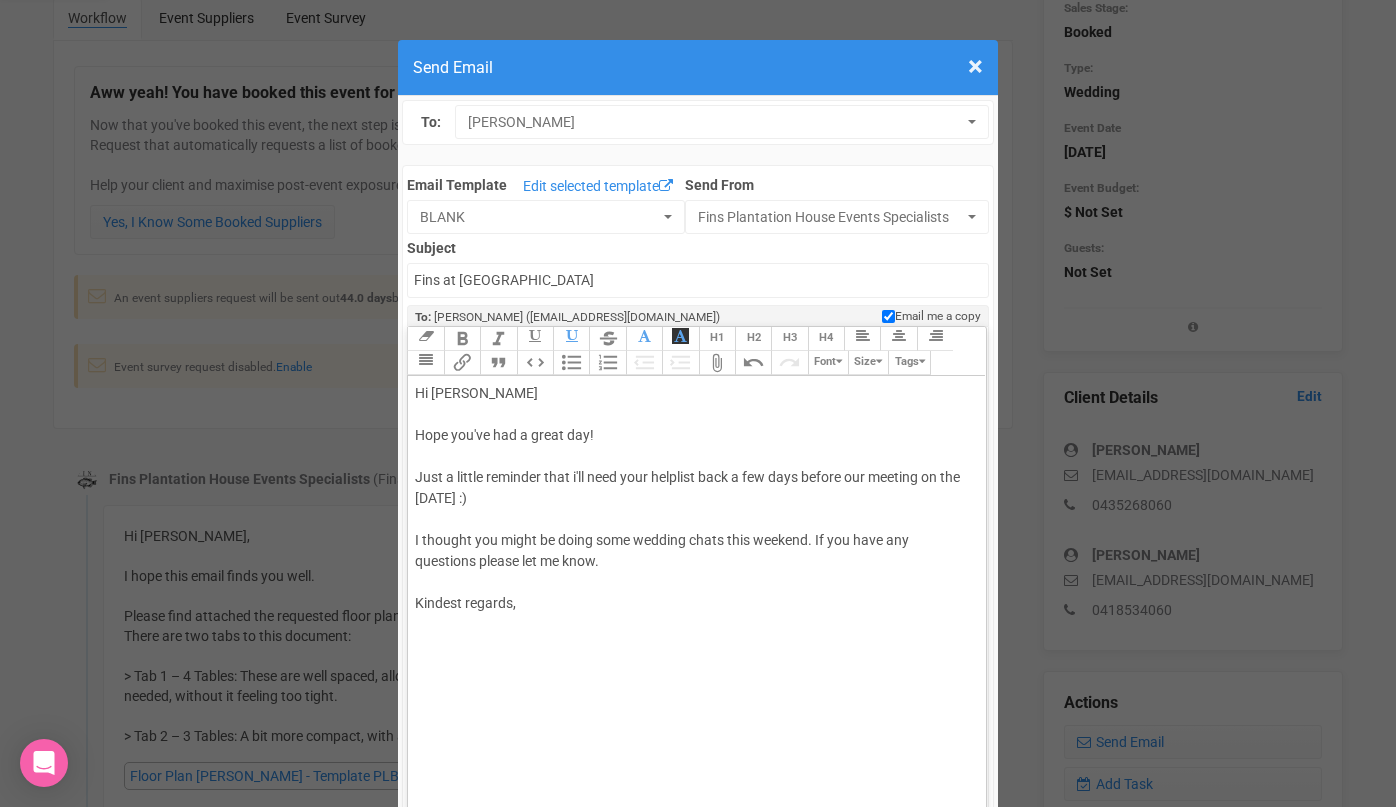 click on "Hi Riley  Hope you've had a great day! Just a little reminder that i'll need your helplist back a few days before our meeting on the 2nd August :)  I thought you might be doing some wedding chats this weekend. If you have any questions please let me know. Kindest regards," 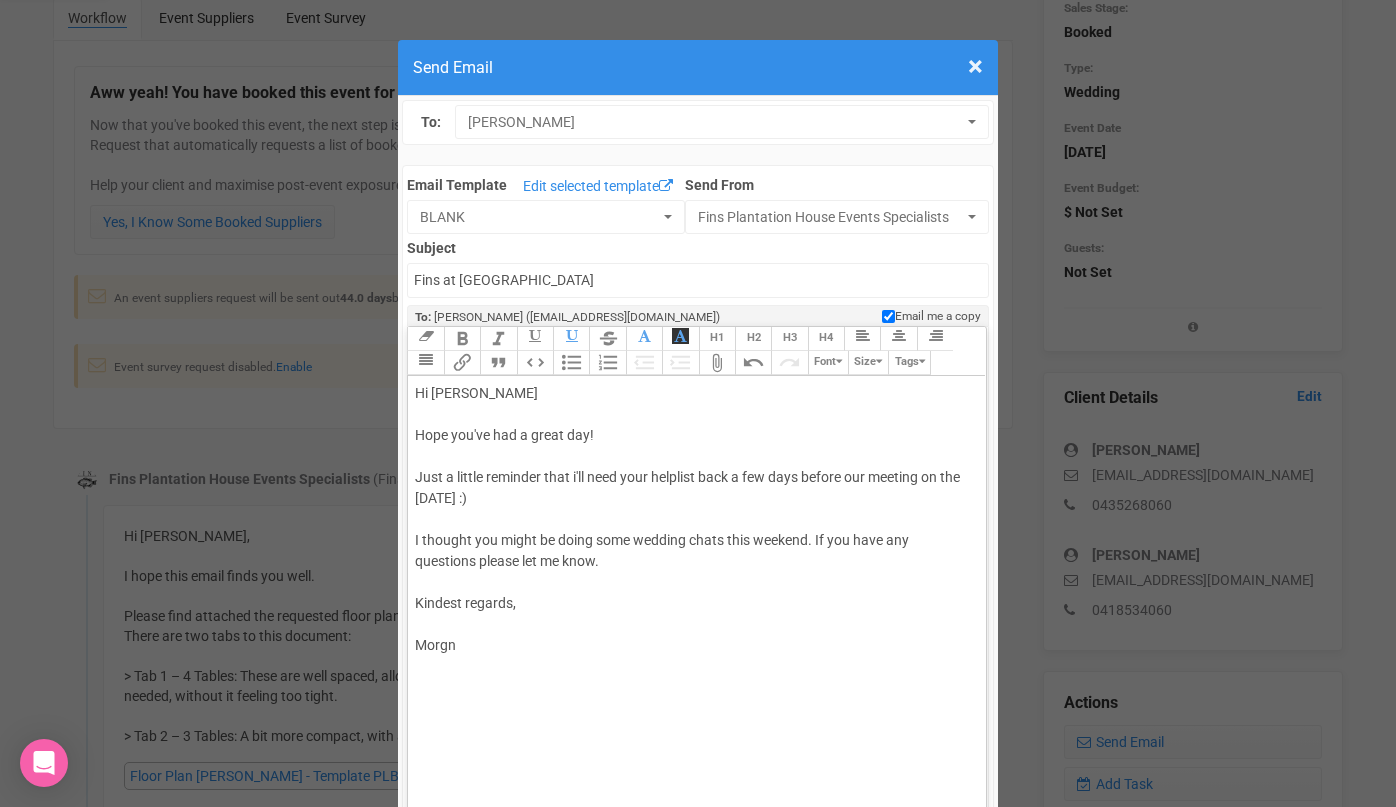 type on "<div>Hi Riley&nbsp;<br><br>Hope you've had a great day!<br><br>Just a little reminder that i'll need your helplist back a few days before our meeting on the 2nd August :)&nbsp;<br><br>I thought you might be doing some wedding chats this weekend. If you have any questions please let me know.<br><br>Kindest regards,<br><br>Morgan</div>" 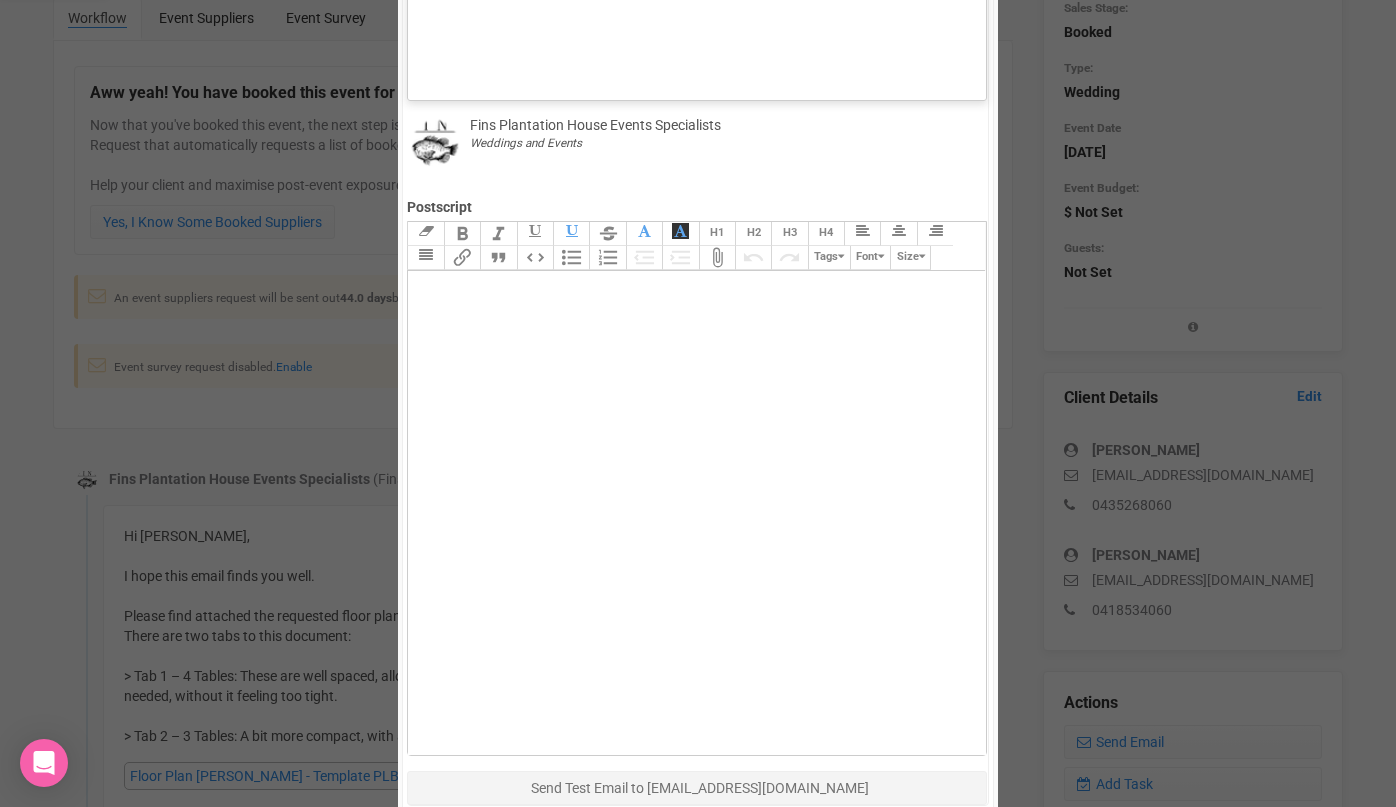 scroll, scrollTop: 774, scrollLeft: 0, axis: vertical 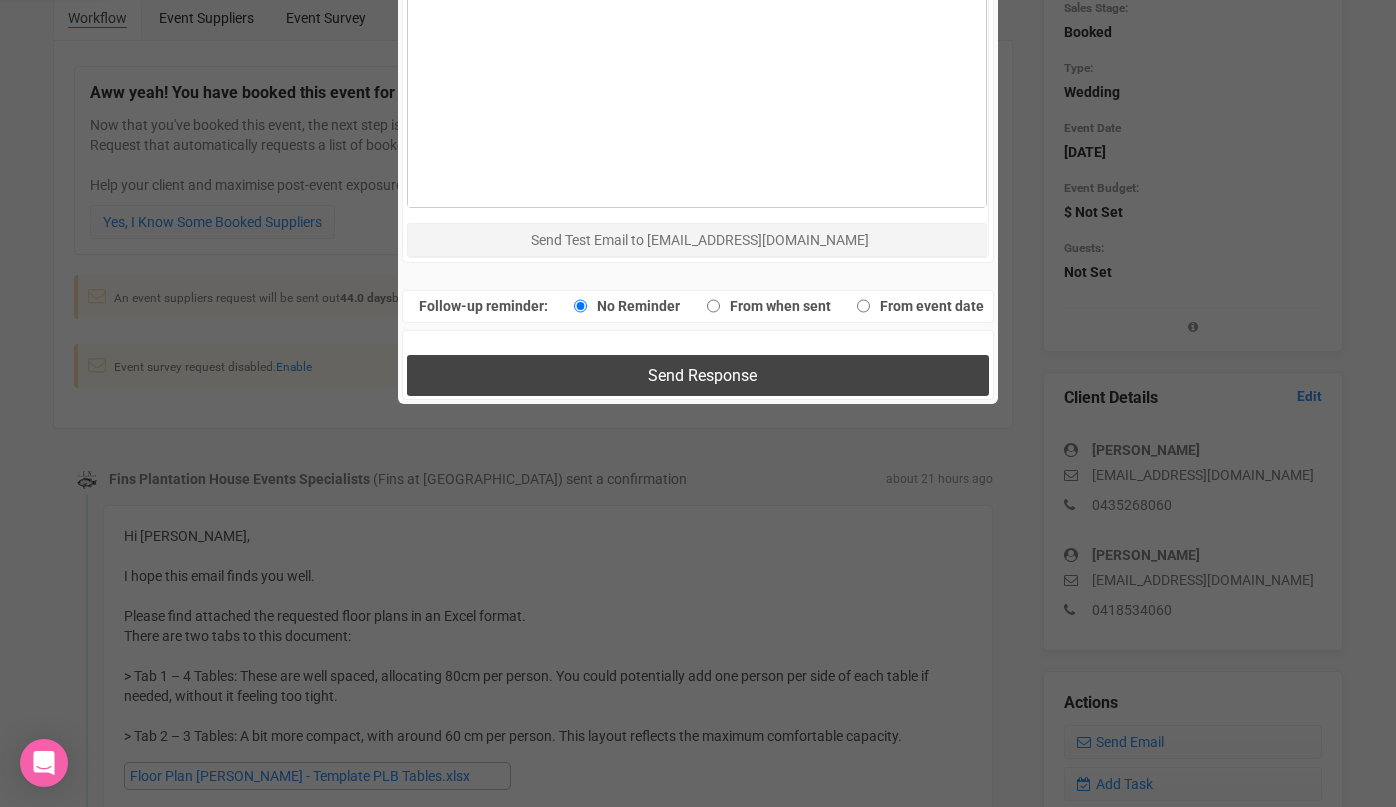 click on "Send Response" at bounding box center [702, 375] 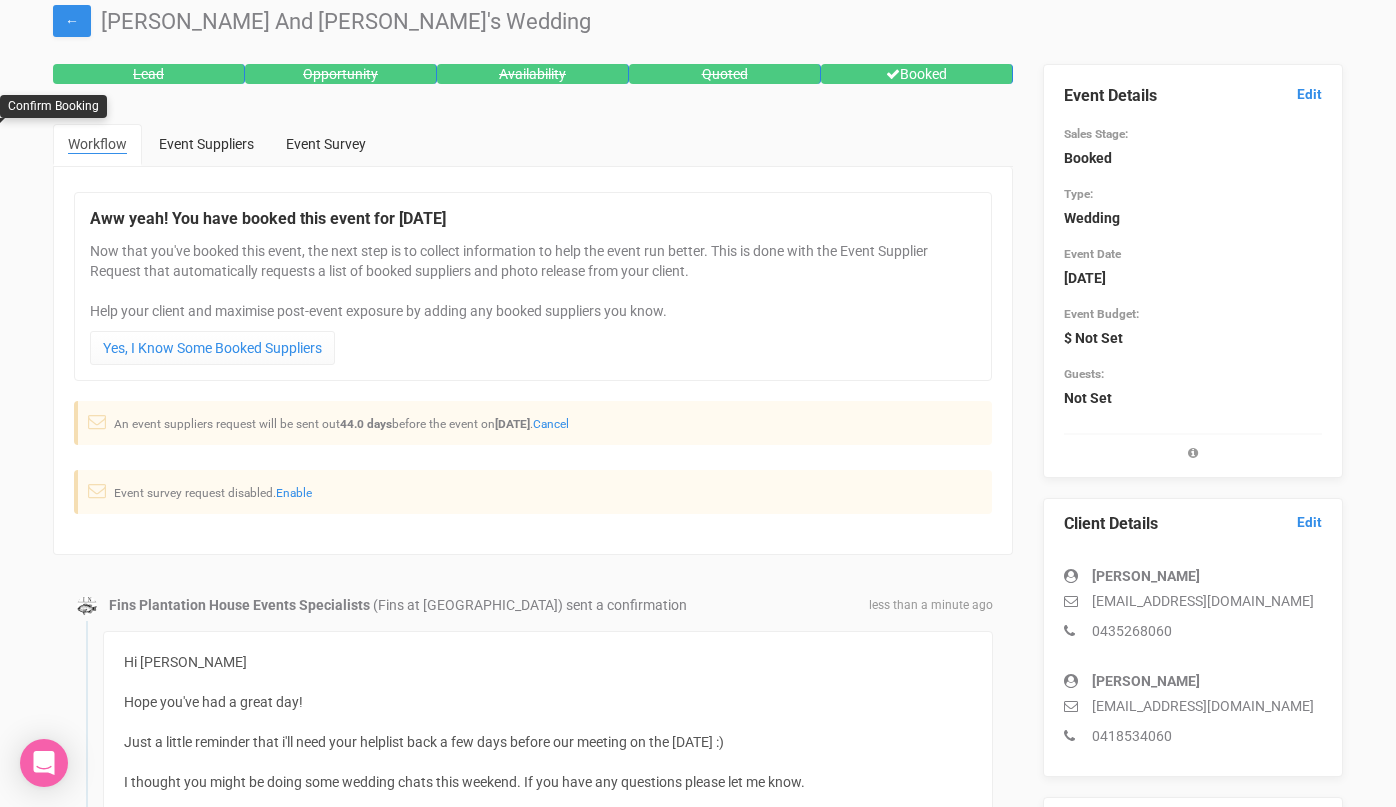 scroll, scrollTop: 0, scrollLeft: 0, axis: both 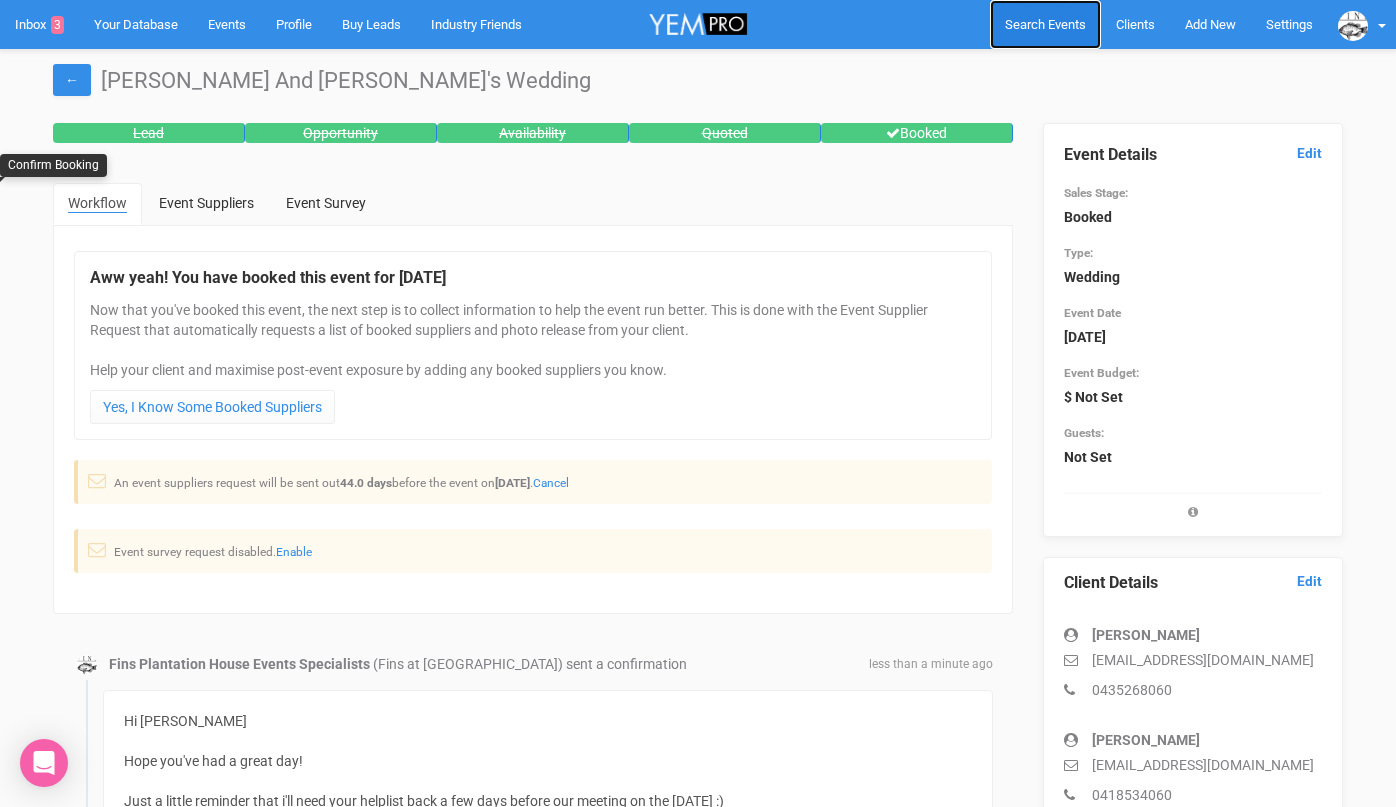 click on "Search Events" at bounding box center (1045, 24) 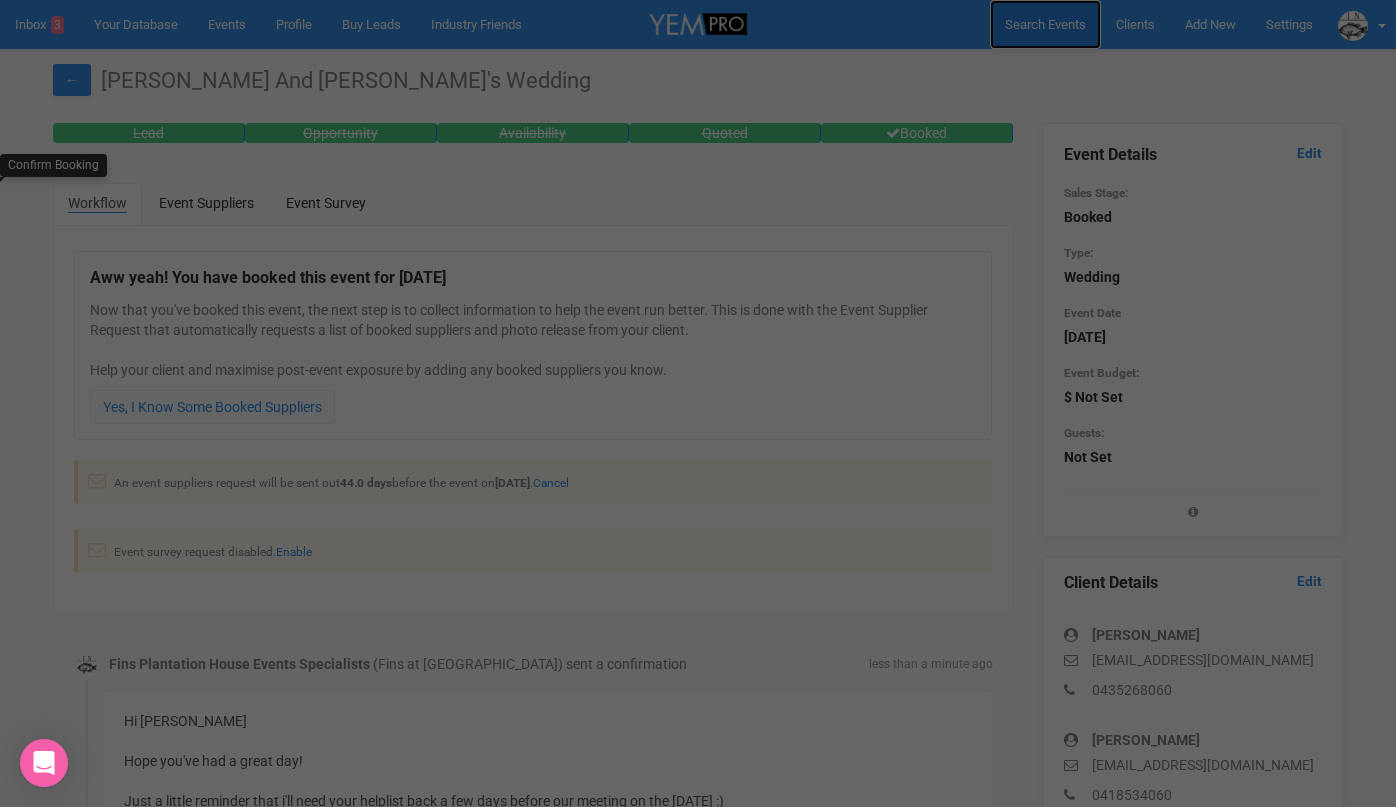 scroll, scrollTop: 0, scrollLeft: 0, axis: both 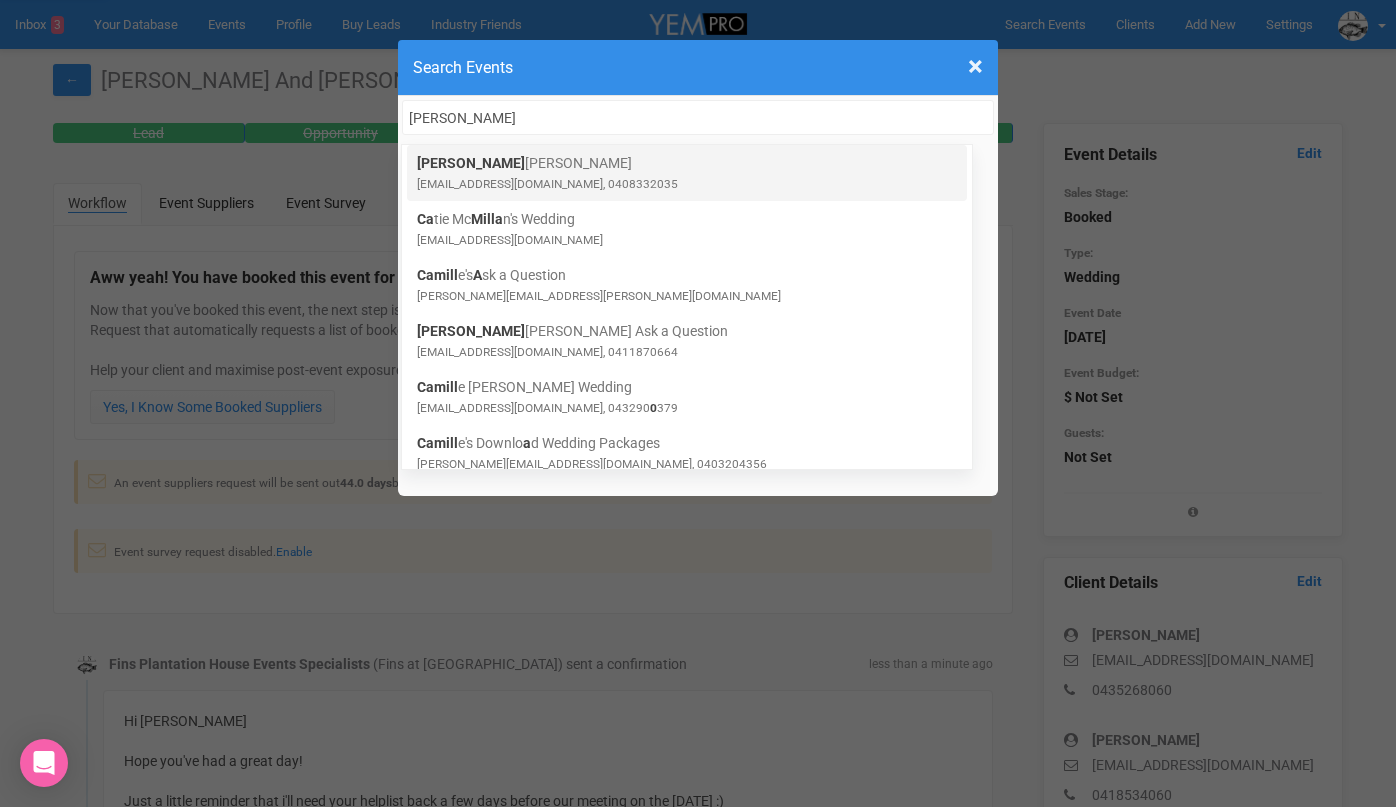 type on "camilla" 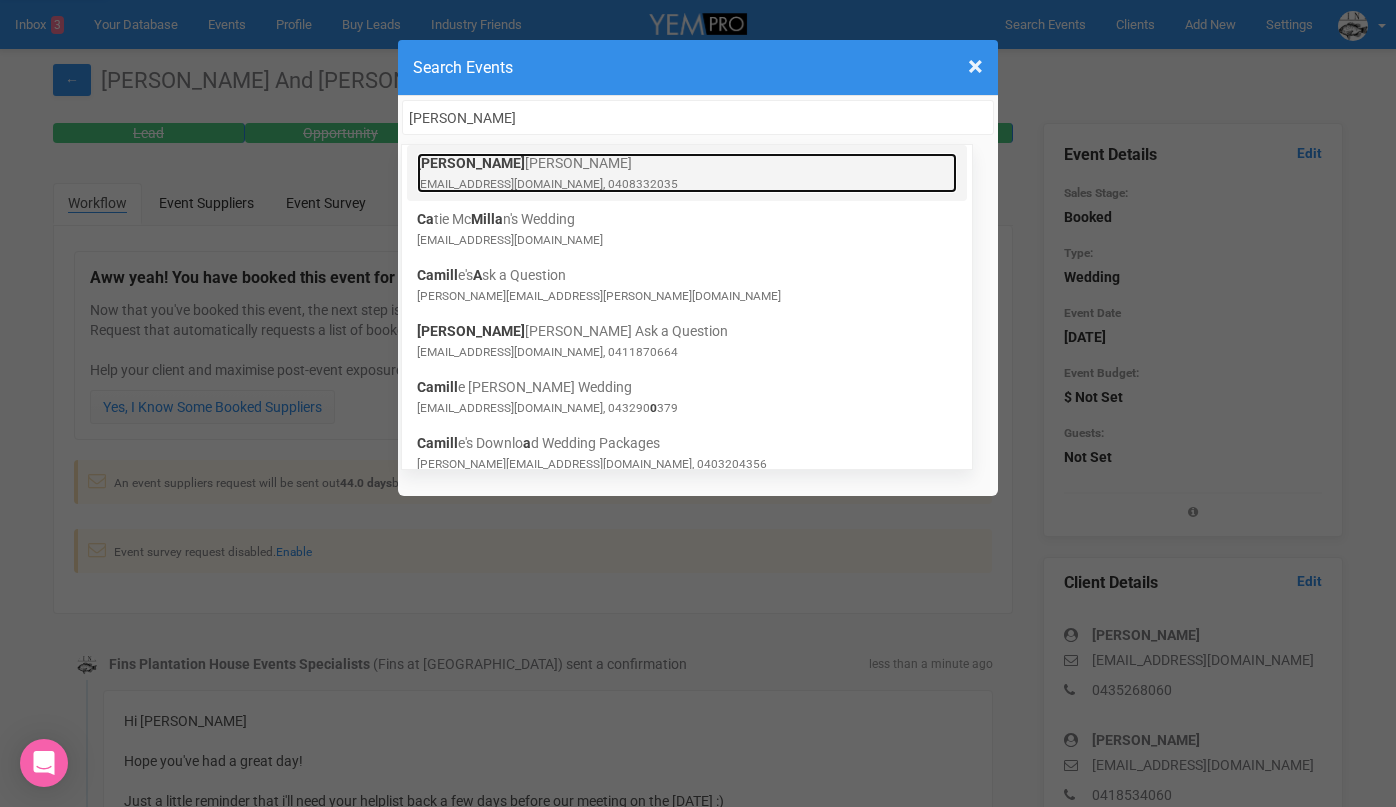 click on "Camilla  Glasser camilla.glasser94@gmail.com, 0408332035" at bounding box center (687, 173) 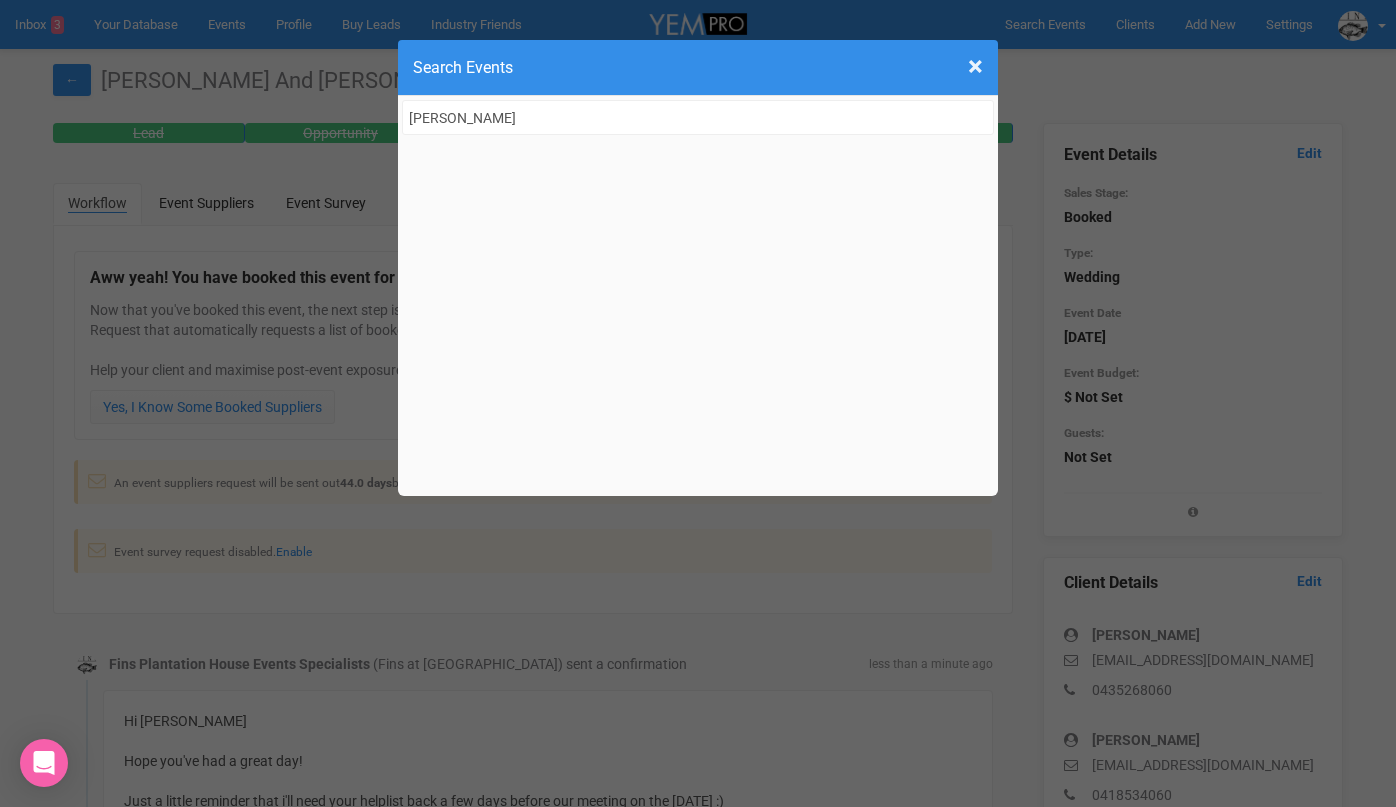 type 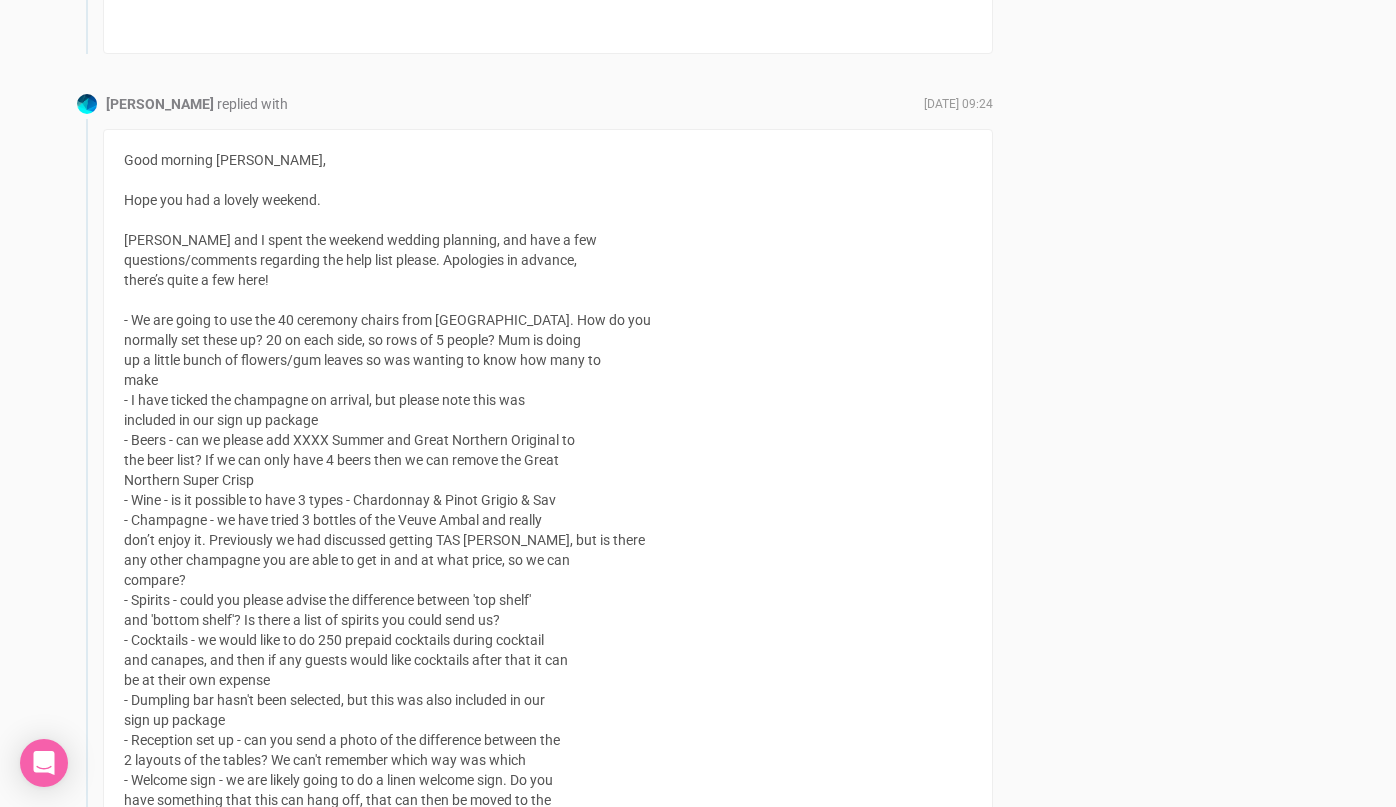 scroll, scrollTop: 4045, scrollLeft: 0, axis: vertical 